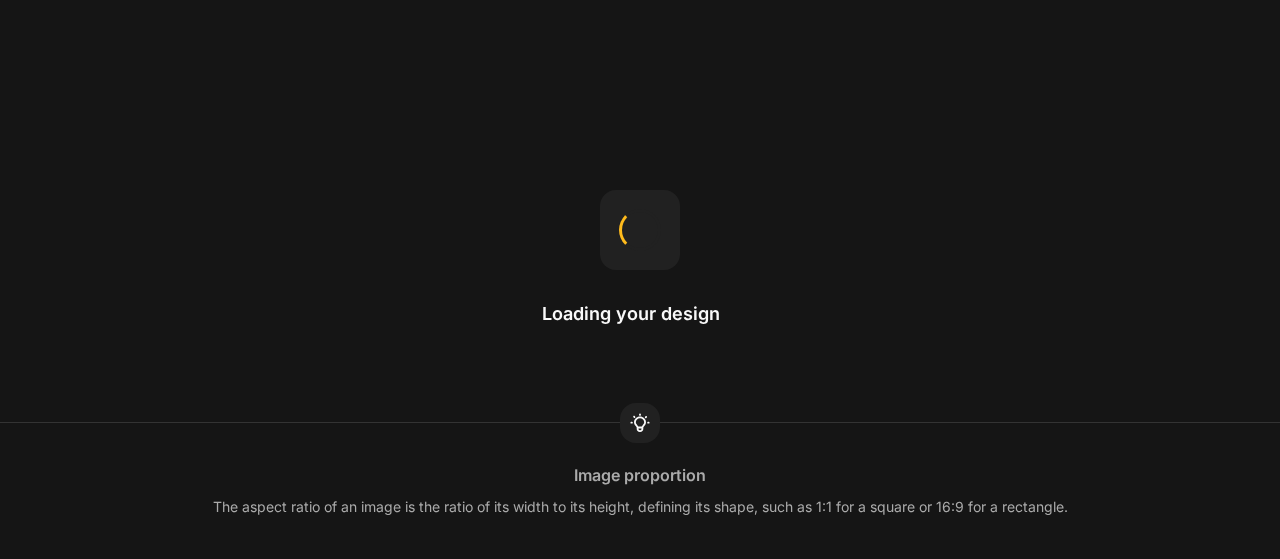 scroll, scrollTop: 0, scrollLeft: 0, axis: both 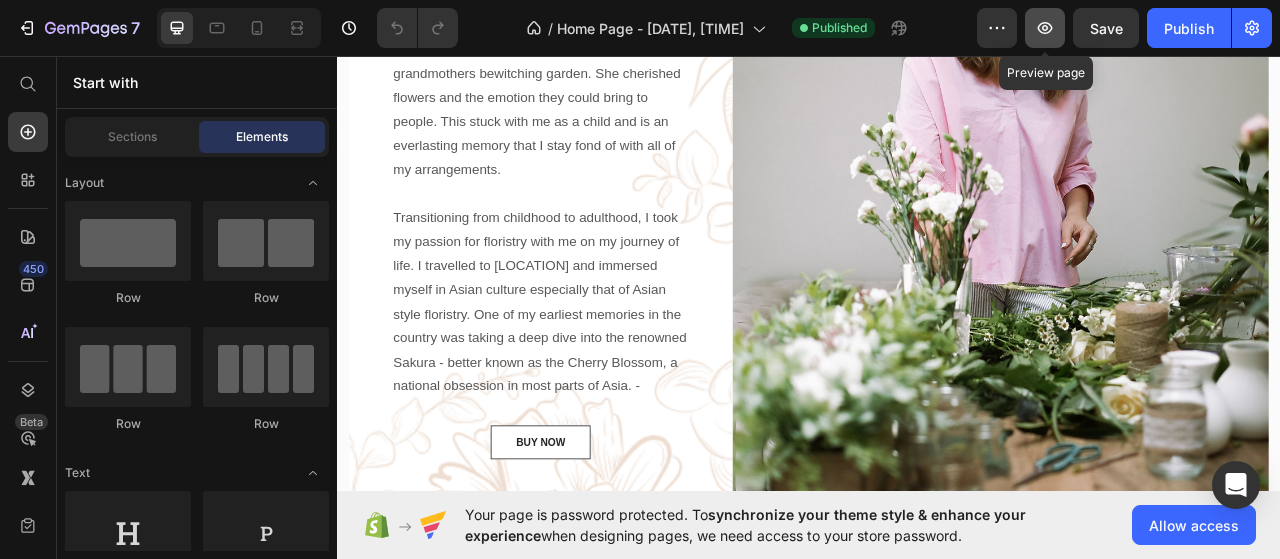 click 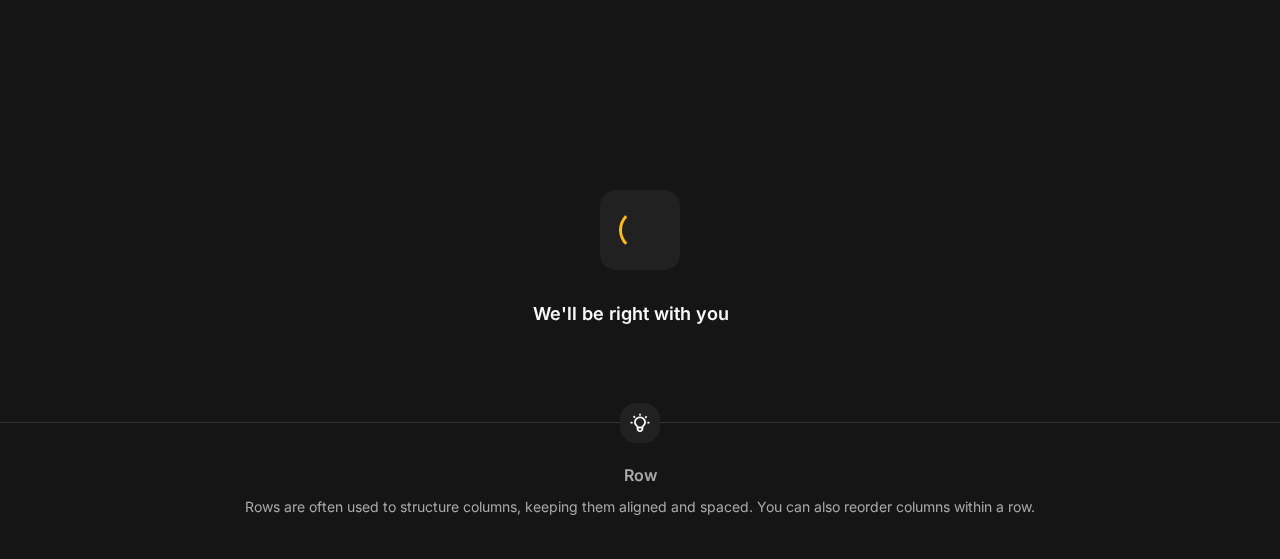 scroll, scrollTop: 0, scrollLeft: 0, axis: both 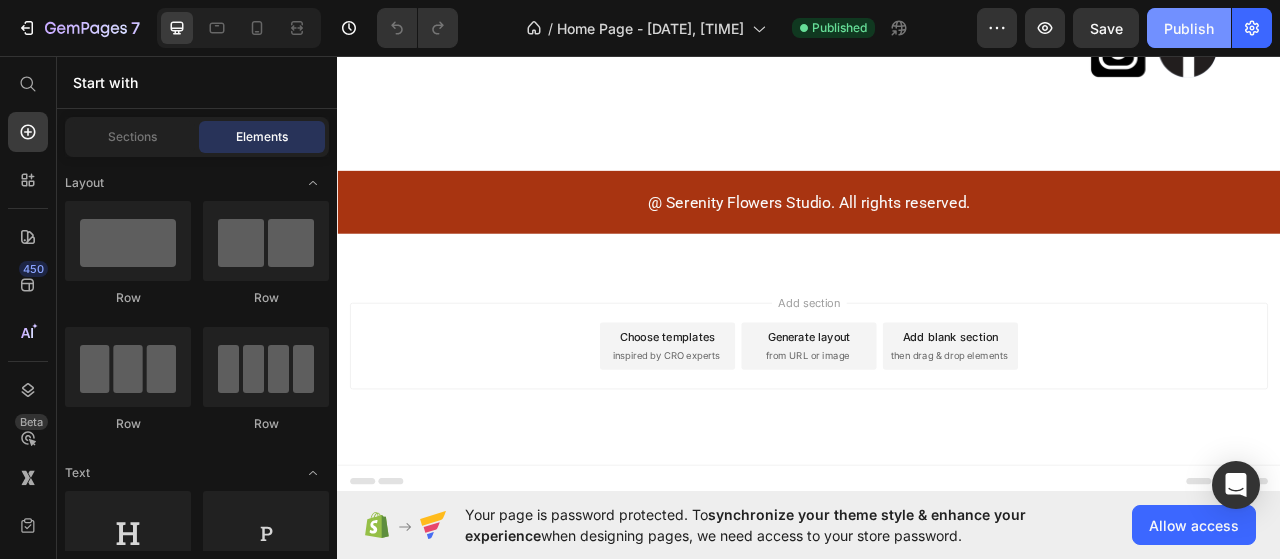 click on "Publish" at bounding box center (1189, 28) 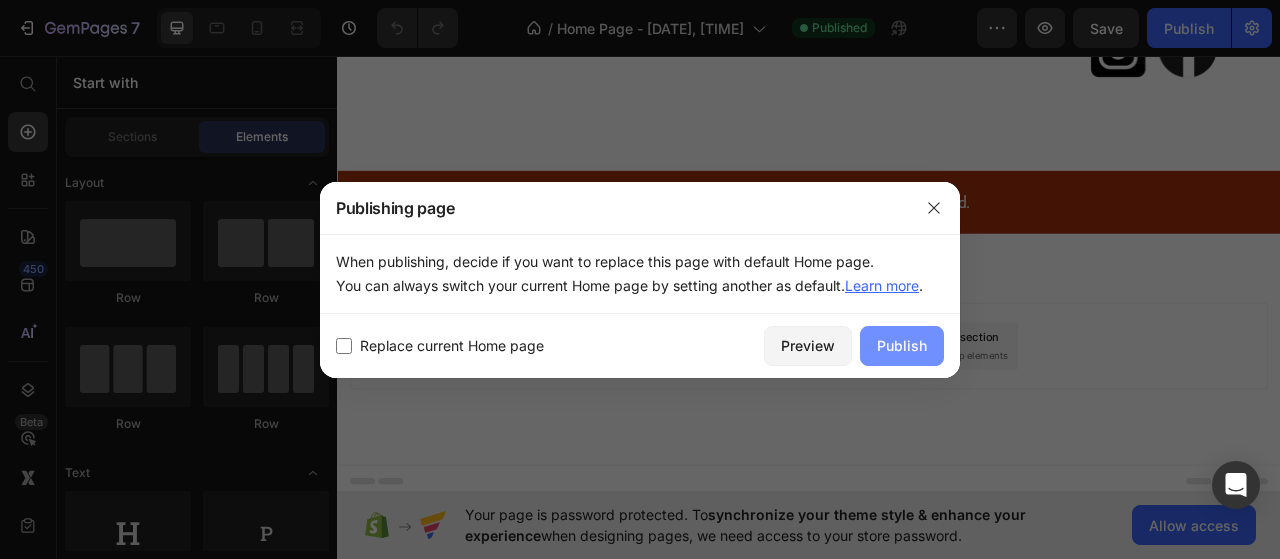 click on "Publish" at bounding box center [902, 345] 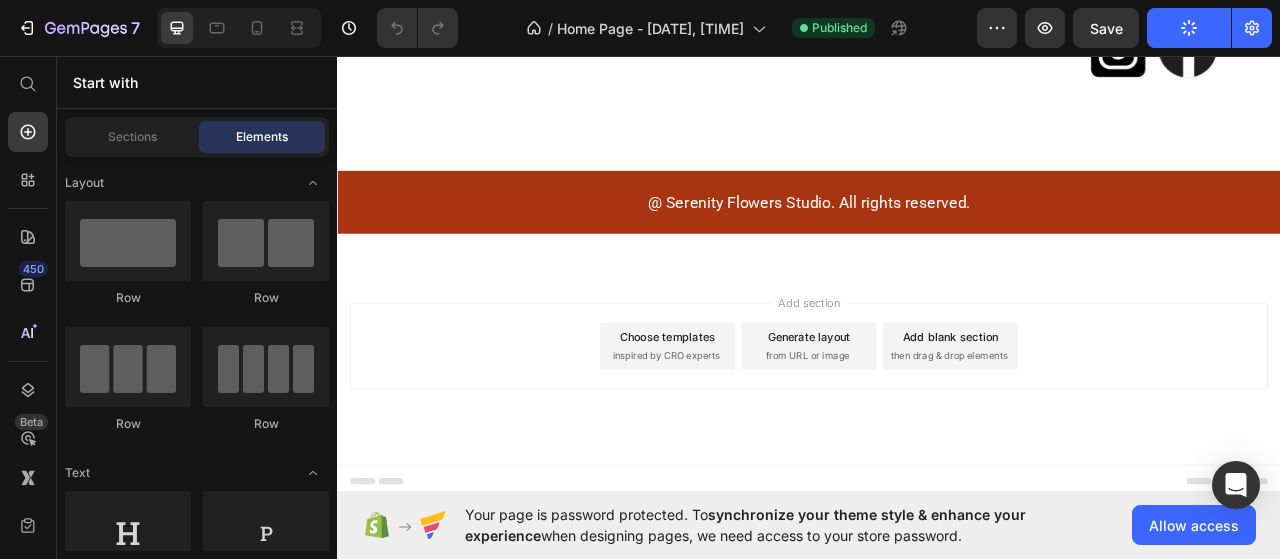 scroll, scrollTop: 7008, scrollLeft: 0, axis: vertical 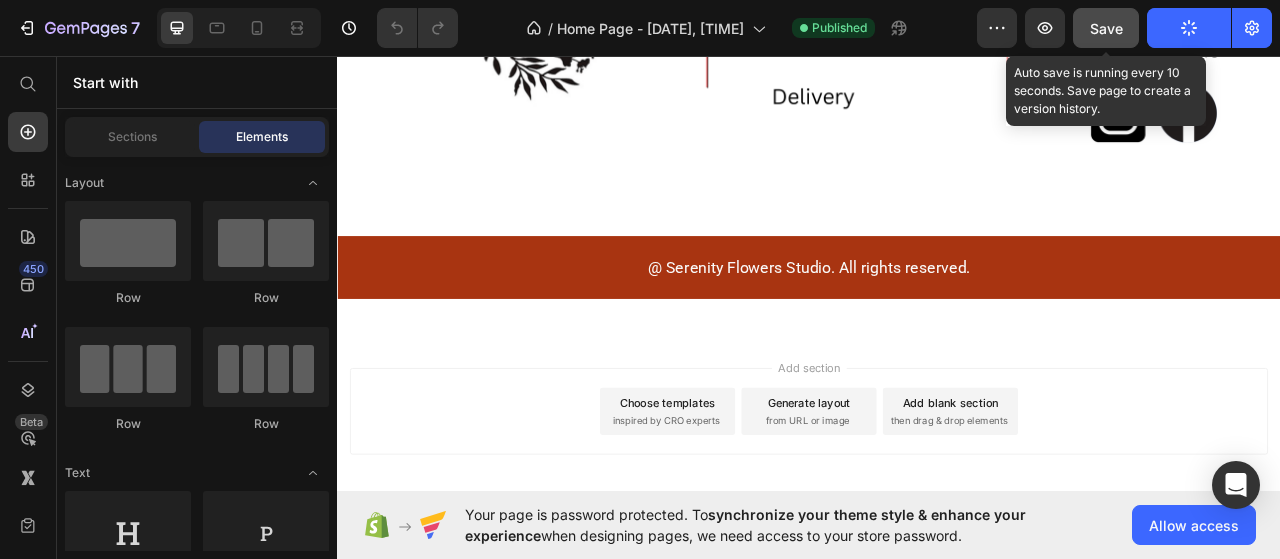 click on "Save" 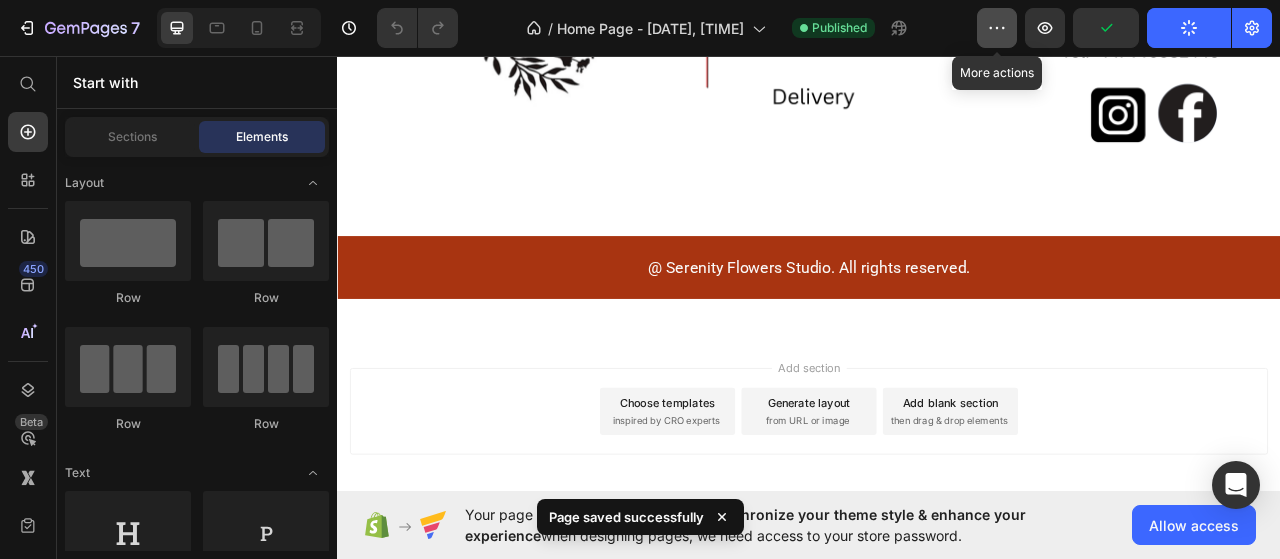 click 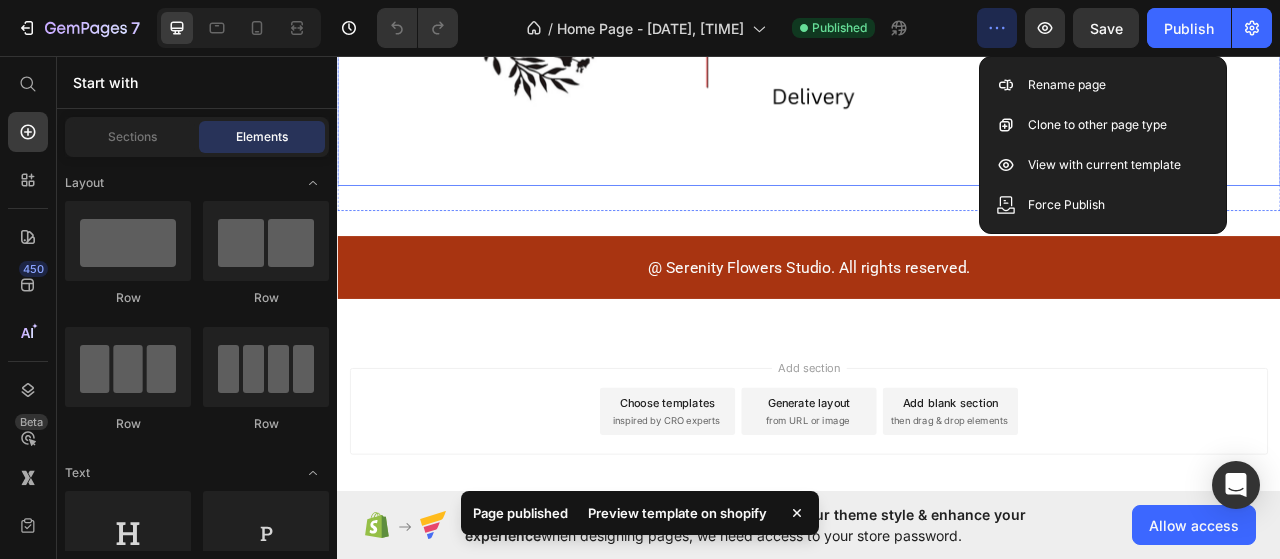 click at bounding box center [937, -31] 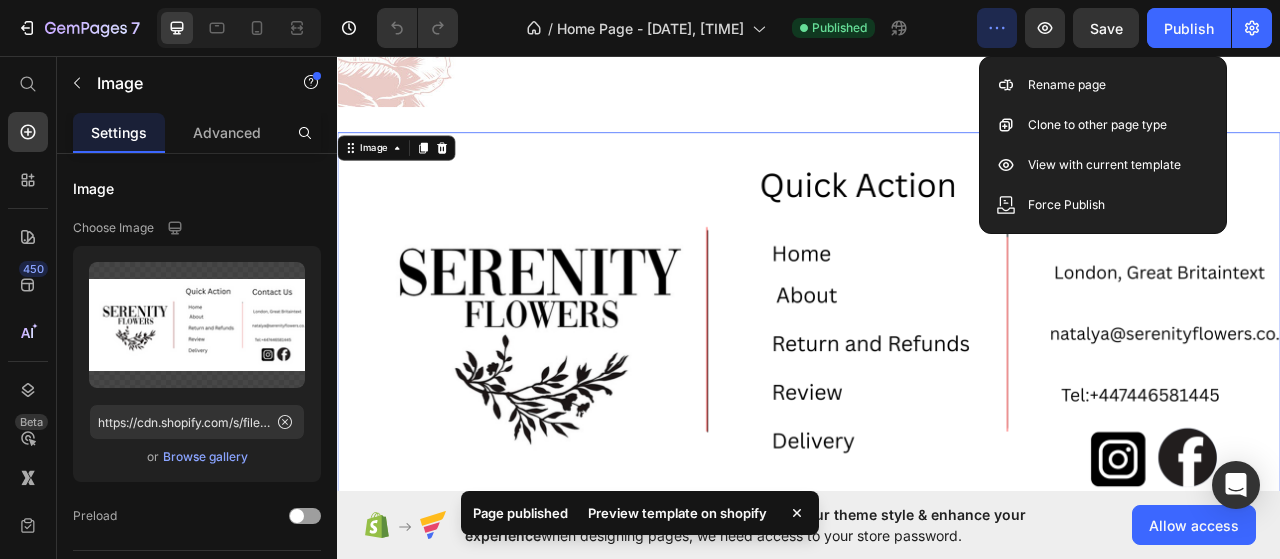 scroll, scrollTop: 6708, scrollLeft: 0, axis: vertical 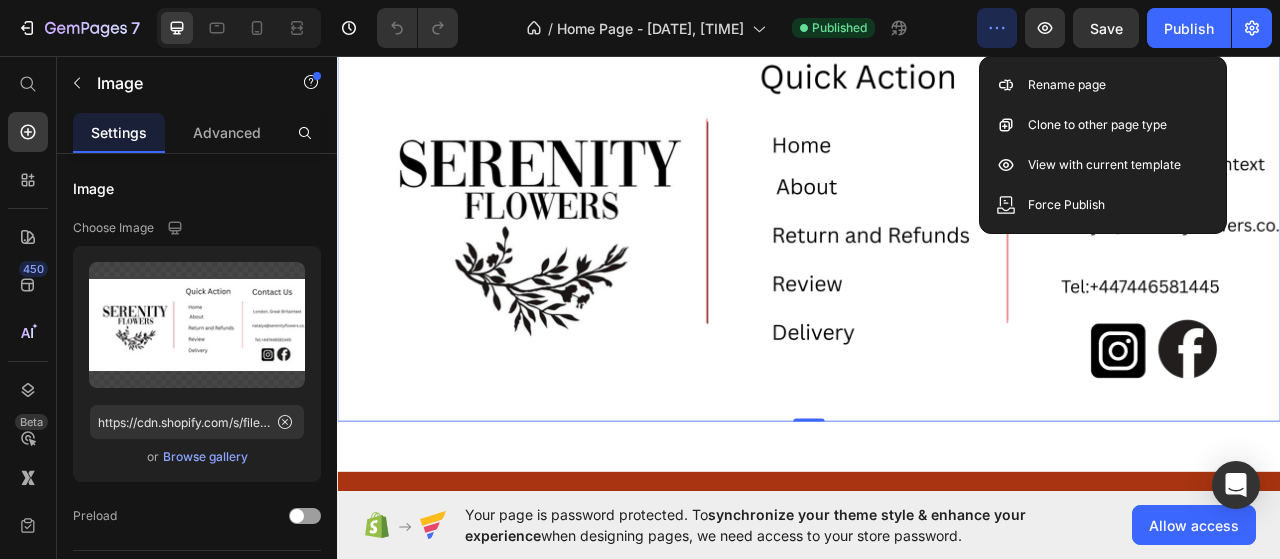 click 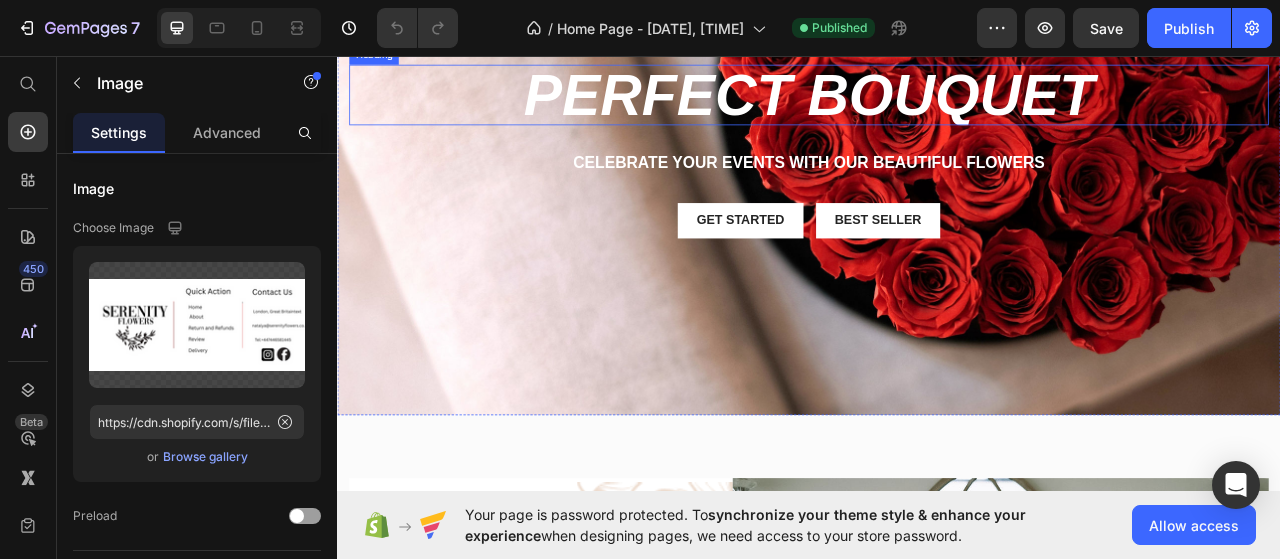 scroll, scrollTop: 400, scrollLeft: 0, axis: vertical 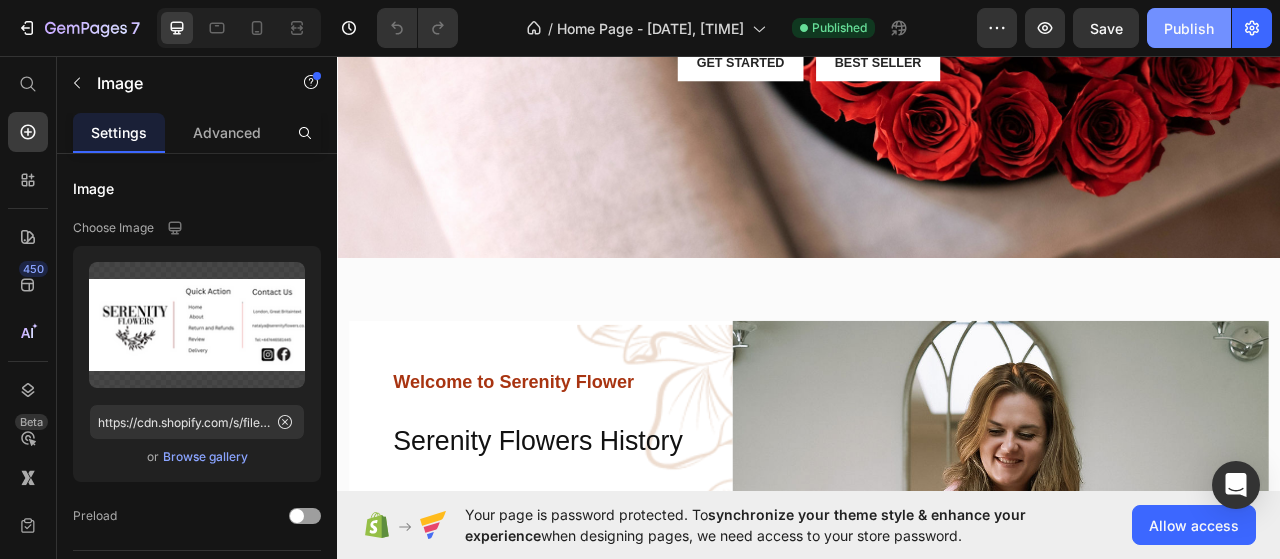 click on "Publish" at bounding box center [1189, 28] 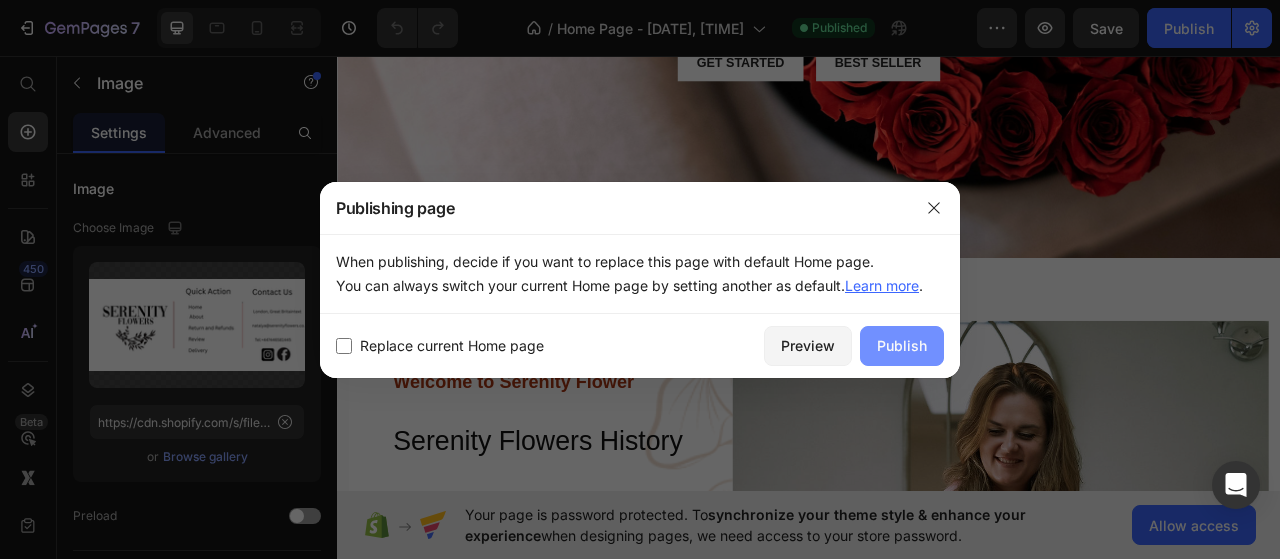 click on "Publish" at bounding box center (902, 345) 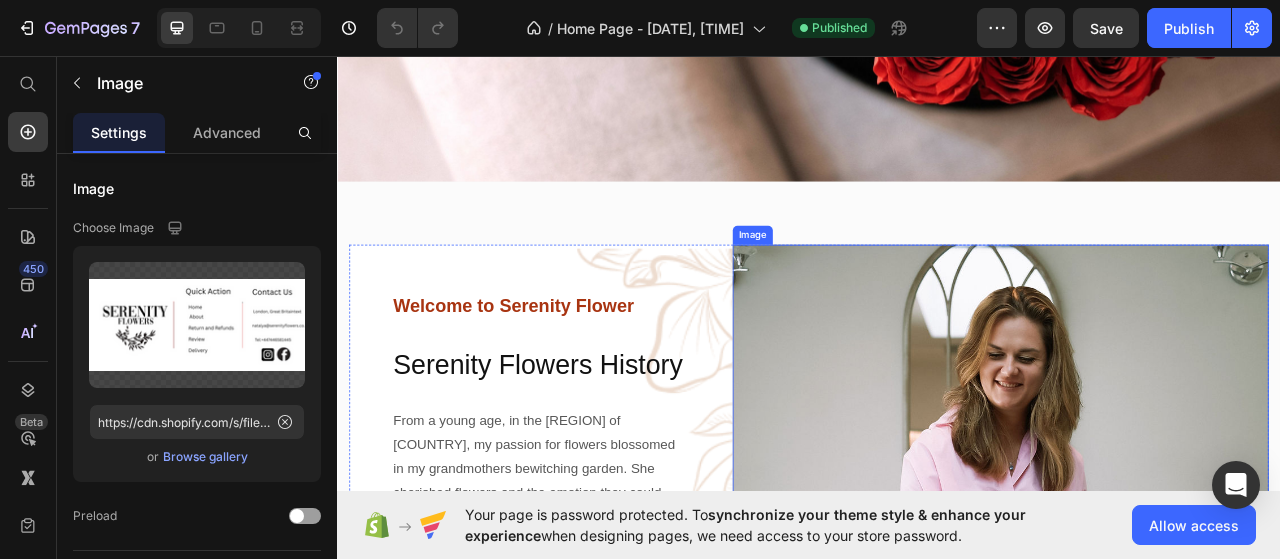 scroll, scrollTop: 500, scrollLeft: 0, axis: vertical 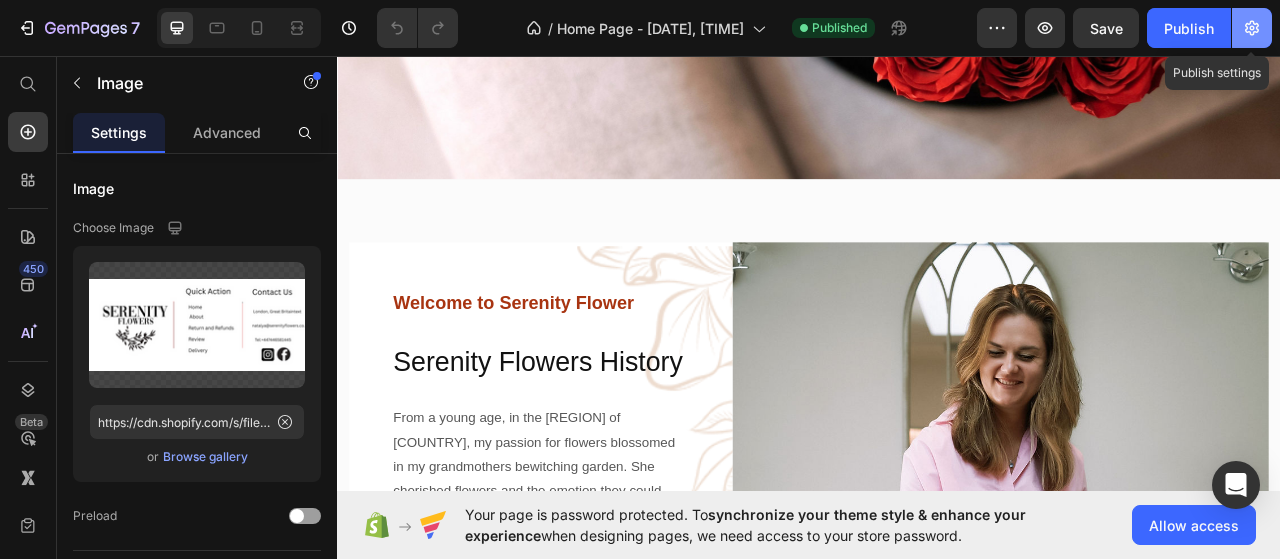 click 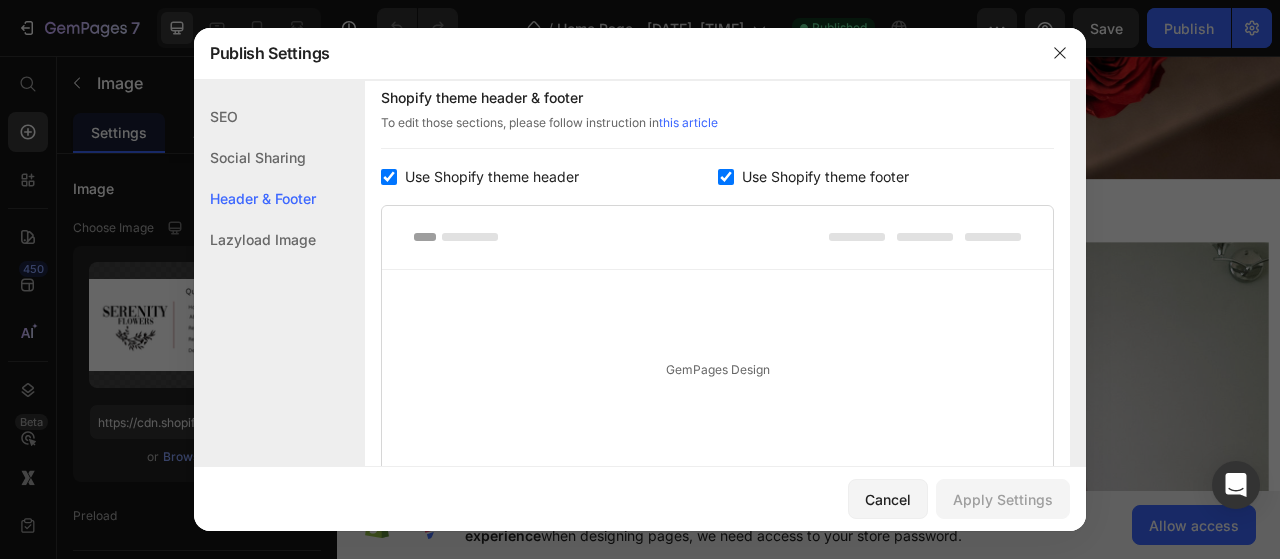 scroll, scrollTop: 200, scrollLeft: 0, axis: vertical 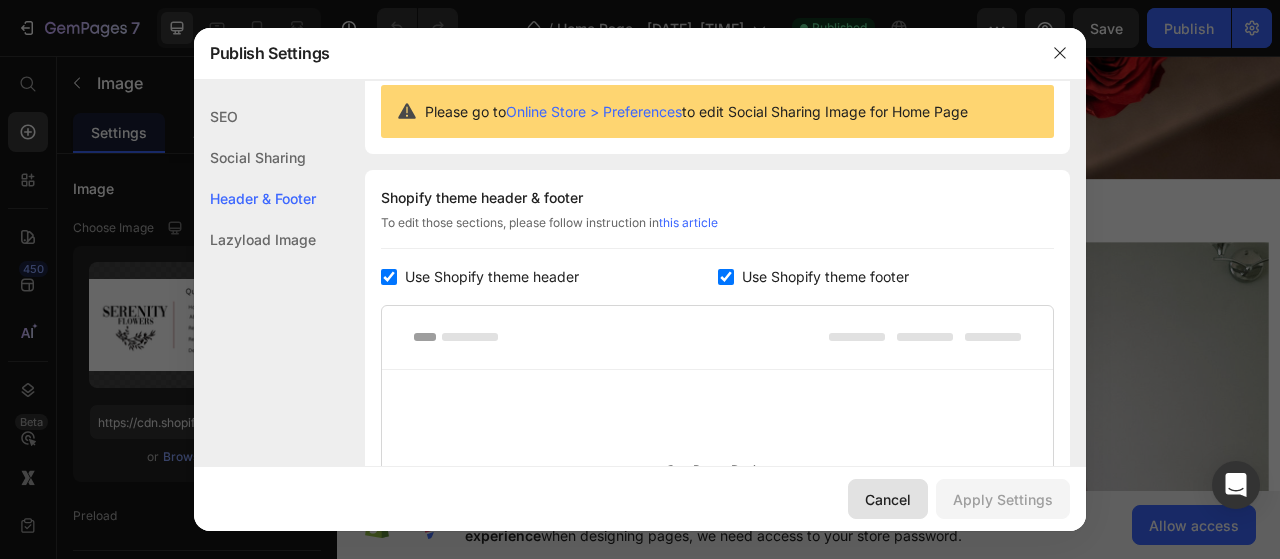 click on "Cancel" at bounding box center [888, 499] 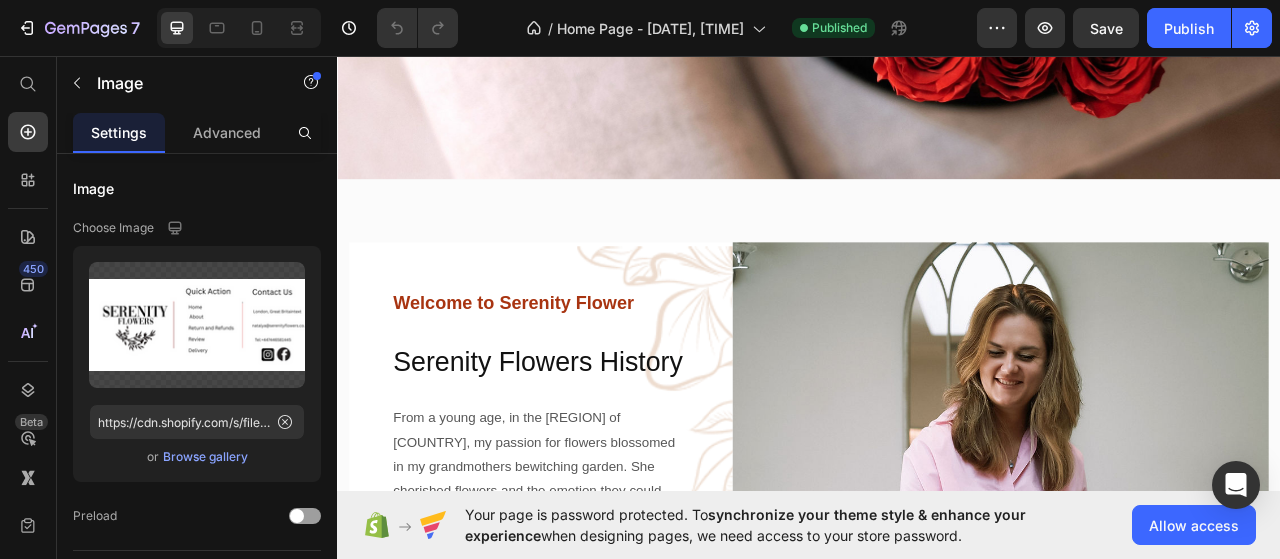 click on "Your page is password protected. To  synchronize your theme style & enhance your experience  when designing pages, we need access to your store password.  Allow access" 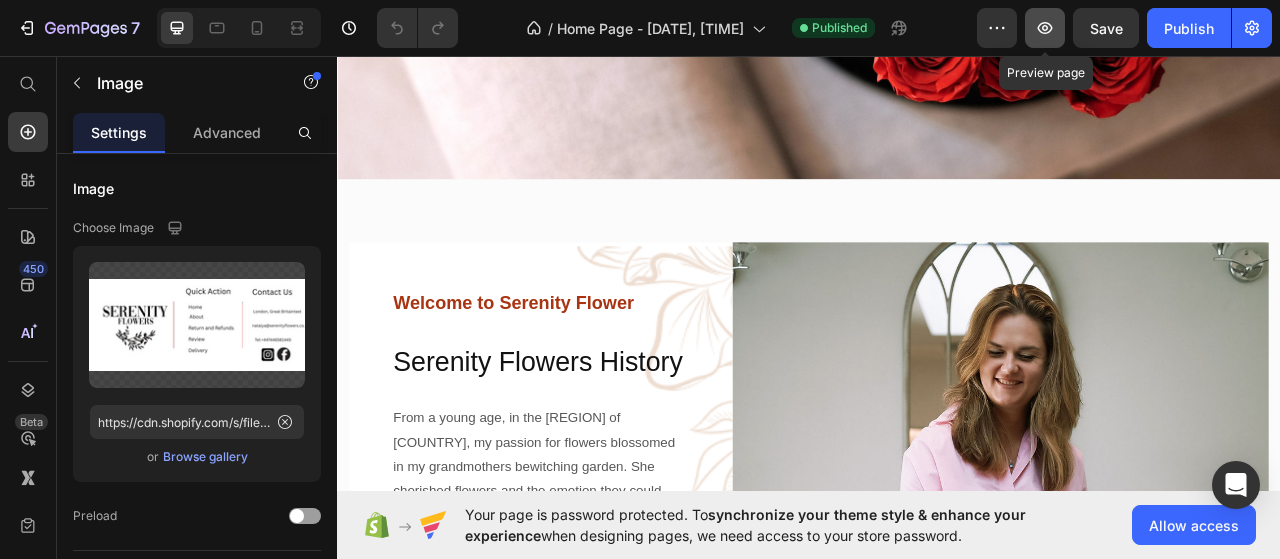click 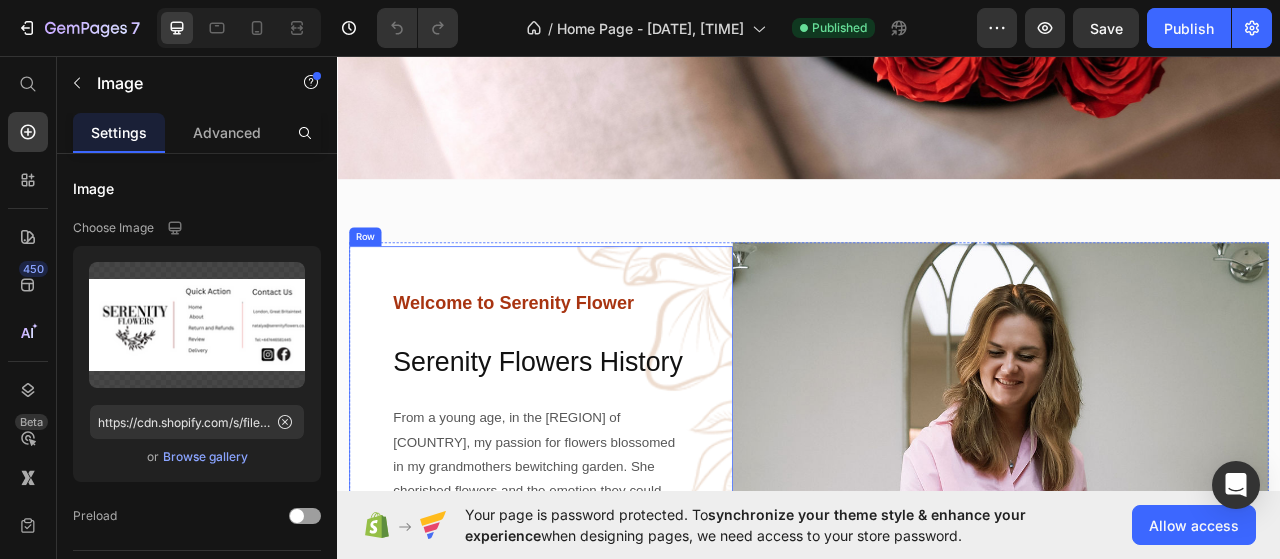 scroll, scrollTop: 700, scrollLeft: 0, axis: vertical 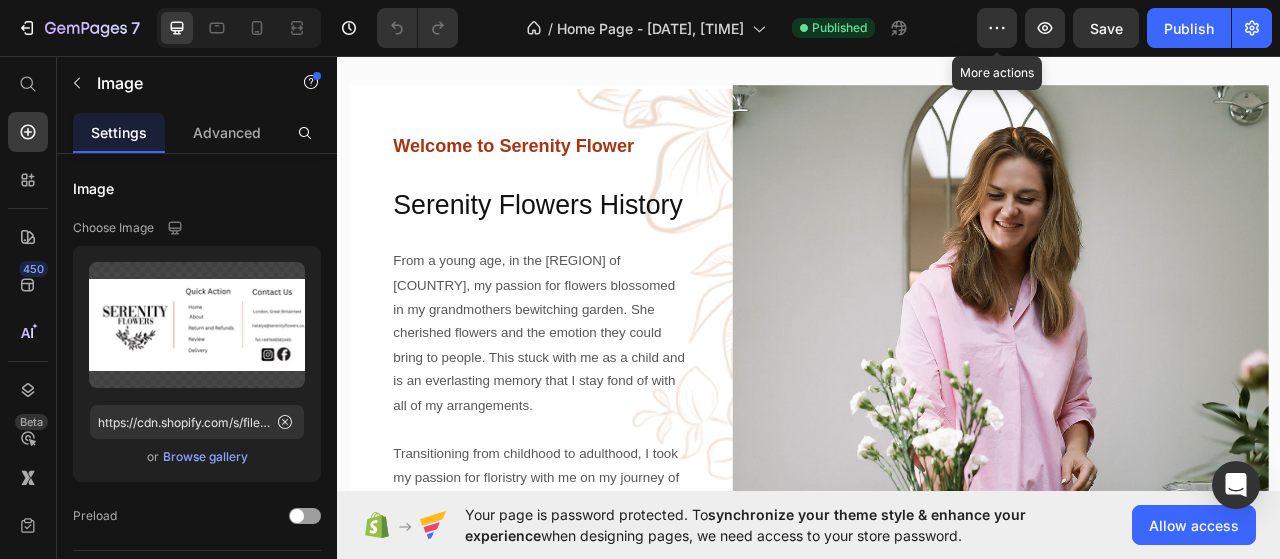 click at bounding box center (1181, 514) 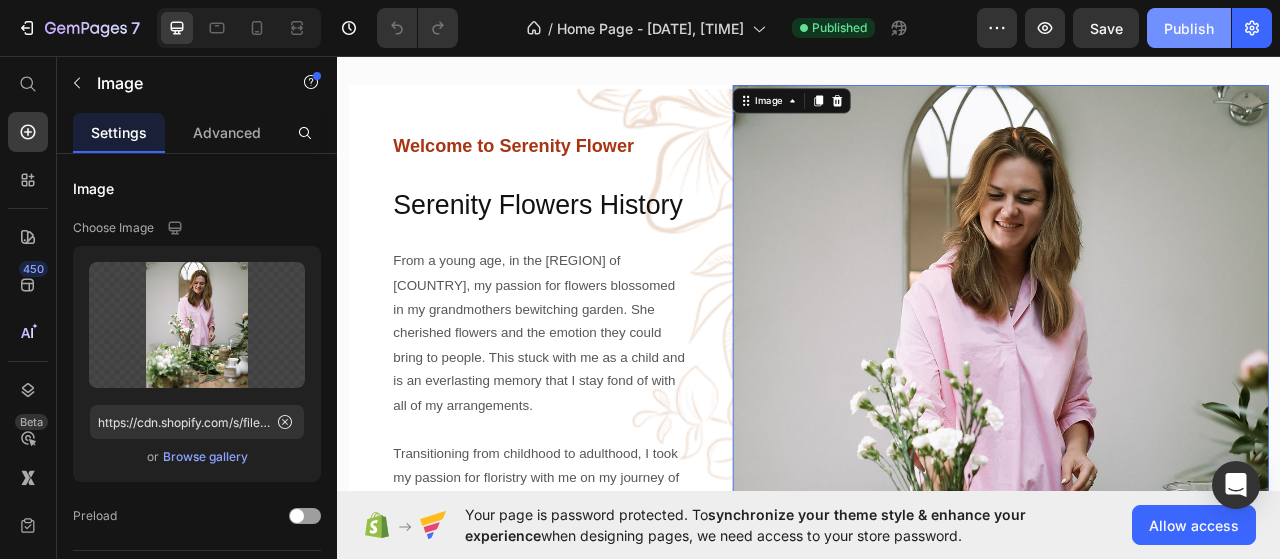 click on "Publish" at bounding box center [1189, 28] 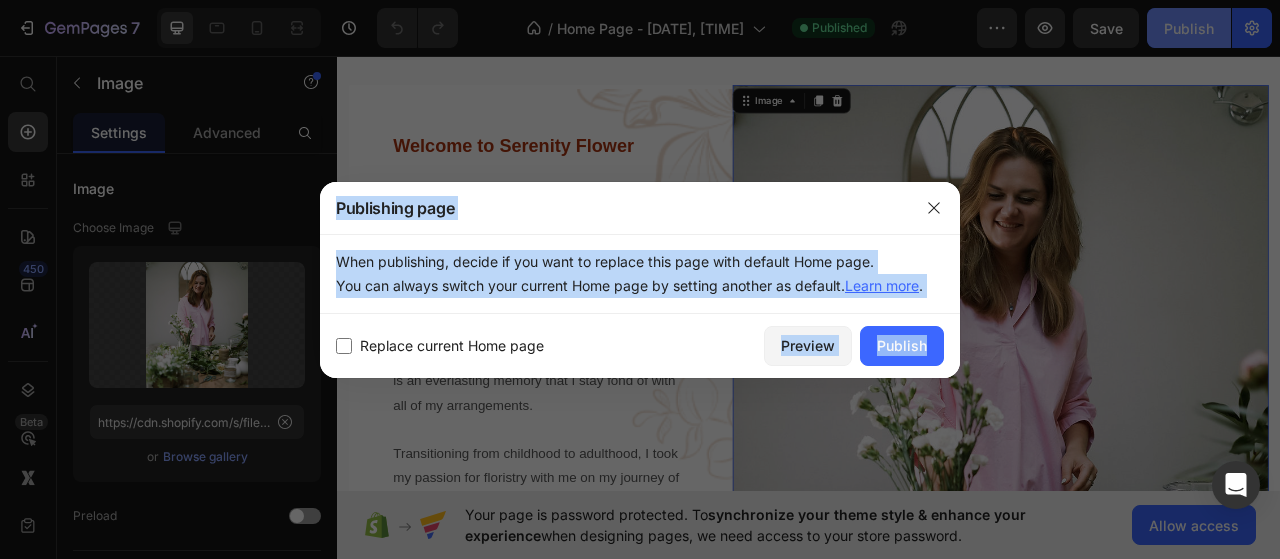 click at bounding box center [640, 279] 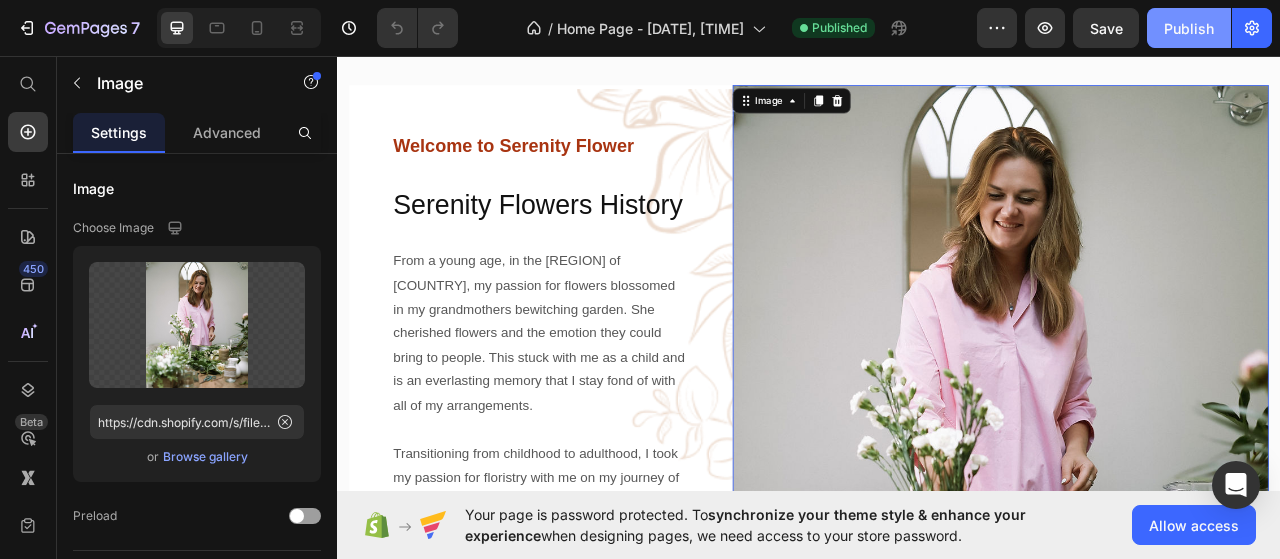 click on "Publish" at bounding box center (1189, 28) 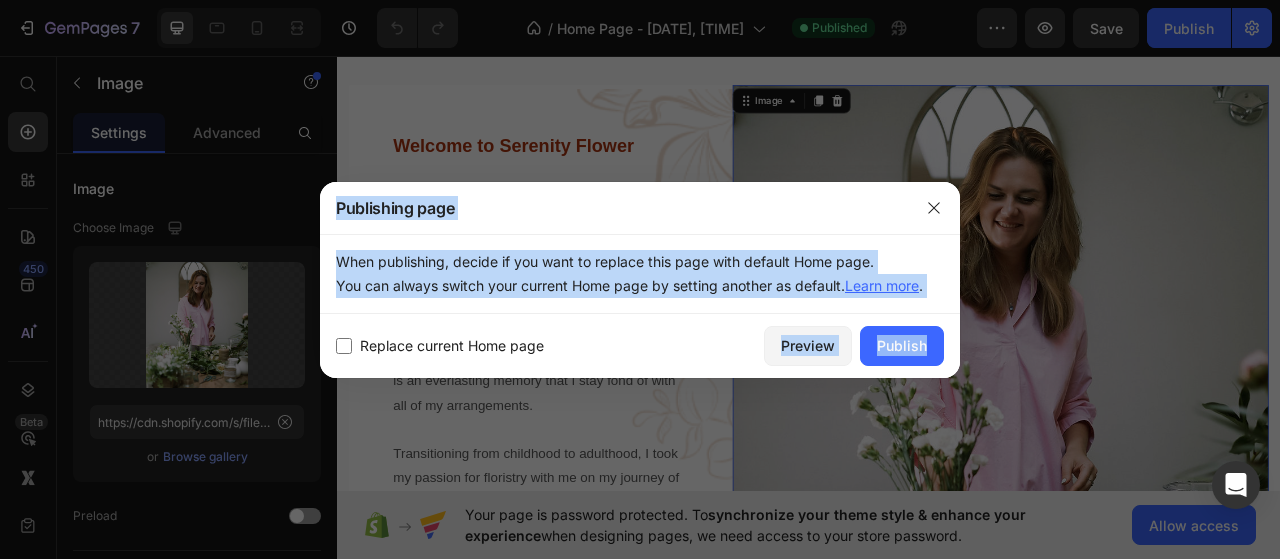 click on "Replace current Home page" at bounding box center (452, 346) 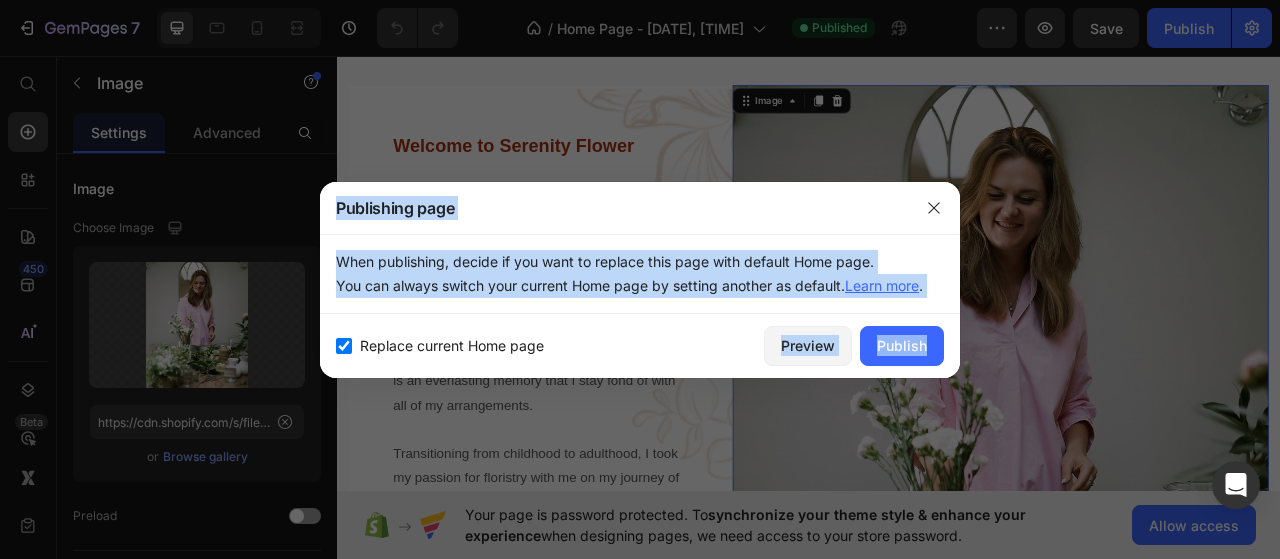 checkbox on "true" 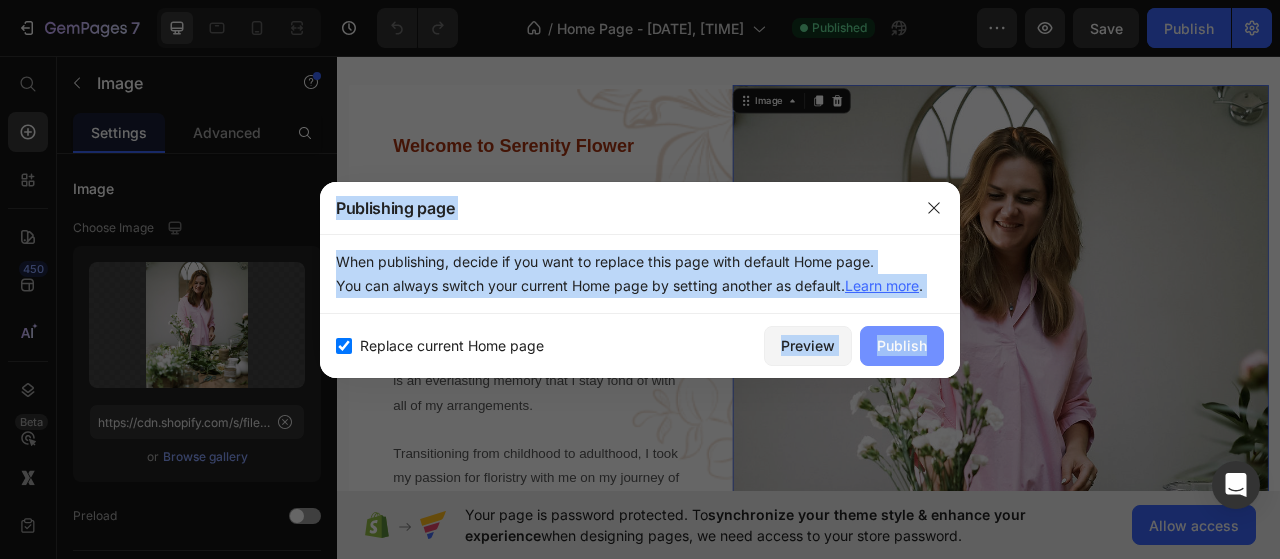 click on "Publish" at bounding box center [902, 345] 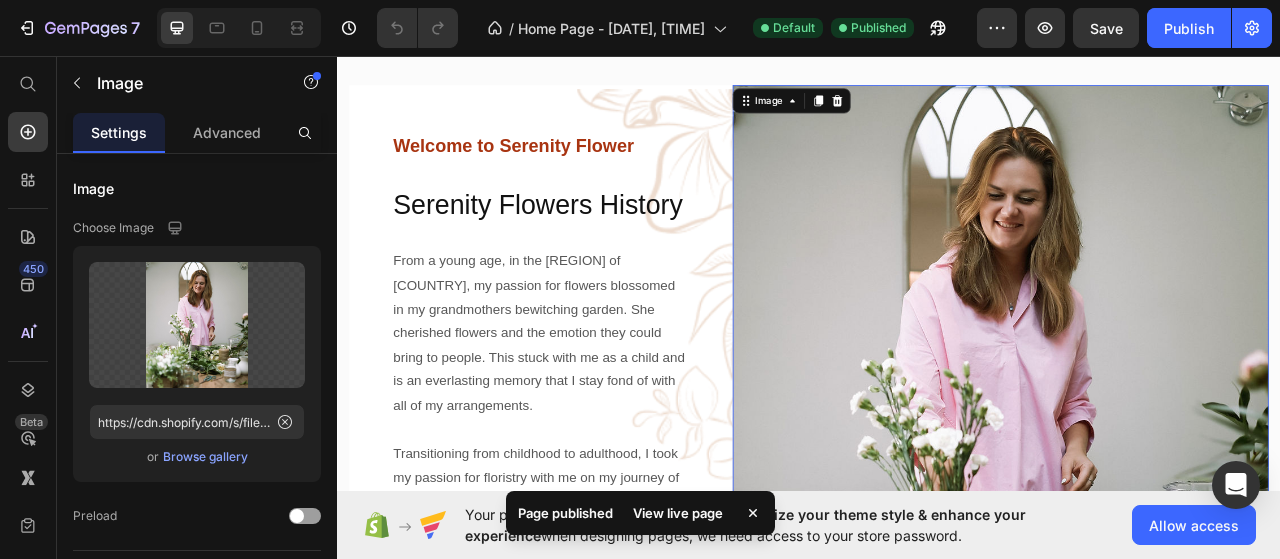 click on "View live page" at bounding box center (678, 513) 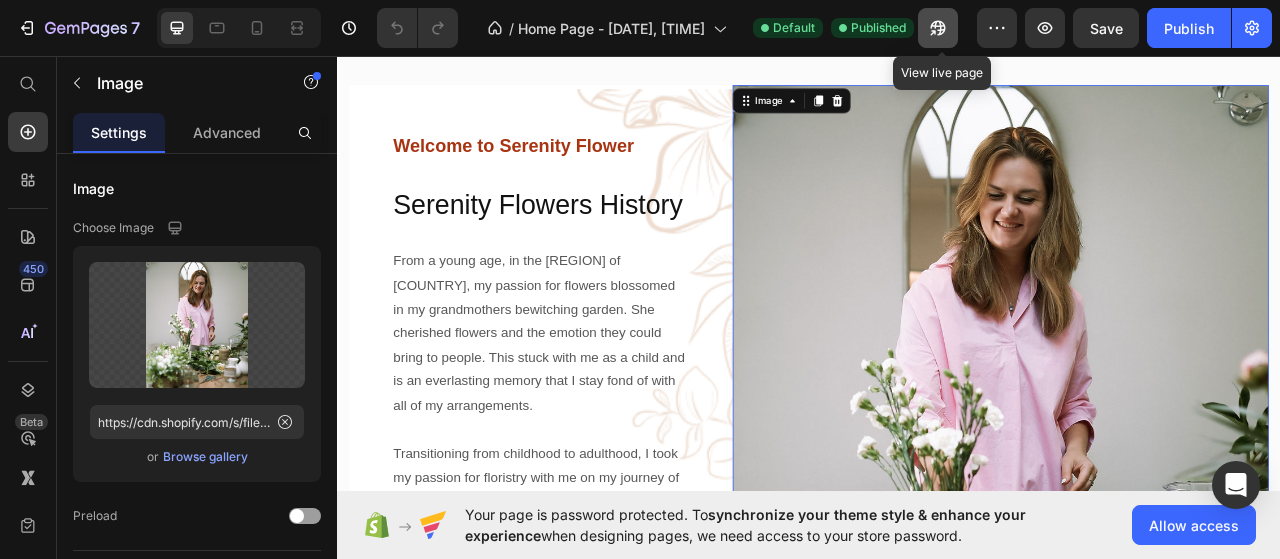 click 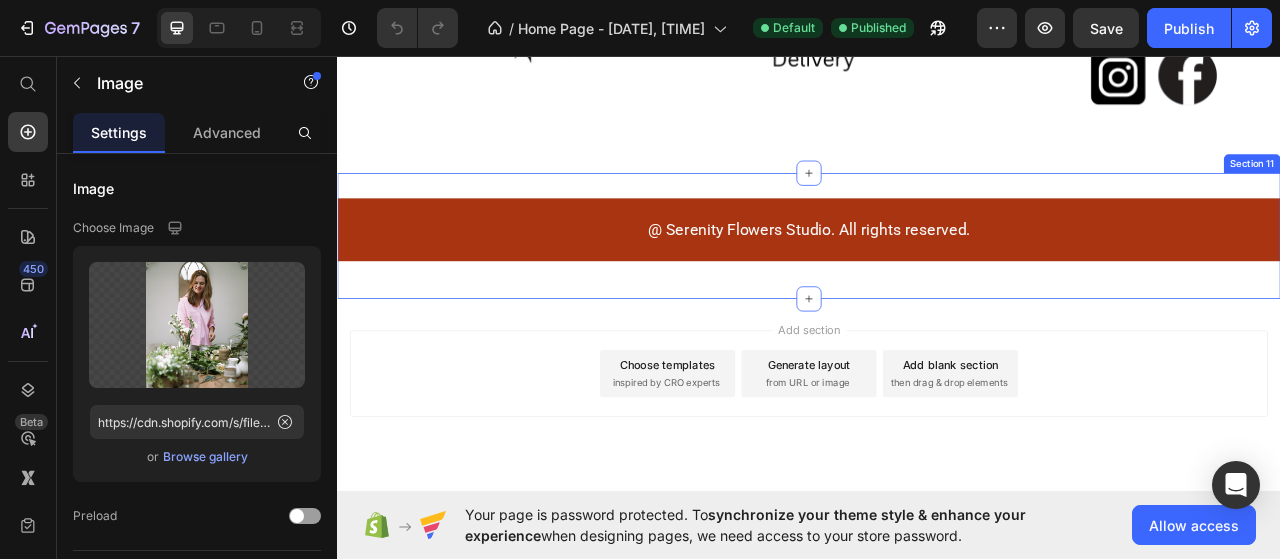 scroll, scrollTop: 7156, scrollLeft: 0, axis: vertical 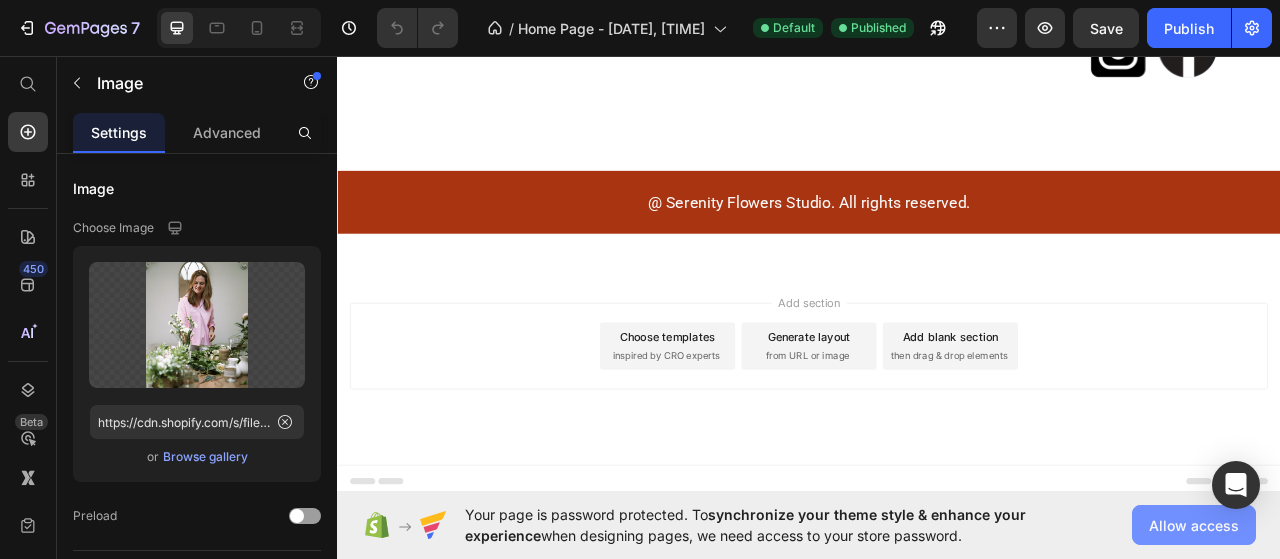 click on "Allow access" 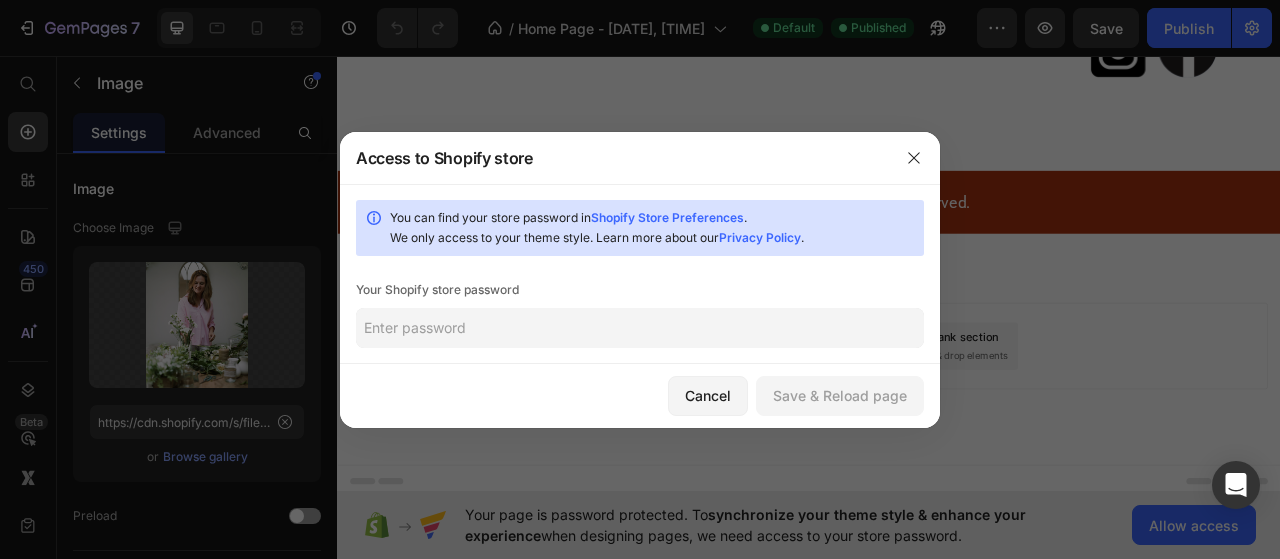 click 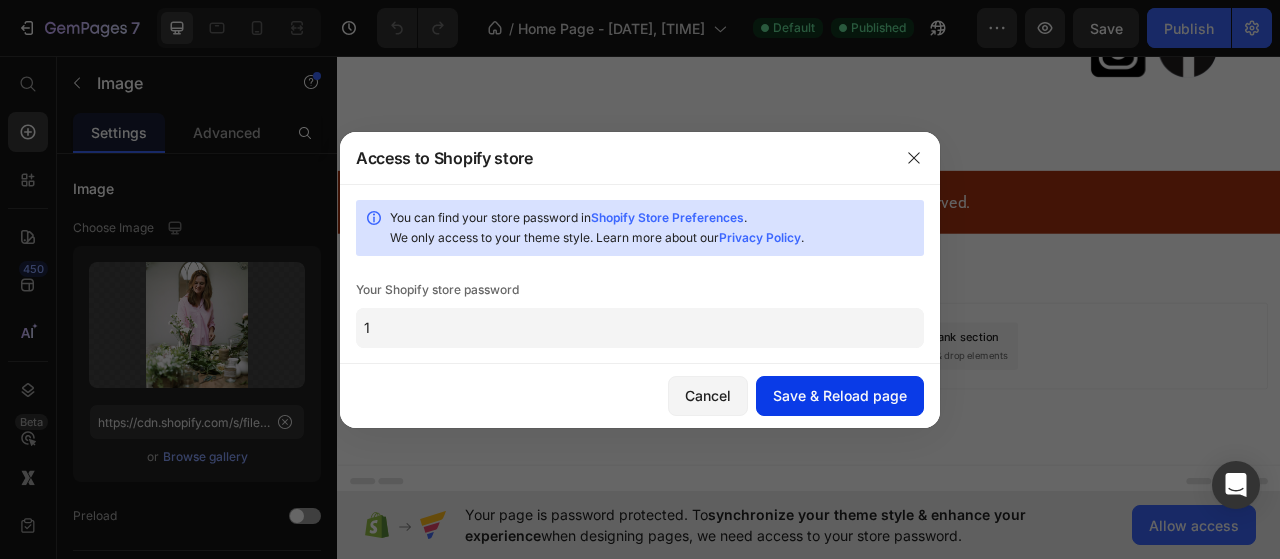 type on "1" 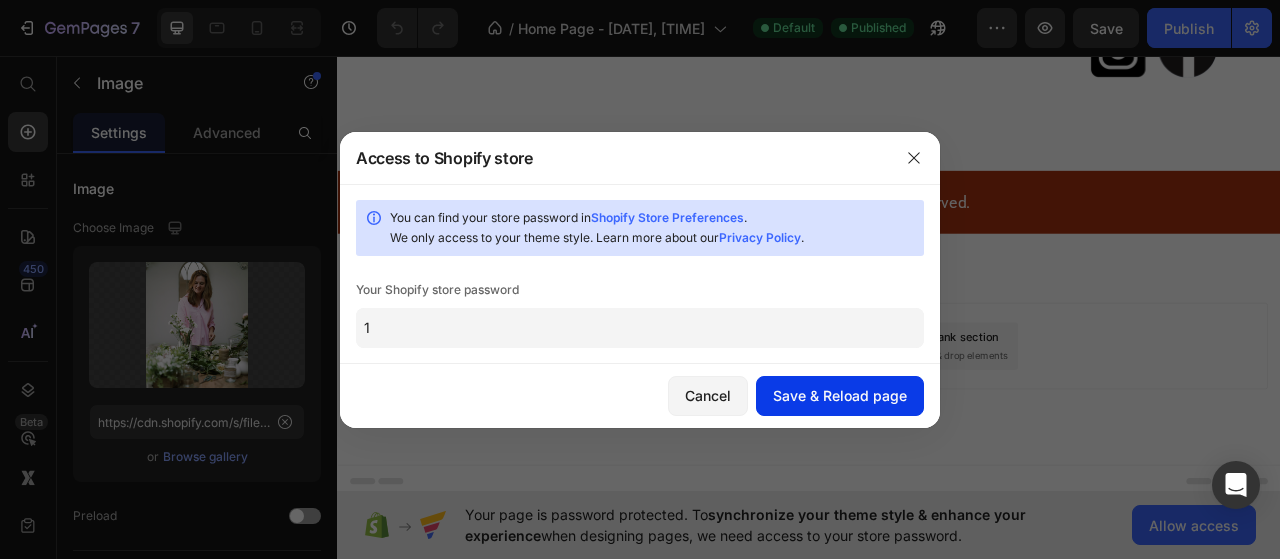 click on "Save & Reload page" at bounding box center [840, 395] 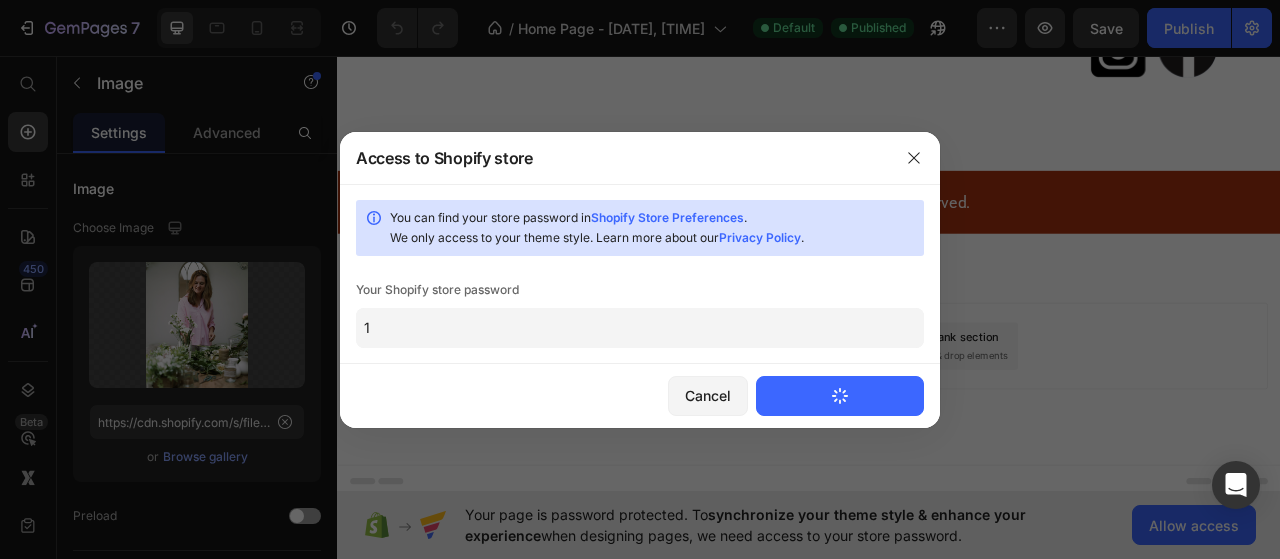 type 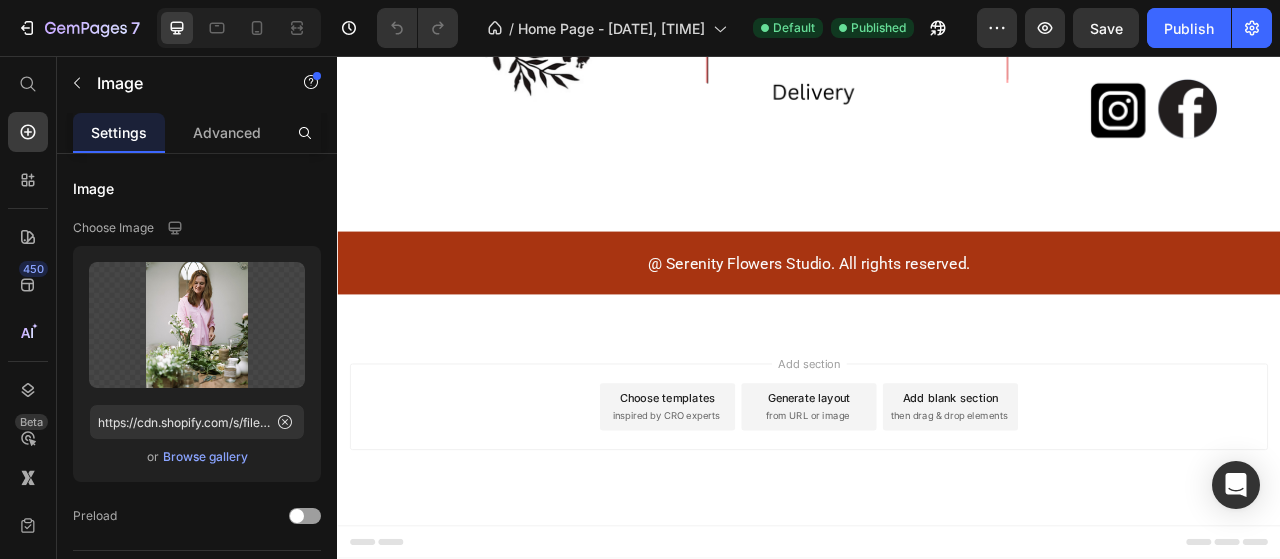 scroll, scrollTop: 6940, scrollLeft: 0, axis: vertical 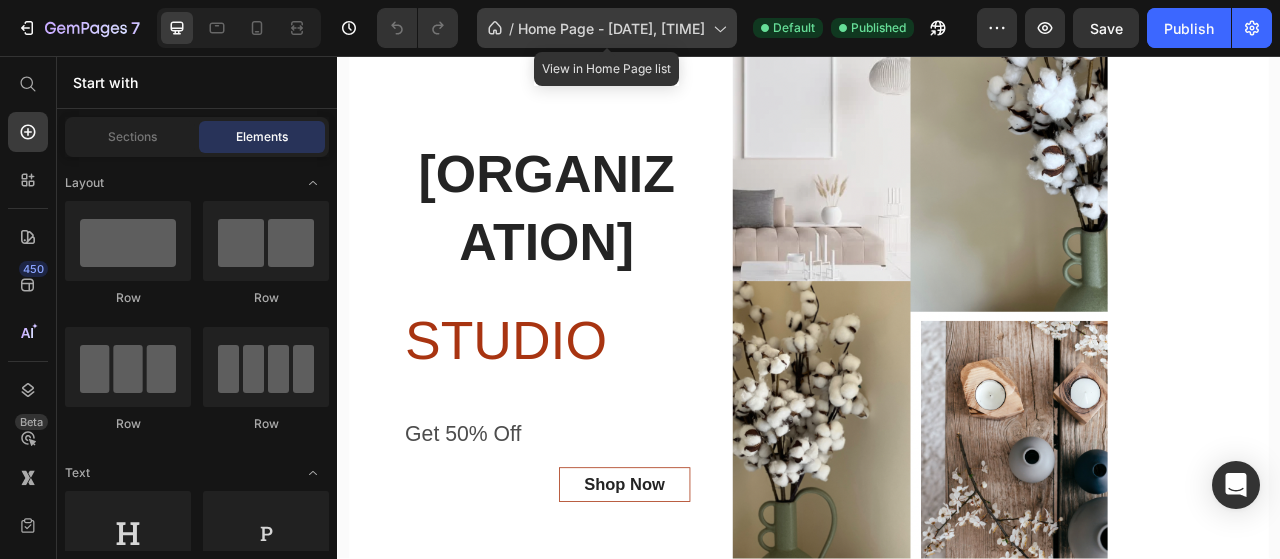click on "Home Page - Jul 13, 02:03:31" at bounding box center [611, 28] 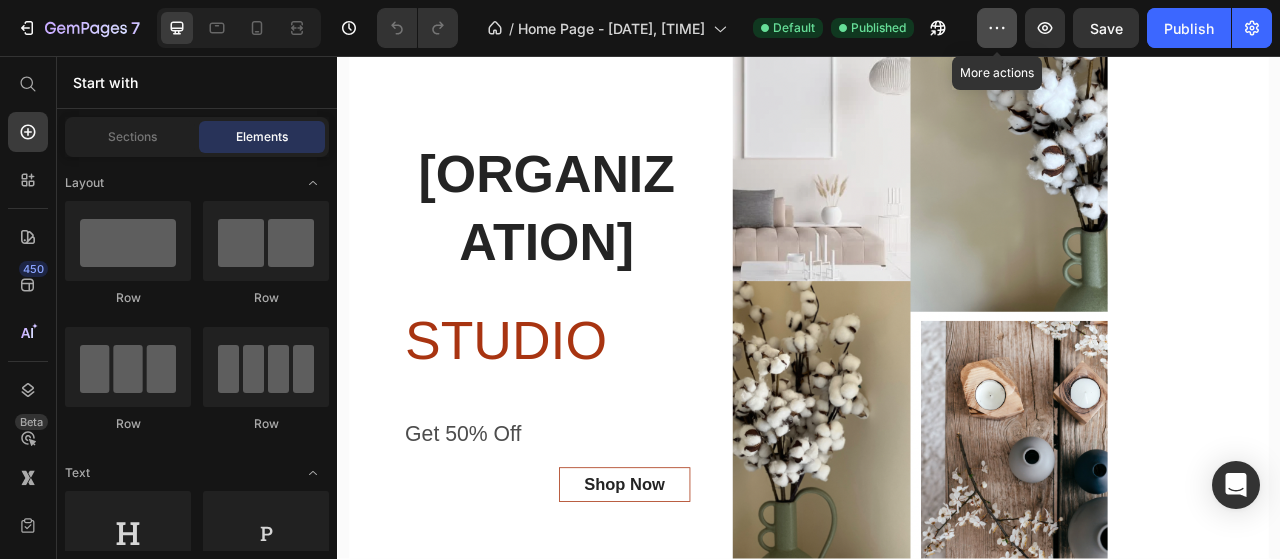 click 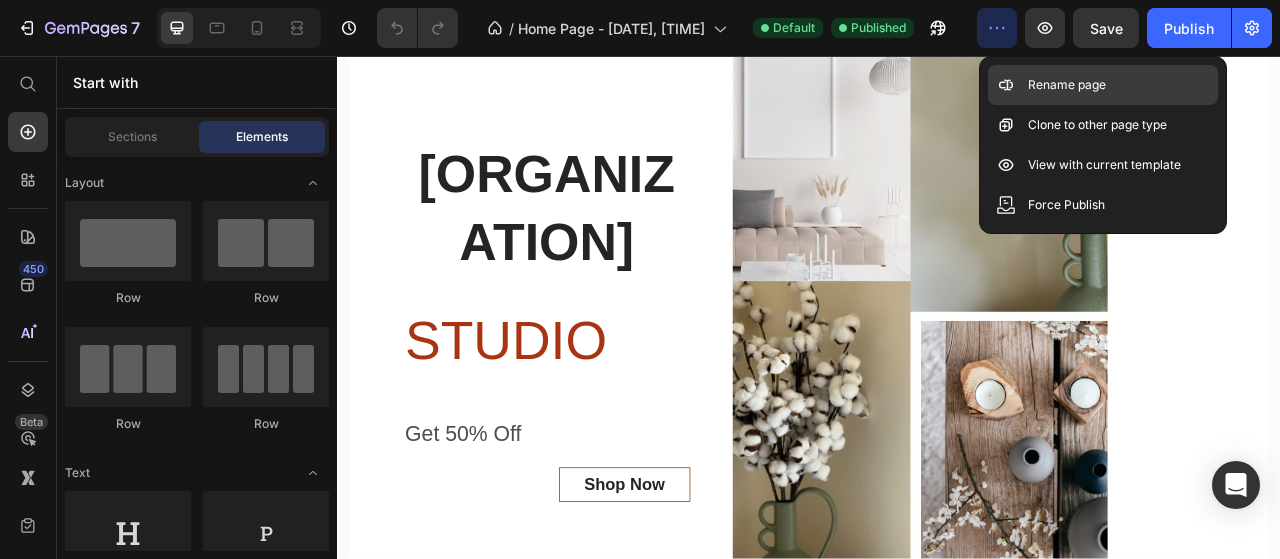 click on "Rename page" at bounding box center [1067, 85] 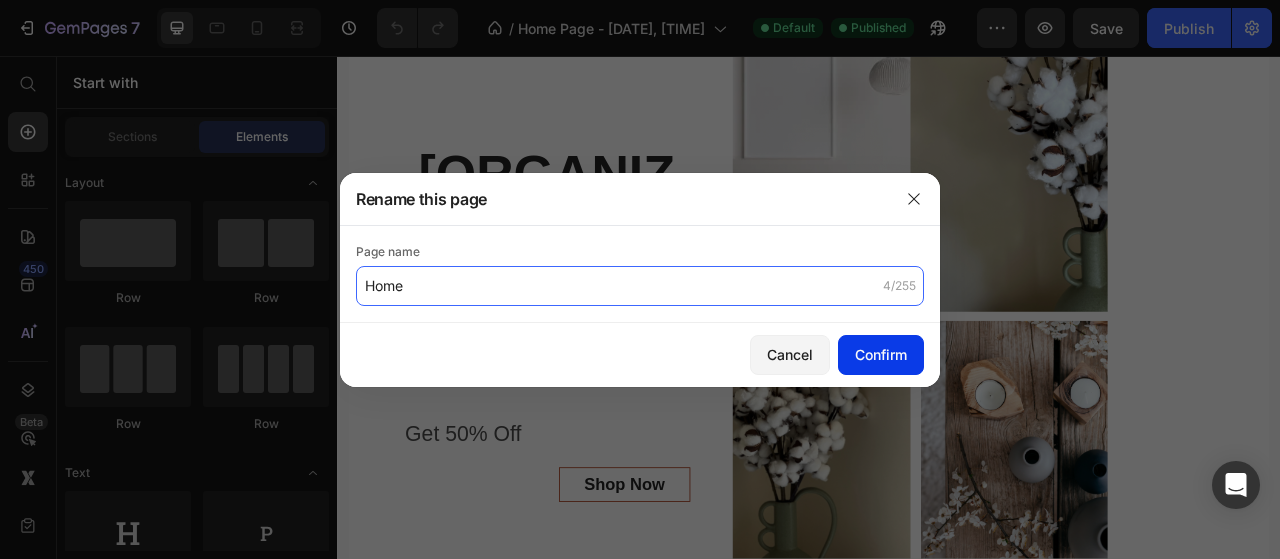 type on "Home" 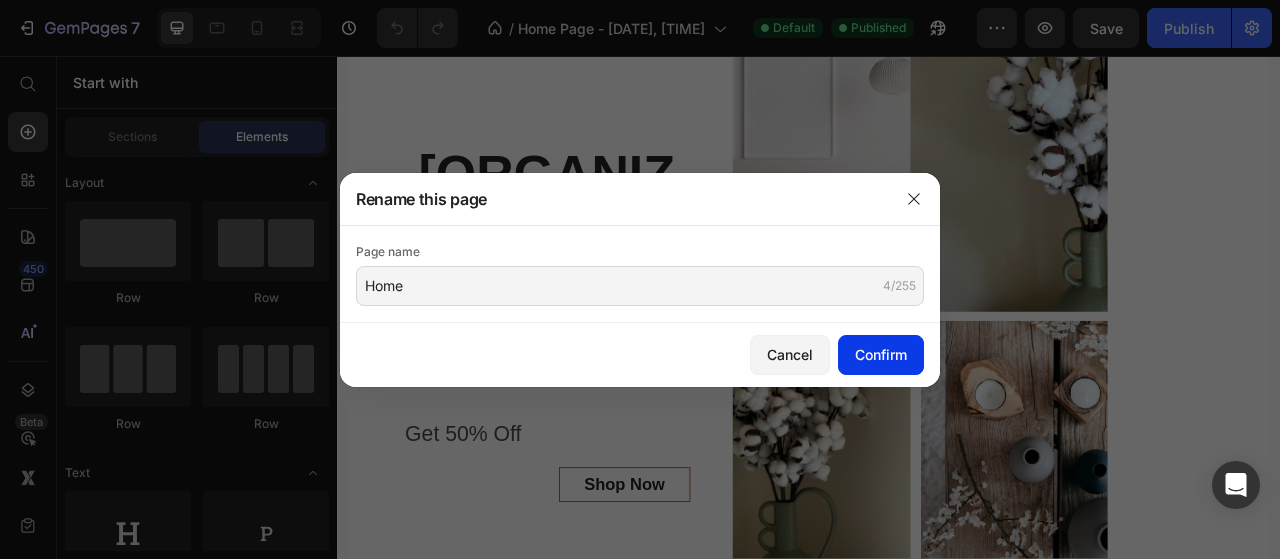 click on "Confirm" 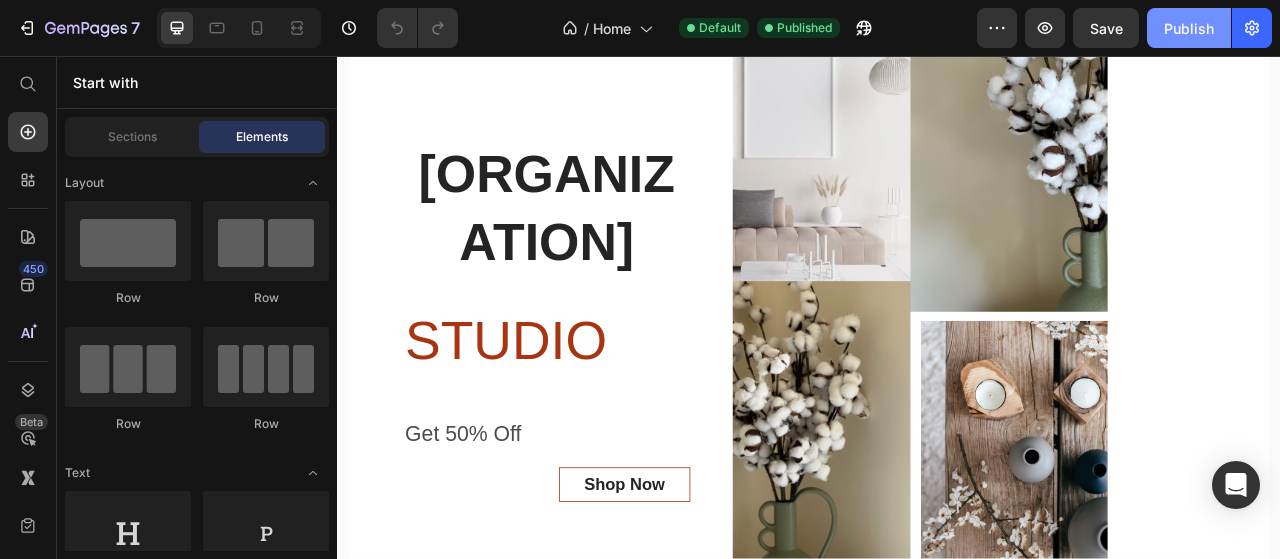 click on "Publish" at bounding box center [1189, 28] 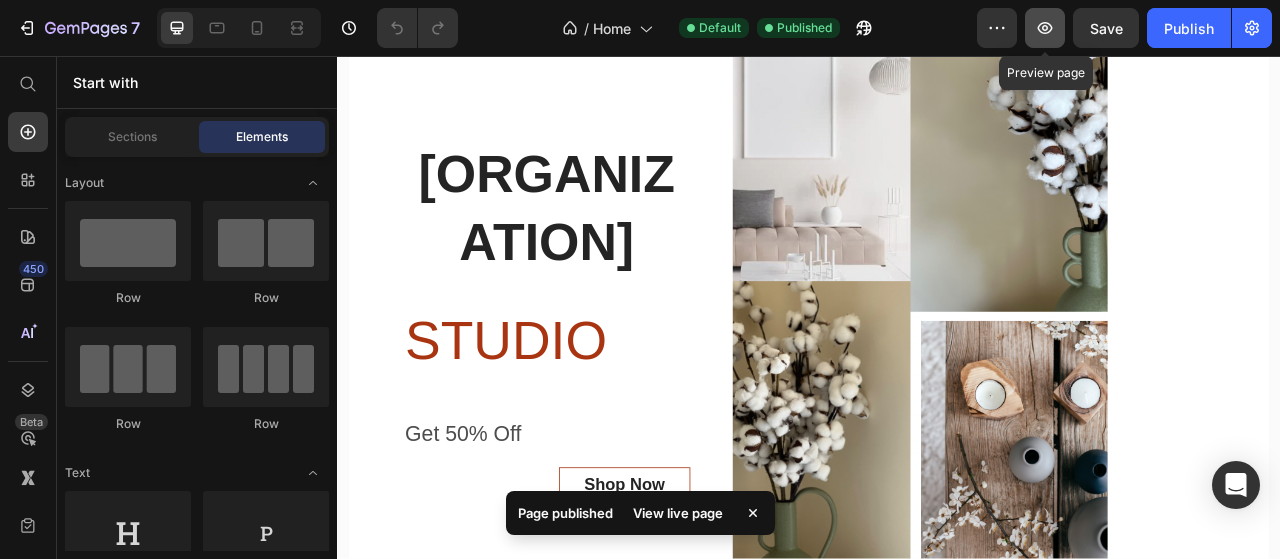 click 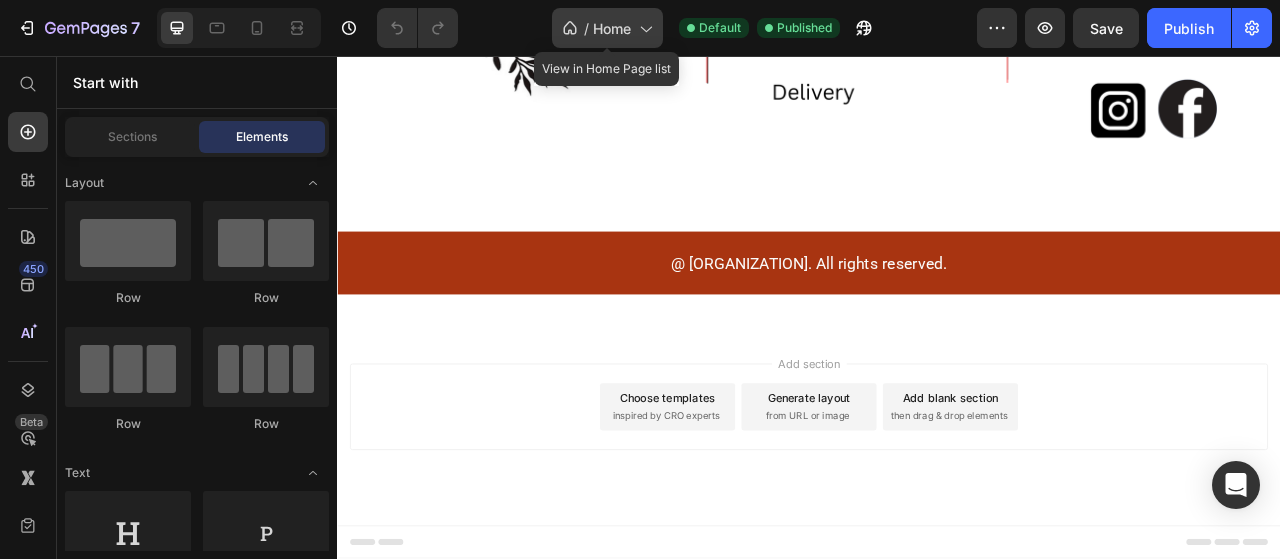 click 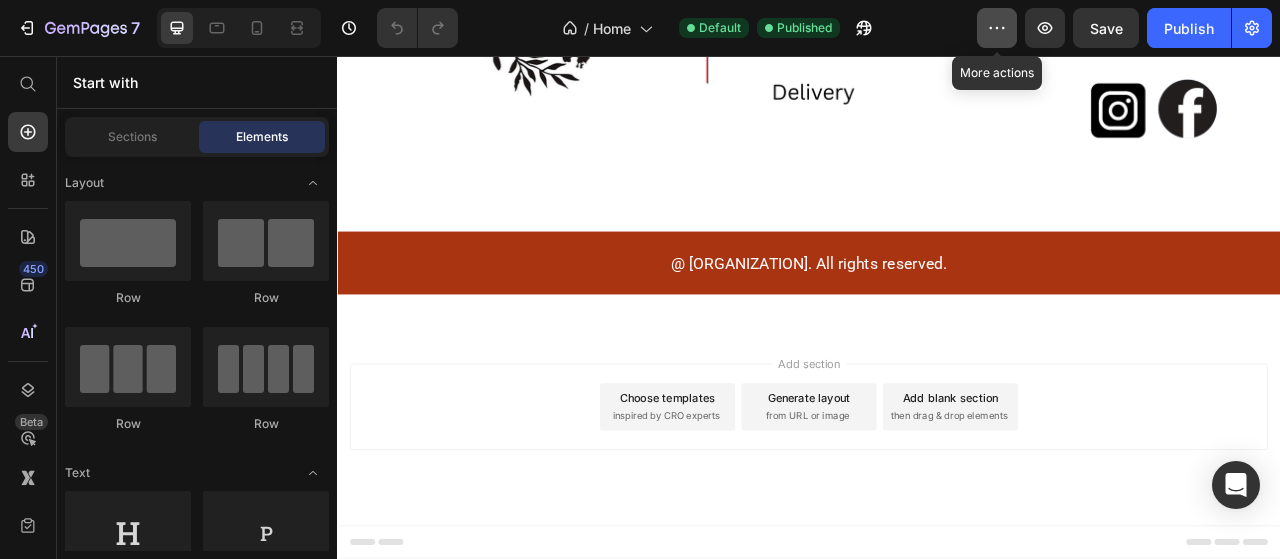 click 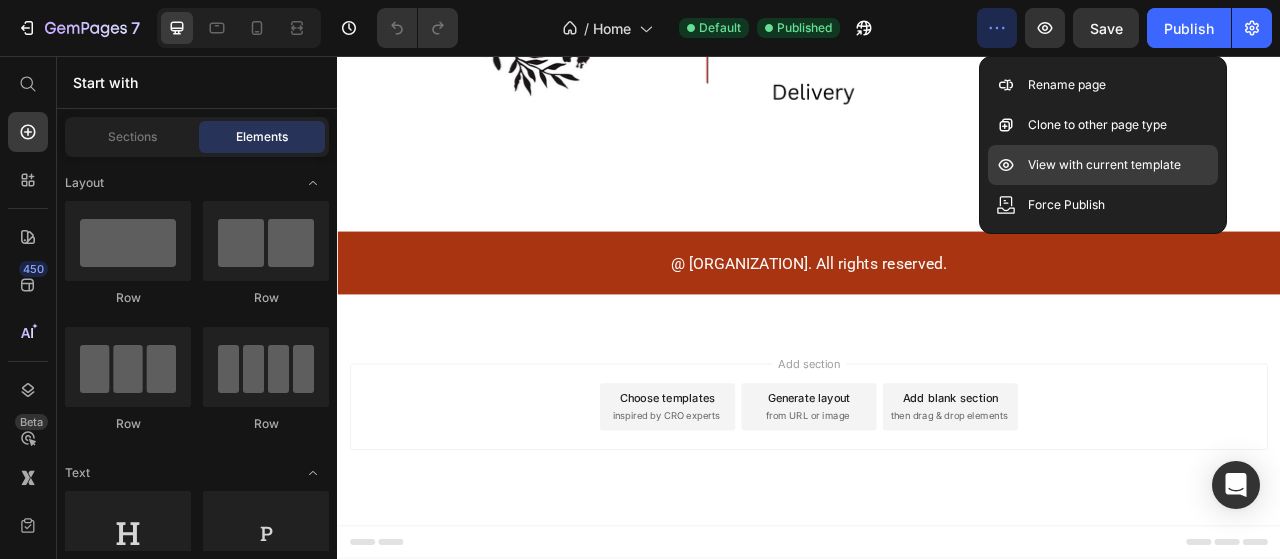 click on "View with current template" at bounding box center (1104, 165) 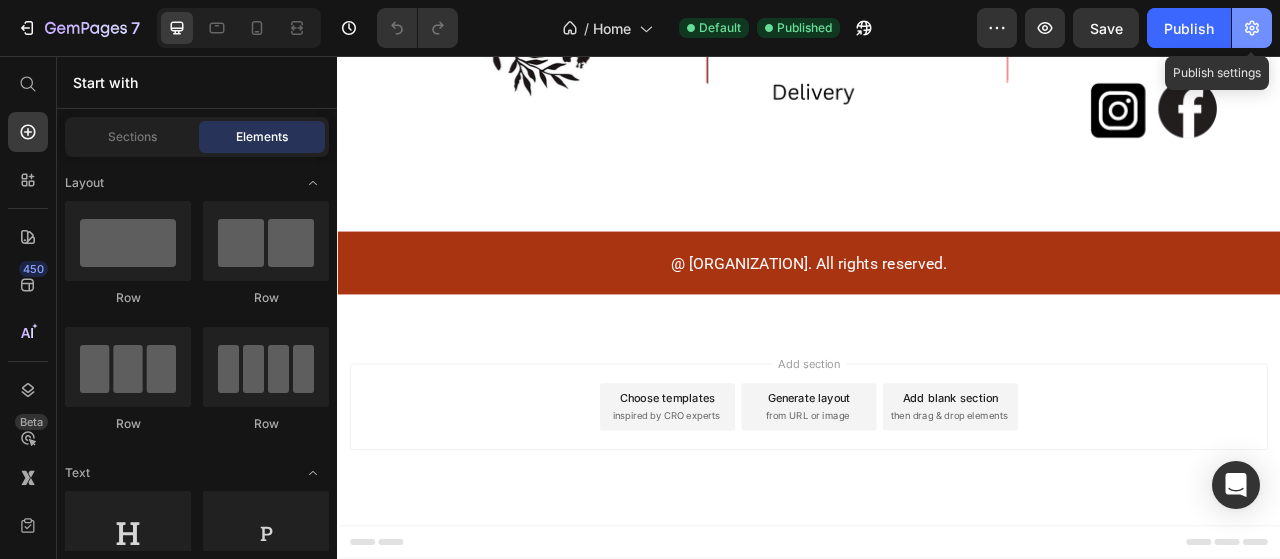 click 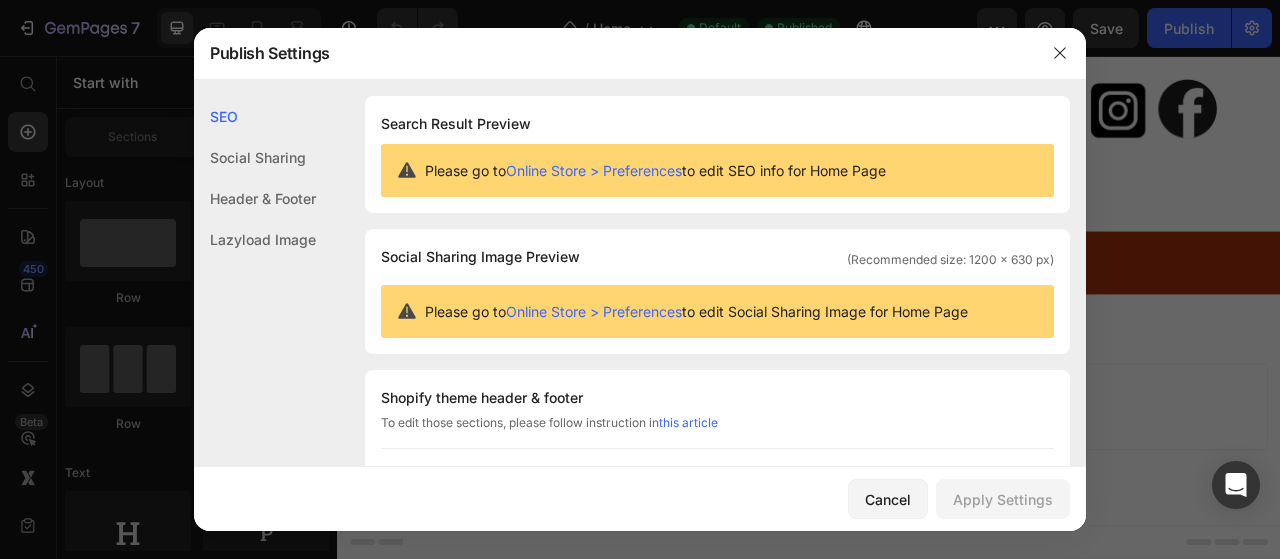 click on "Online Store > Preferences" at bounding box center (594, 170) 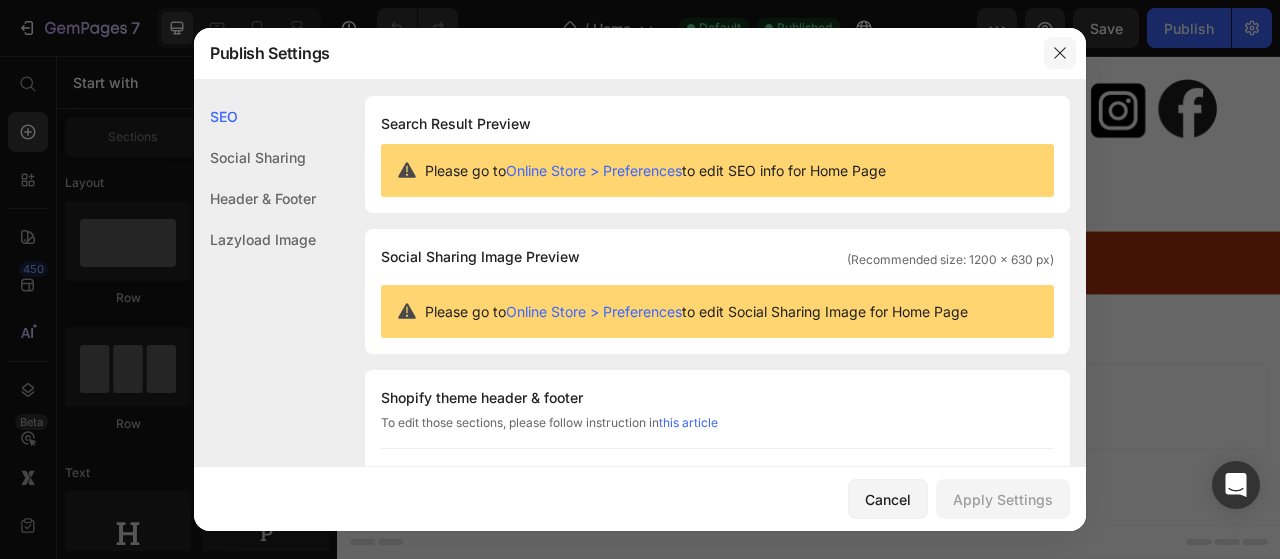 click 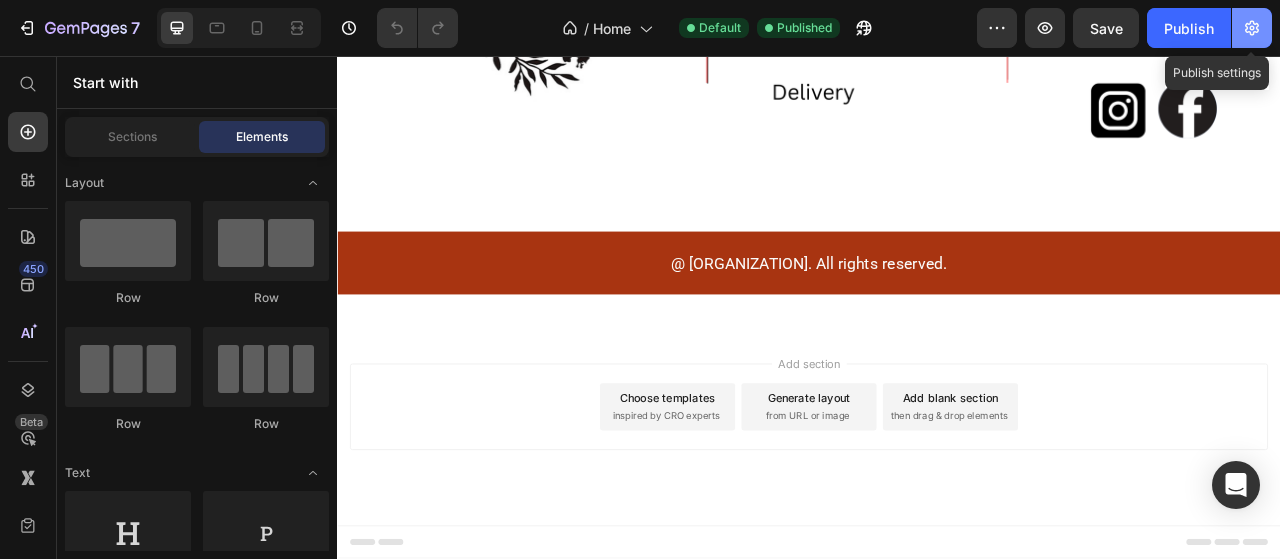 click 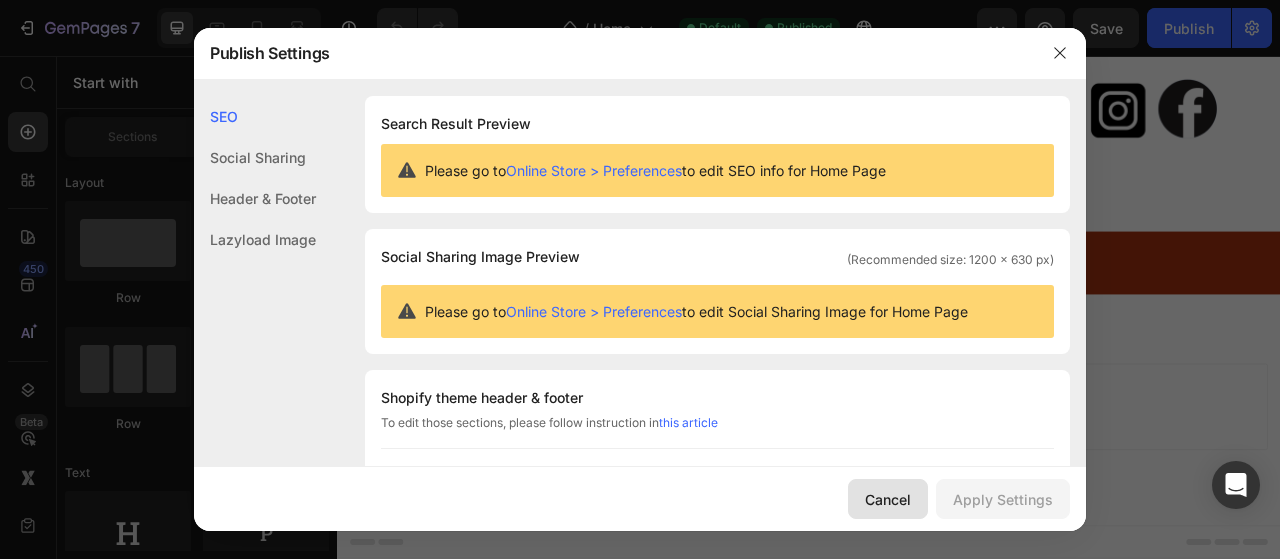 click on "Cancel" at bounding box center [888, 499] 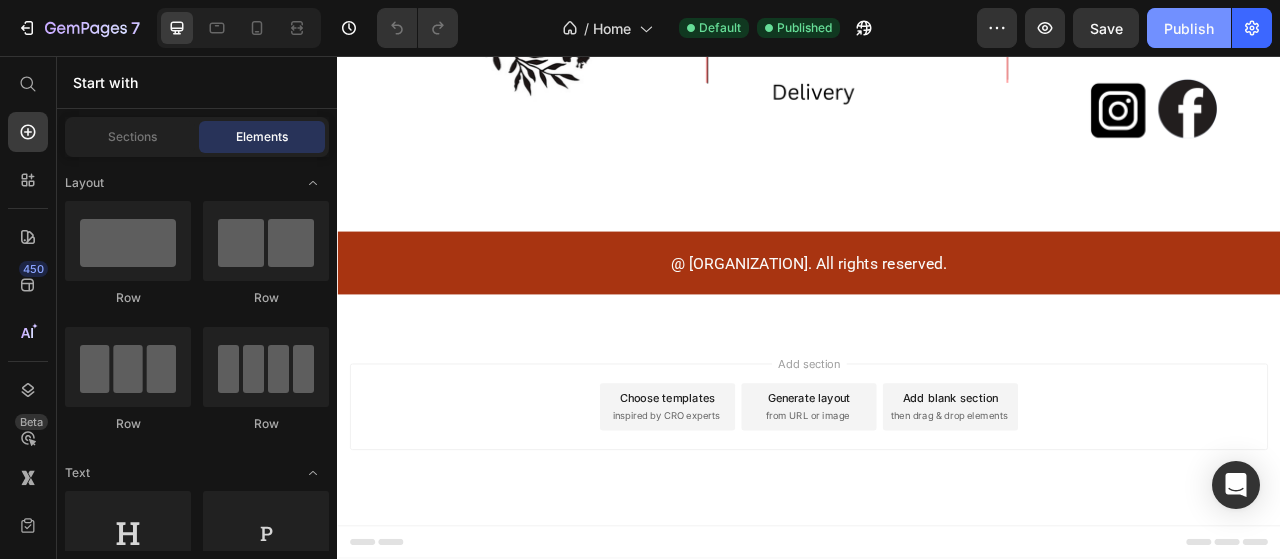click on "Publish" at bounding box center (1189, 28) 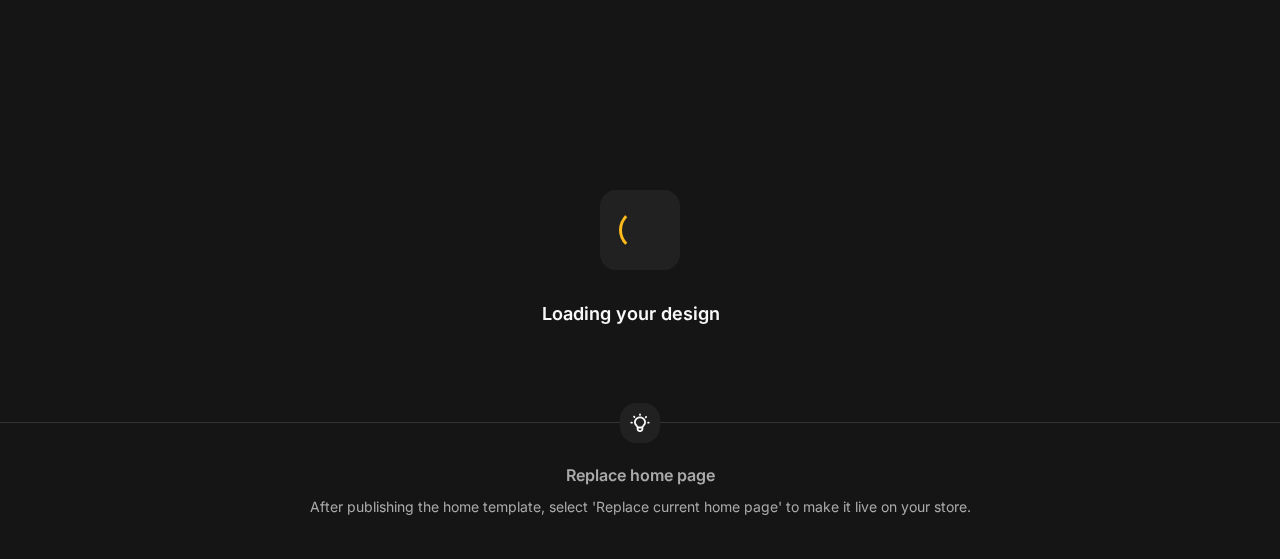 scroll, scrollTop: 0, scrollLeft: 0, axis: both 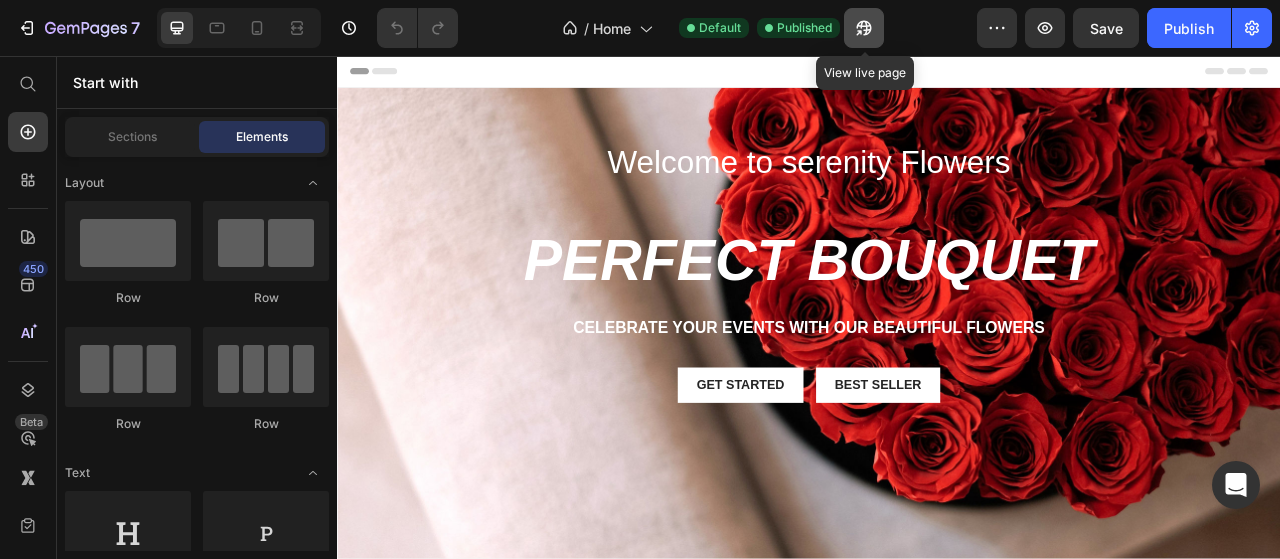 click 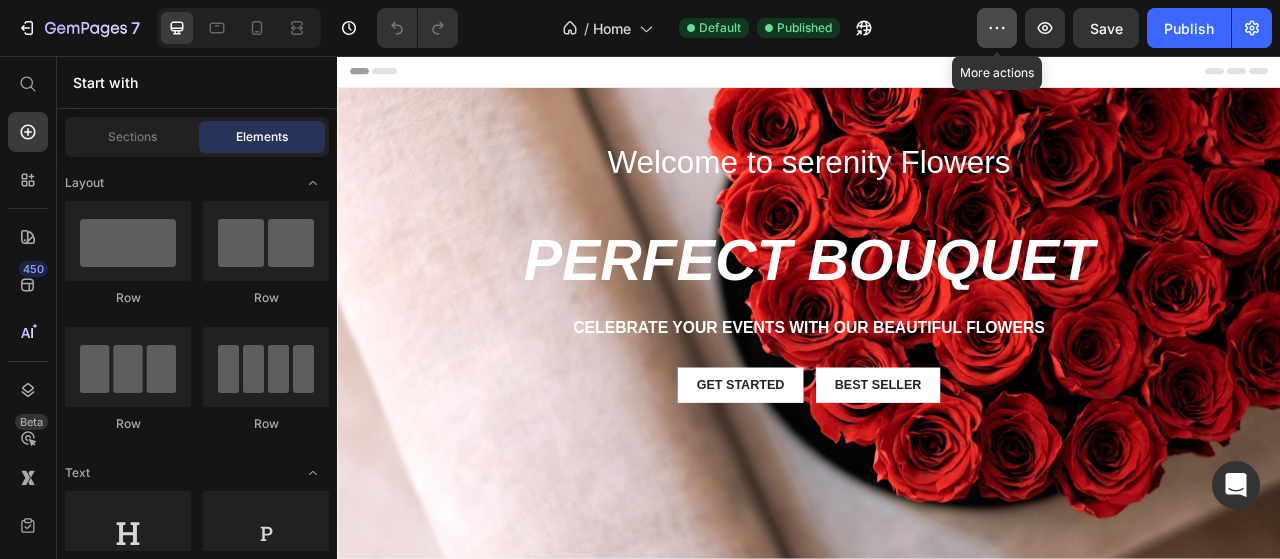 click 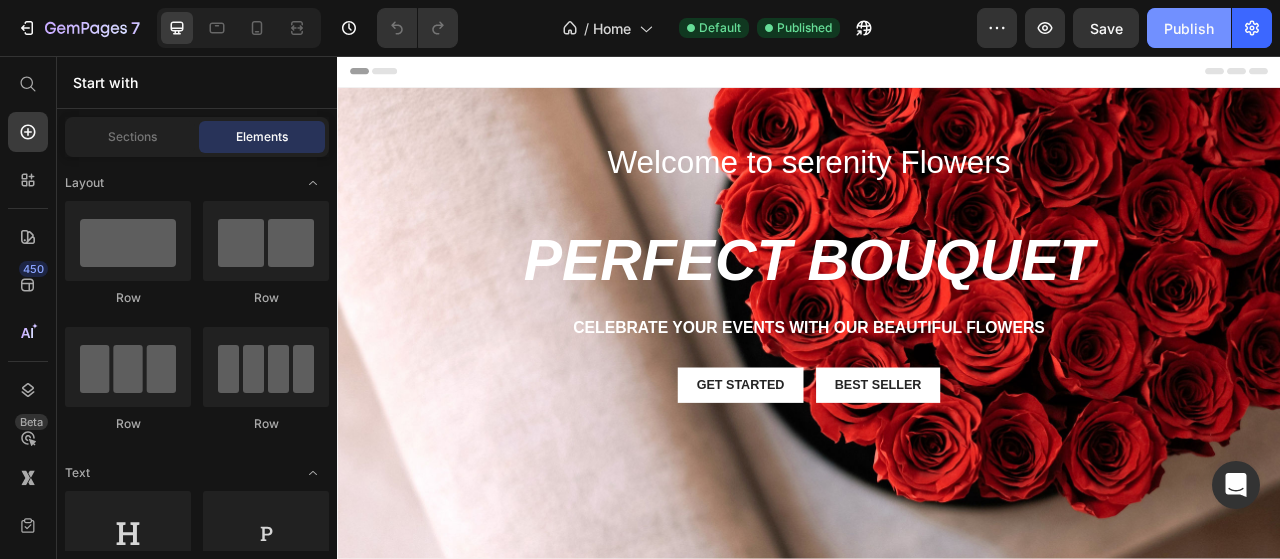 click on "Publish" 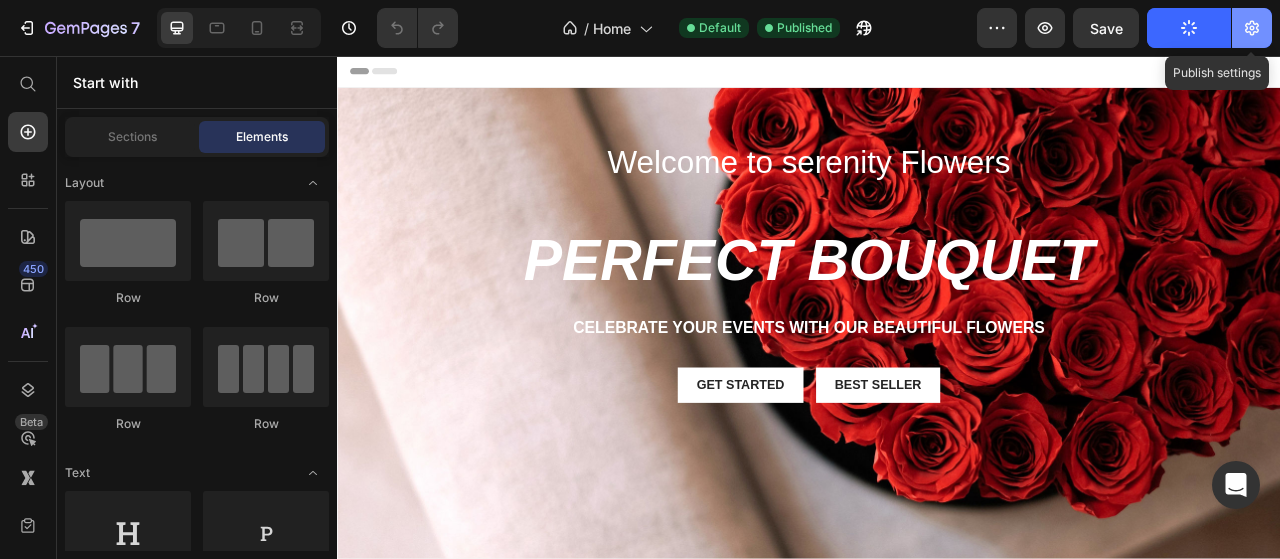 click 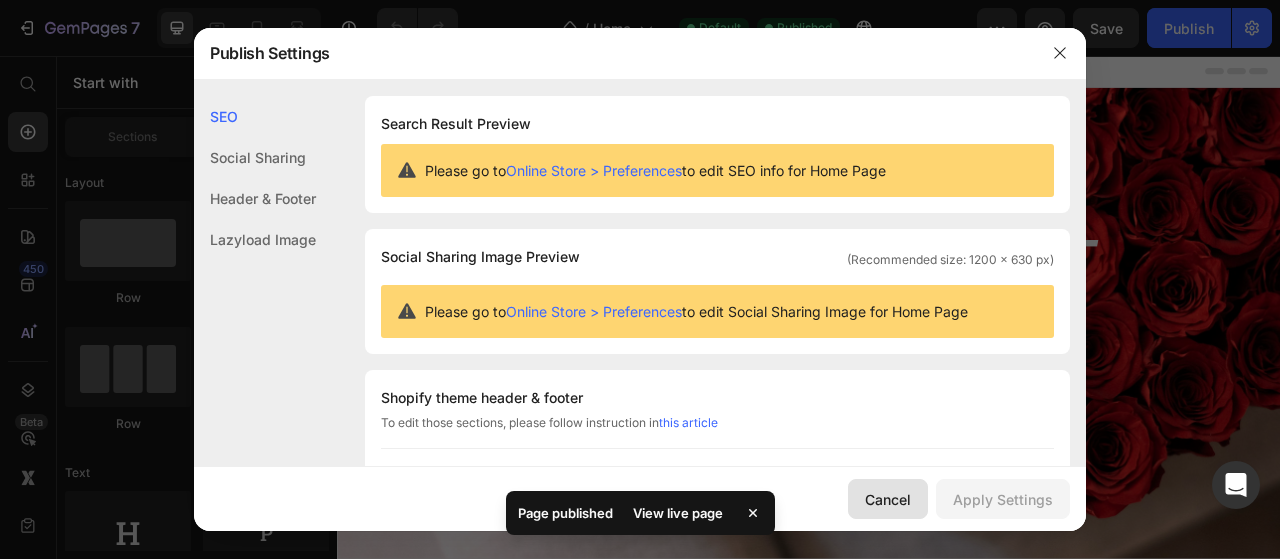 click on "Cancel" at bounding box center [888, 499] 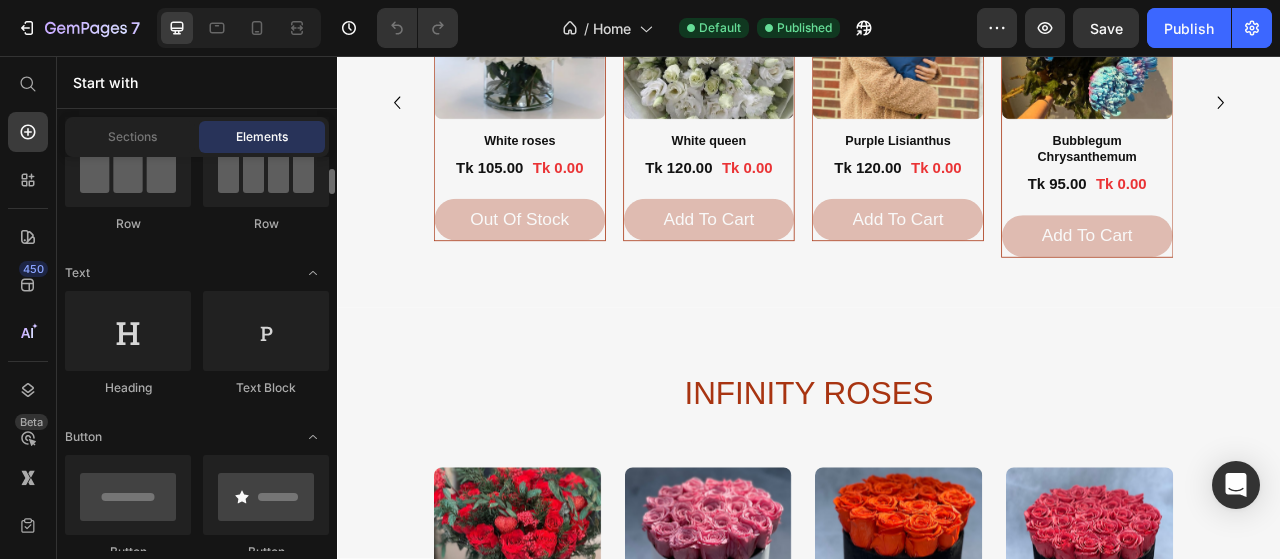 scroll, scrollTop: 300, scrollLeft: 0, axis: vertical 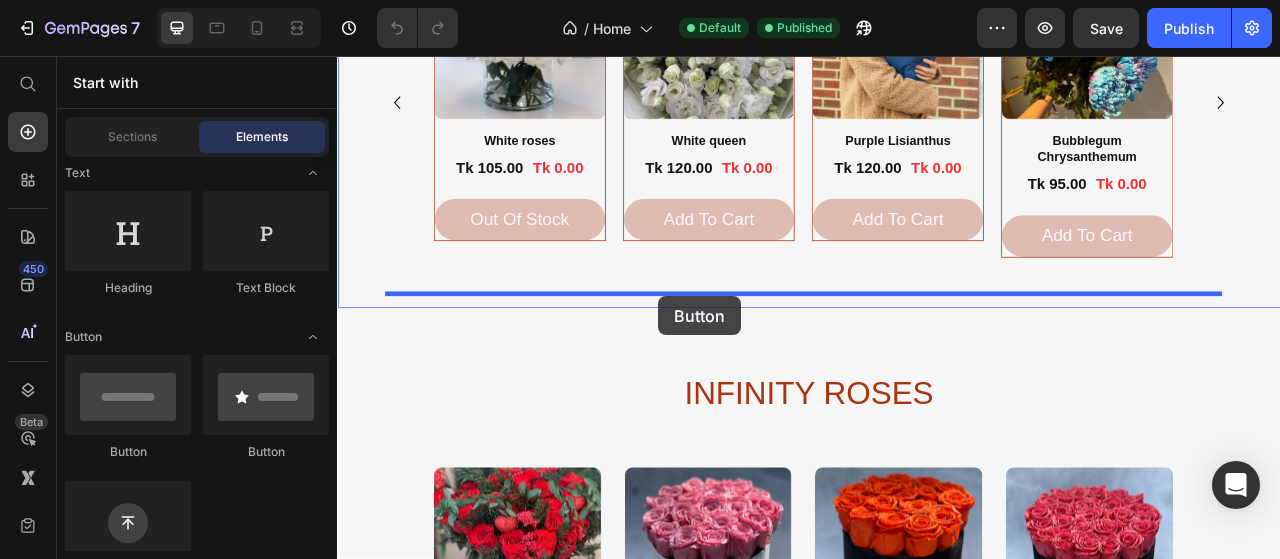 drag, startPoint x: 474, startPoint y: 455, endPoint x: 746, endPoint y: 362, distance: 287.45956 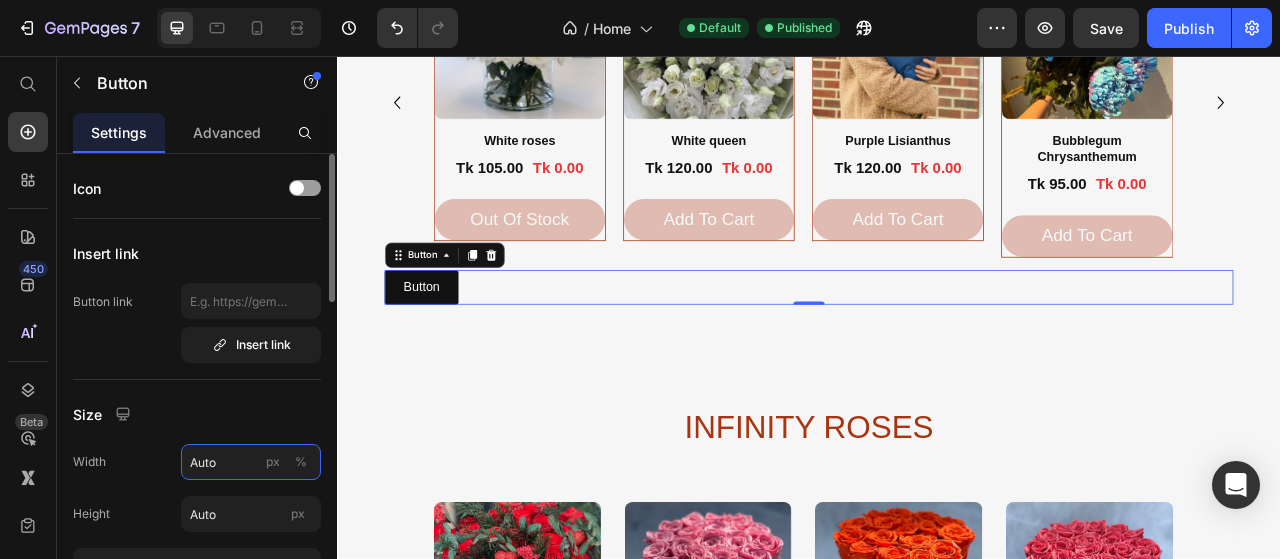 click on "Auto" at bounding box center [251, 462] 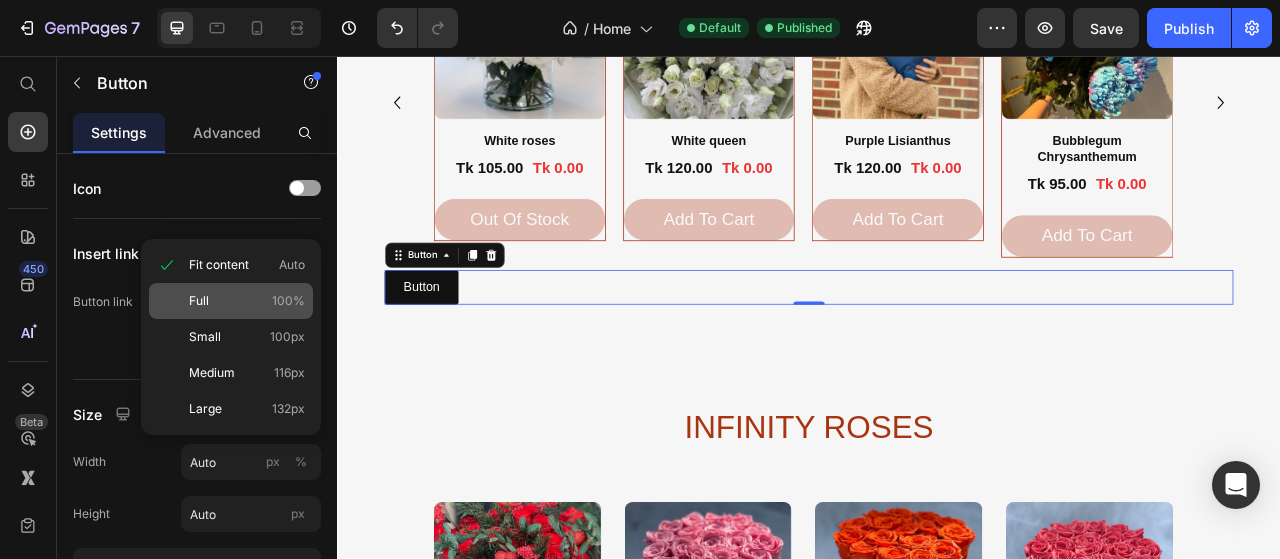 click on "Full 100%" at bounding box center [247, 301] 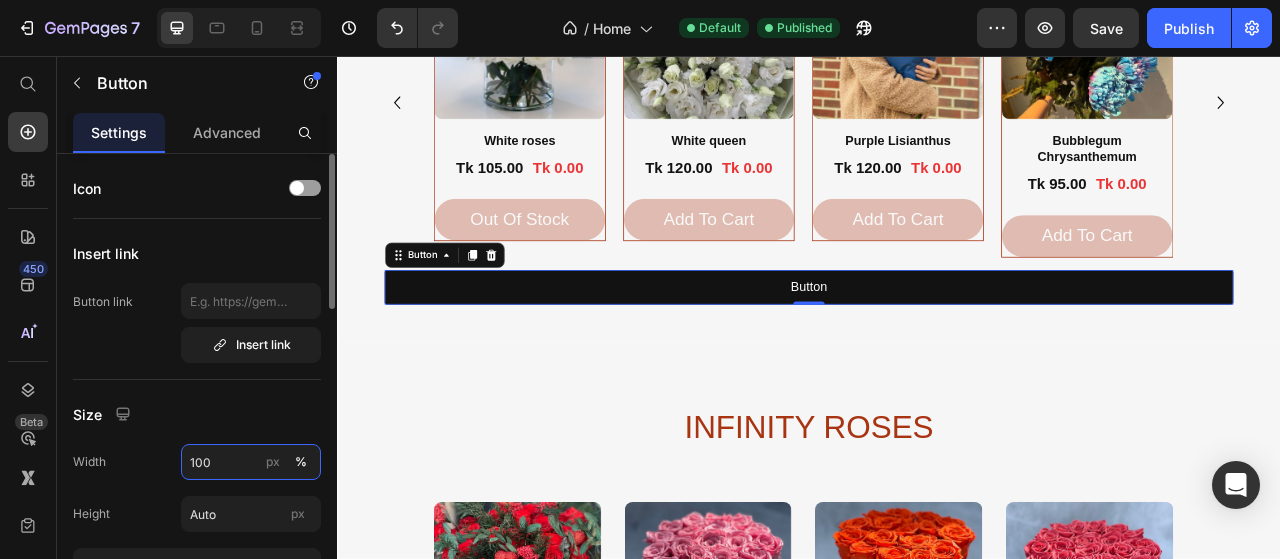 click on "100" at bounding box center [251, 462] 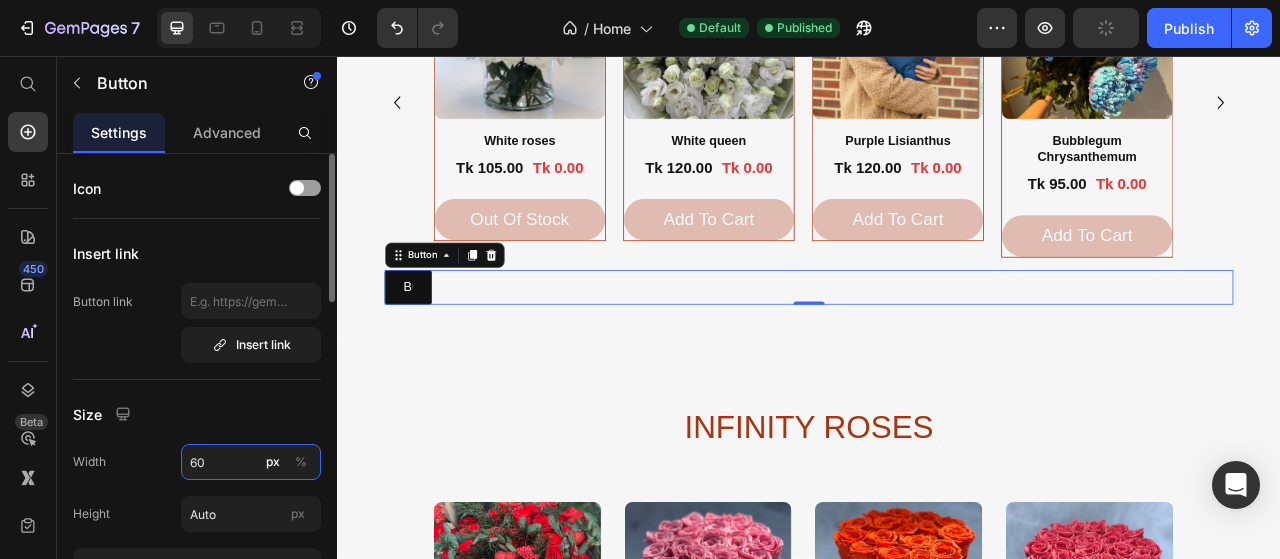 type on "6" 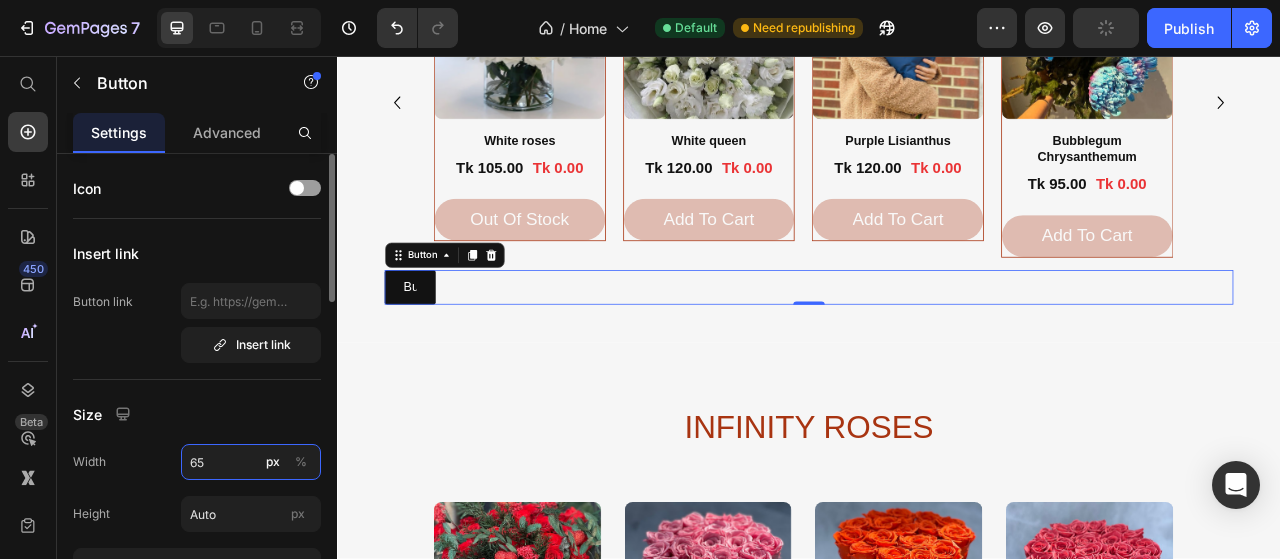 type on "6" 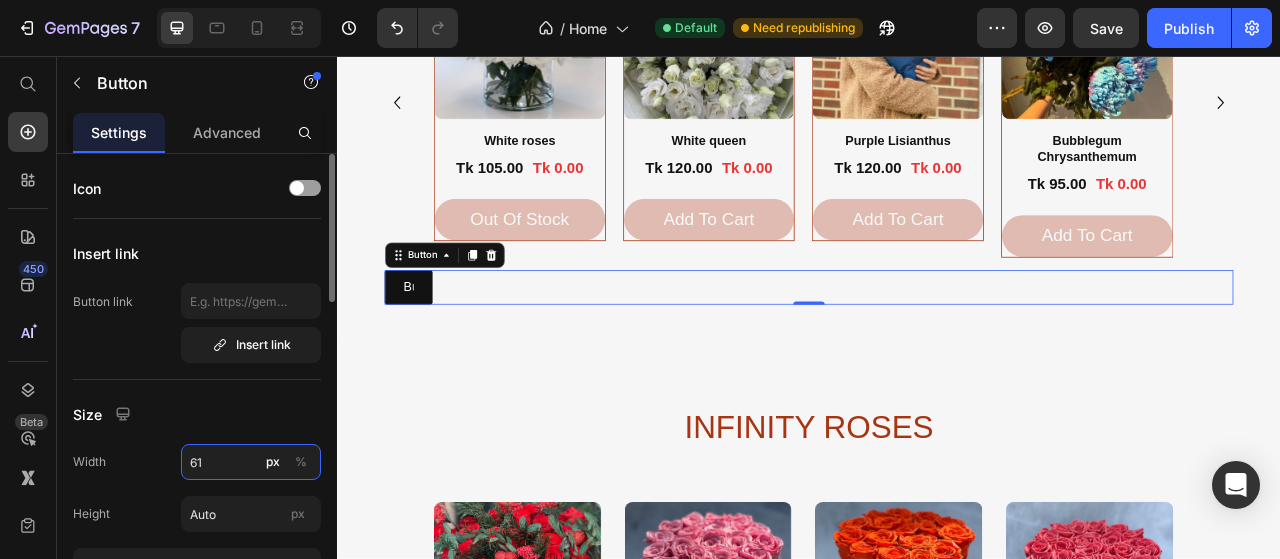 type on "6" 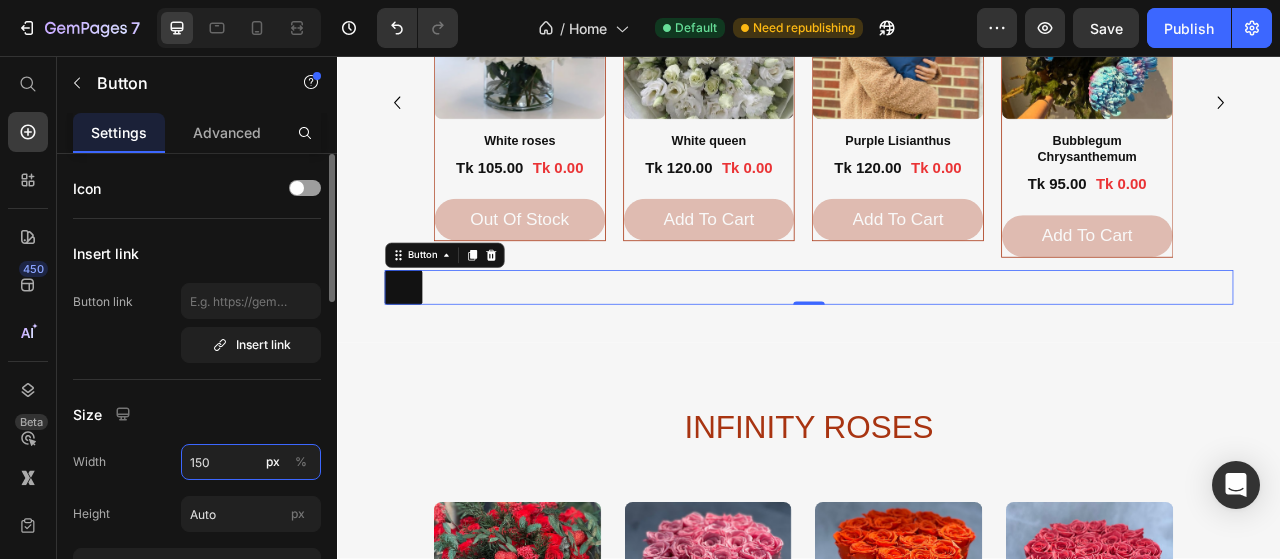 type on "1" 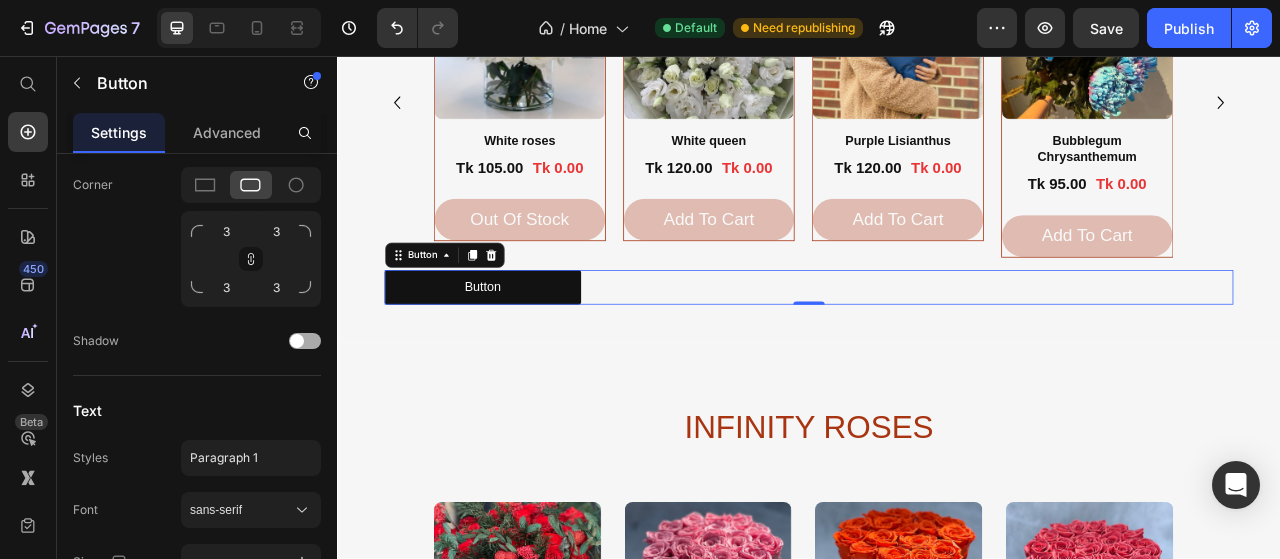 scroll, scrollTop: 979, scrollLeft: 0, axis: vertical 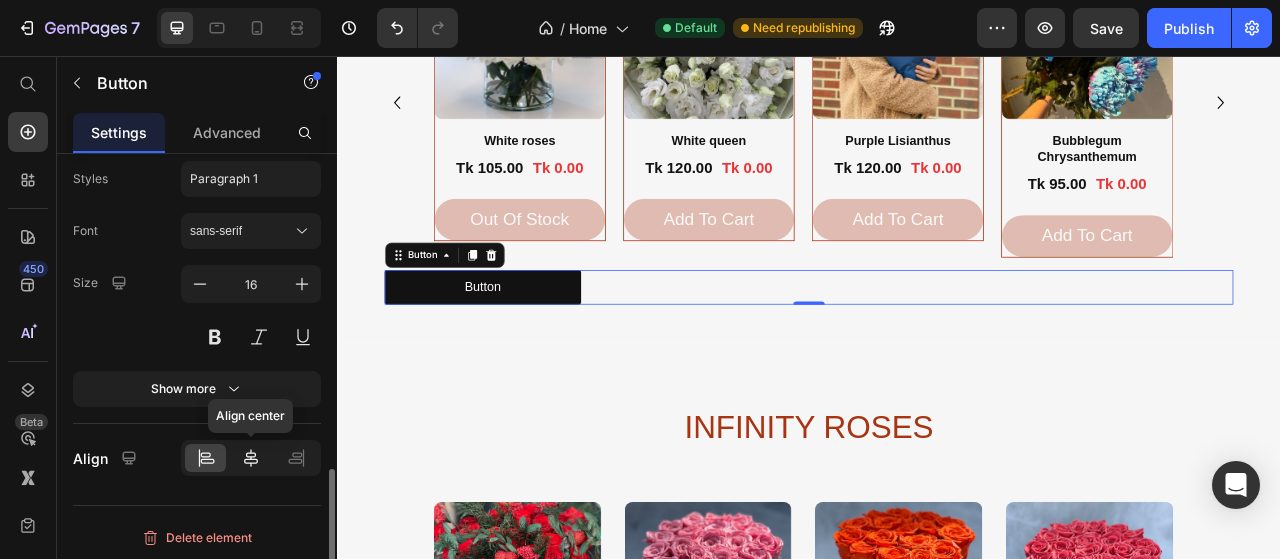 type on "250" 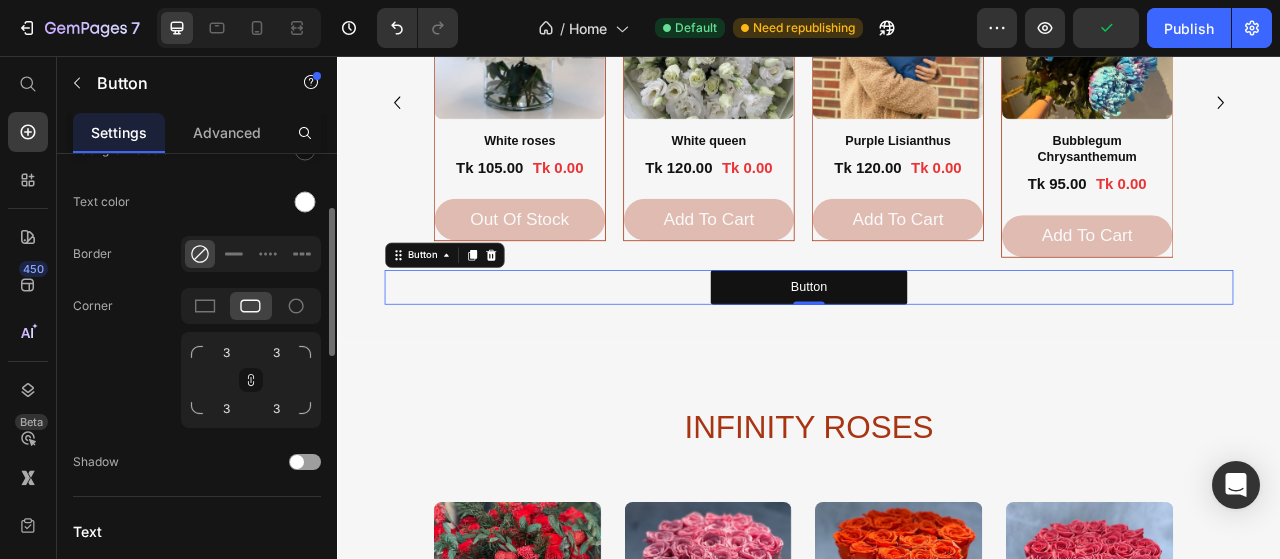 scroll, scrollTop: 479, scrollLeft: 0, axis: vertical 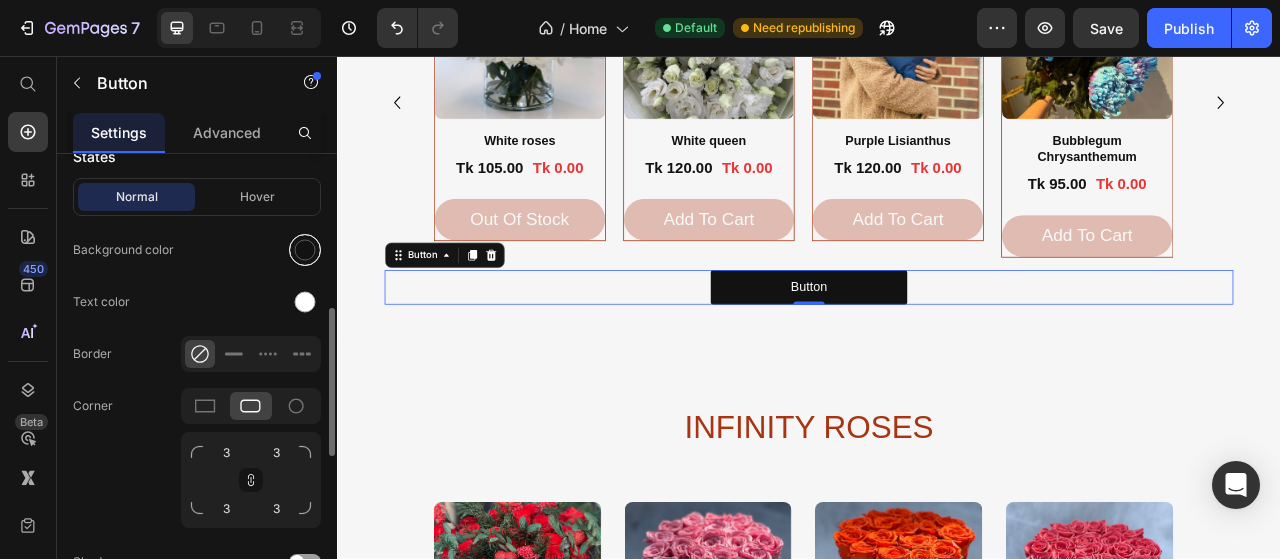 click at bounding box center [305, 250] 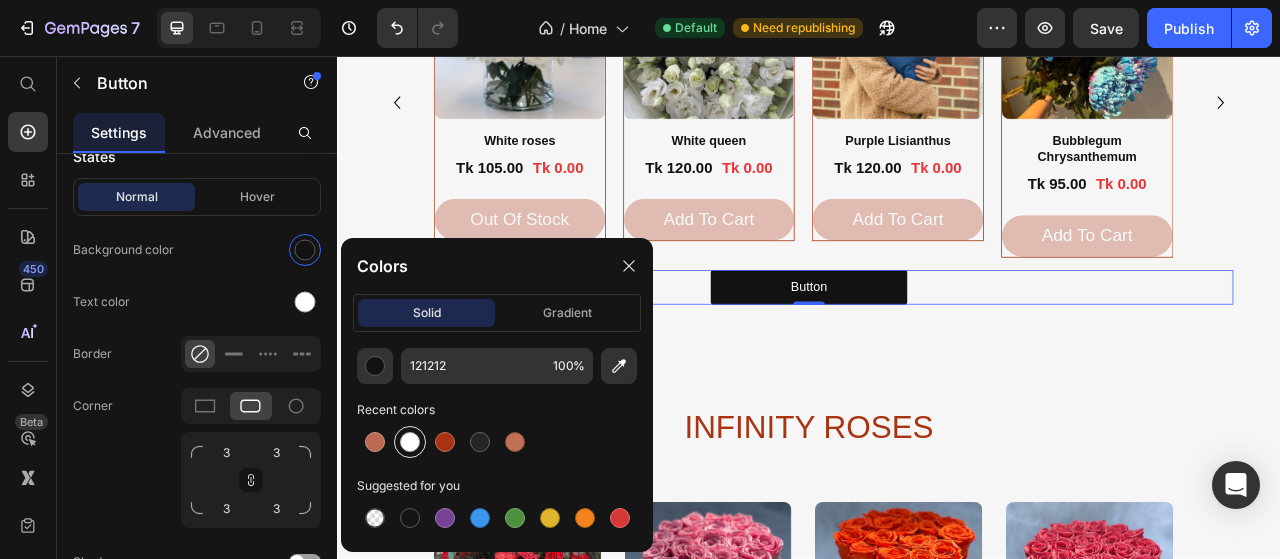 click at bounding box center (410, 442) 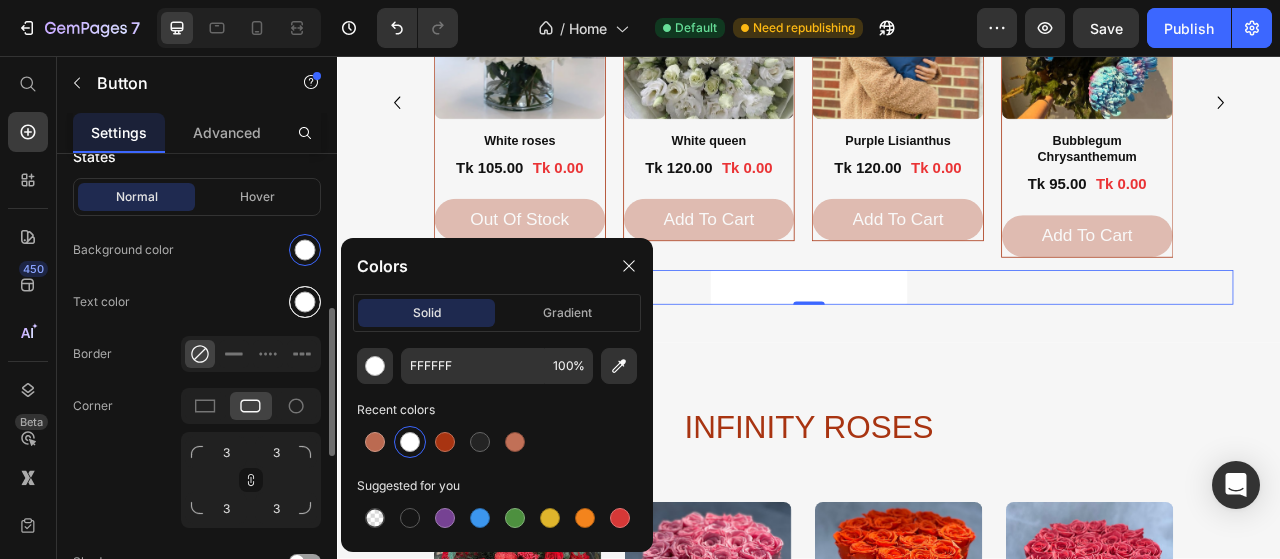 click at bounding box center [305, 302] 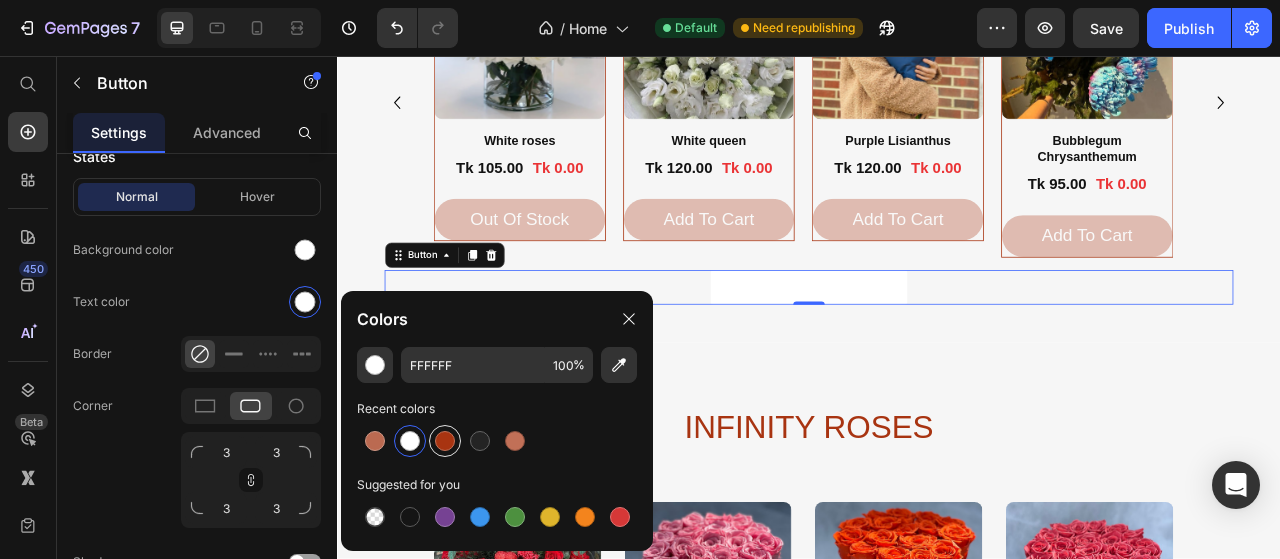 click at bounding box center (445, 441) 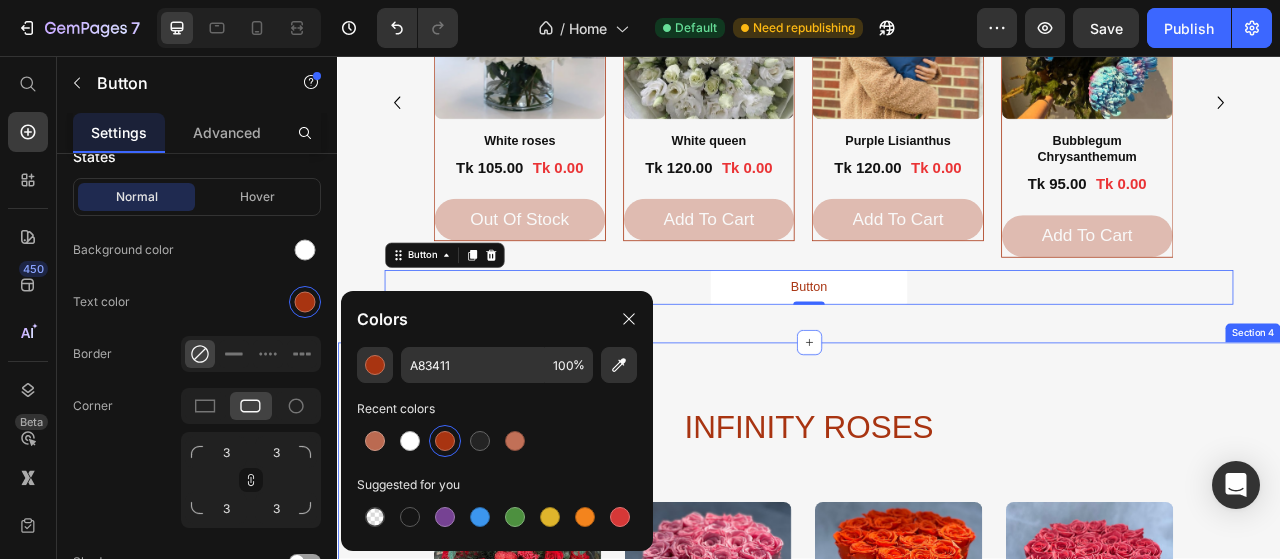 click on "INFINITY ROSES Heading Row
Product Images Wild Heart Product Title Tk 0.00 Product Price Tk 0.00 Product Price Row add to cart Add to Cart Product Product Images Sweet pink Product Title Tk 145.00 Product Price Tk 0.00 Product Price Row add to cart Add to Cart Product Product Images Orange roses Product Title Tk 115.00 Product Price Tk 0.00 Product Price Row add to cart Add to Cart Product Product Images Antique red roses Product Title Tk 145.00 Product Price Tk 0.00 Product Price Row out of stock Add to Cart Product Product Images Pink Austin velvet box Product Title Tk 90.00 Product Price Tk 0.00 Product Price Row add to cart Add to Cart Button Button Product Product Images Burgundy box Product Title Tk 90.00 Product Price Tk 0.00 Product Price Row add to cart Add to Cart Product Product Images Yellow roses in a oval basket Product Title Tk 90.00 Product Price Tk 0.00 Product Price Row add to cart Add to Cart Product Product Images Pink Austin roses Tk 90.00" at bounding box center [937, 760] 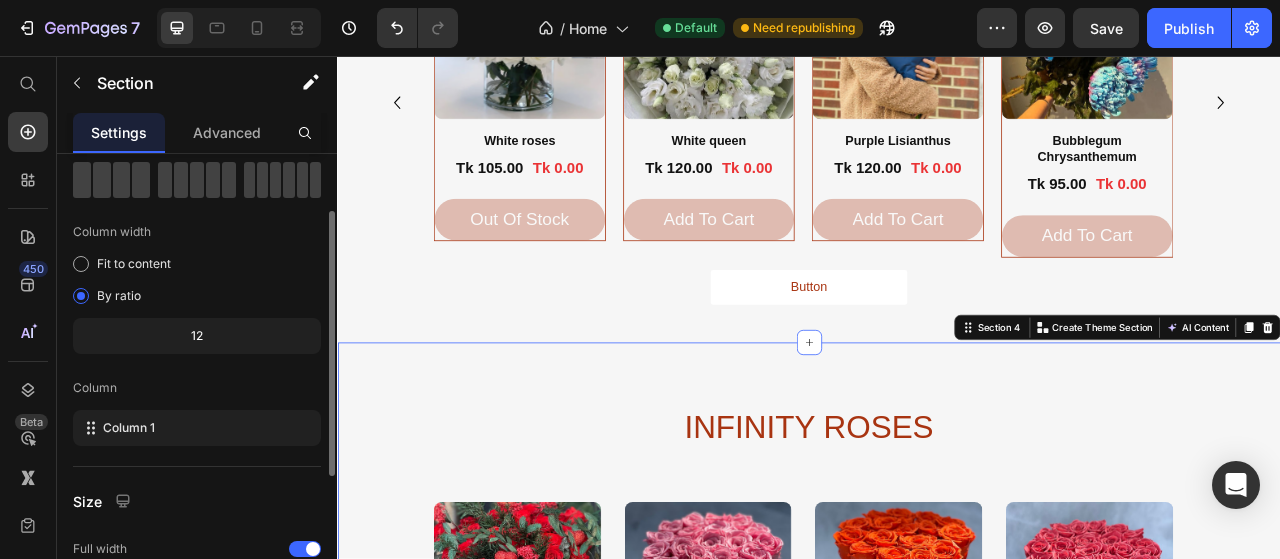 scroll, scrollTop: 0, scrollLeft: 0, axis: both 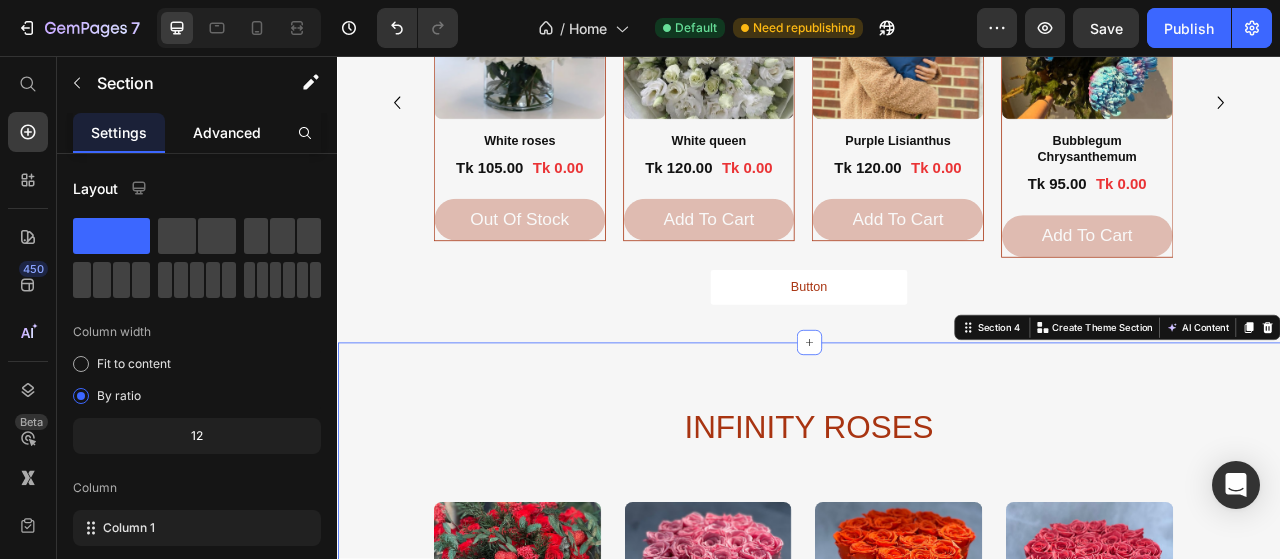 click on "Advanced" at bounding box center [227, 132] 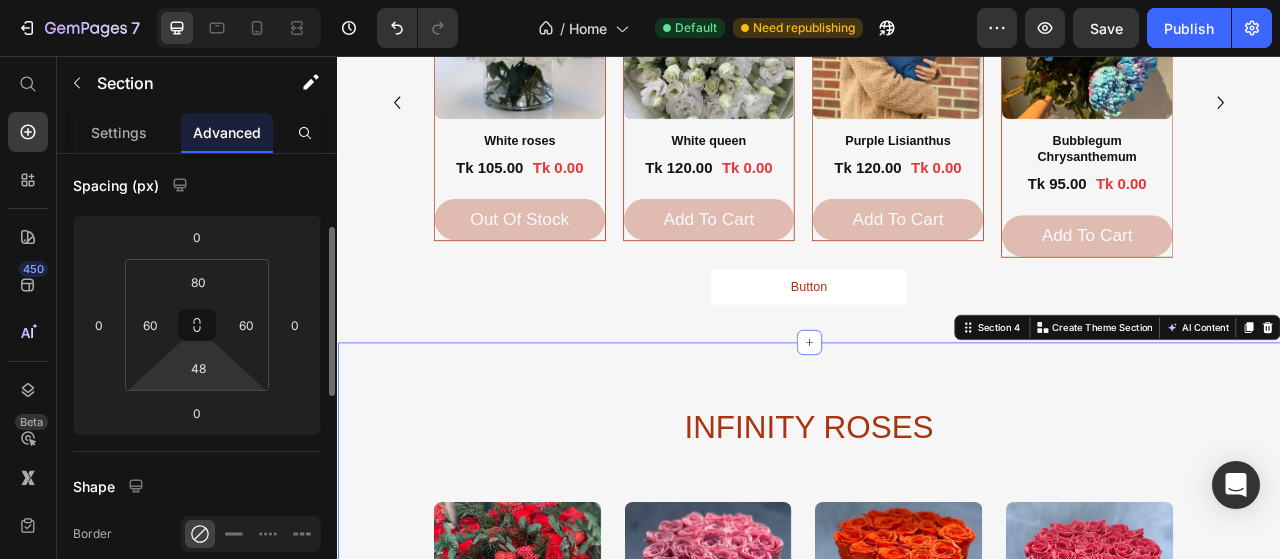 scroll, scrollTop: 100, scrollLeft: 0, axis: vertical 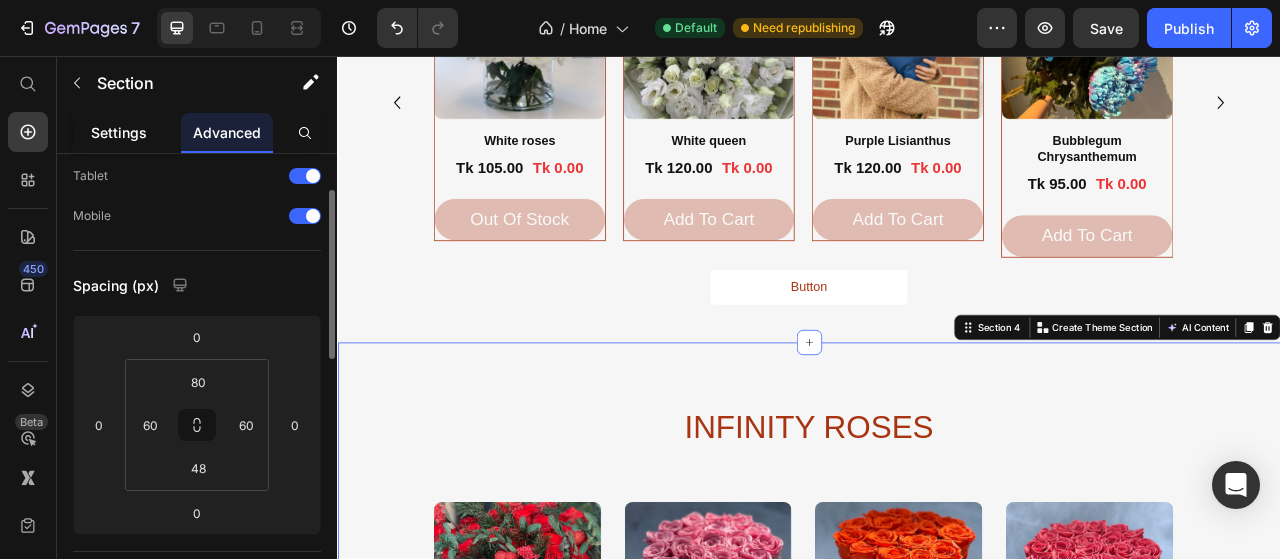 click on "Settings" at bounding box center [119, 132] 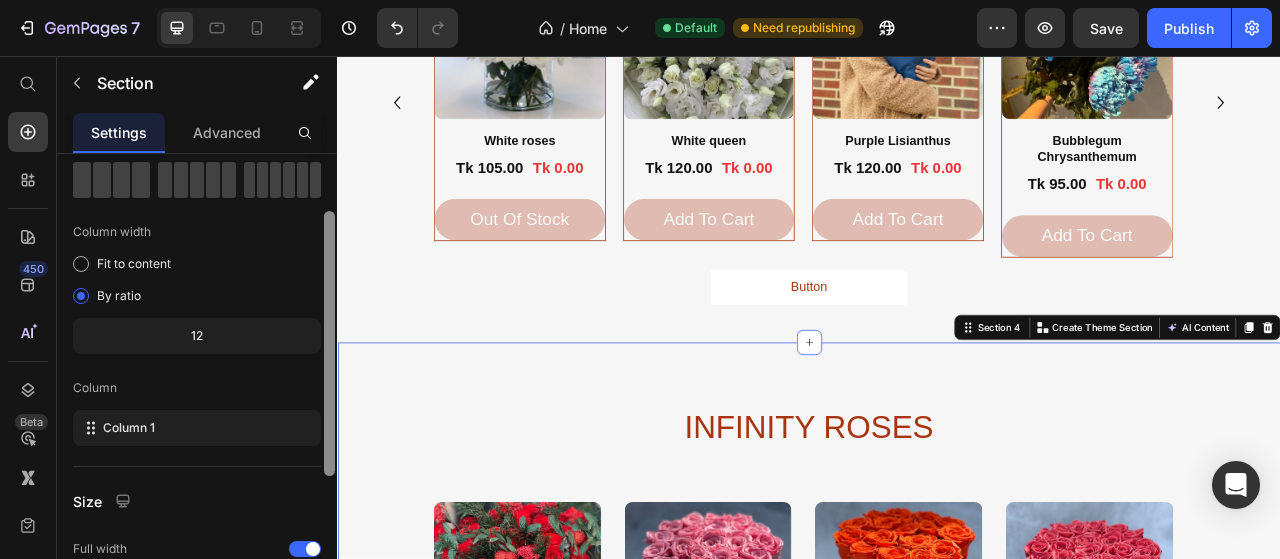 scroll, scrollTop: 0, scrollLeft: 0, axis: both 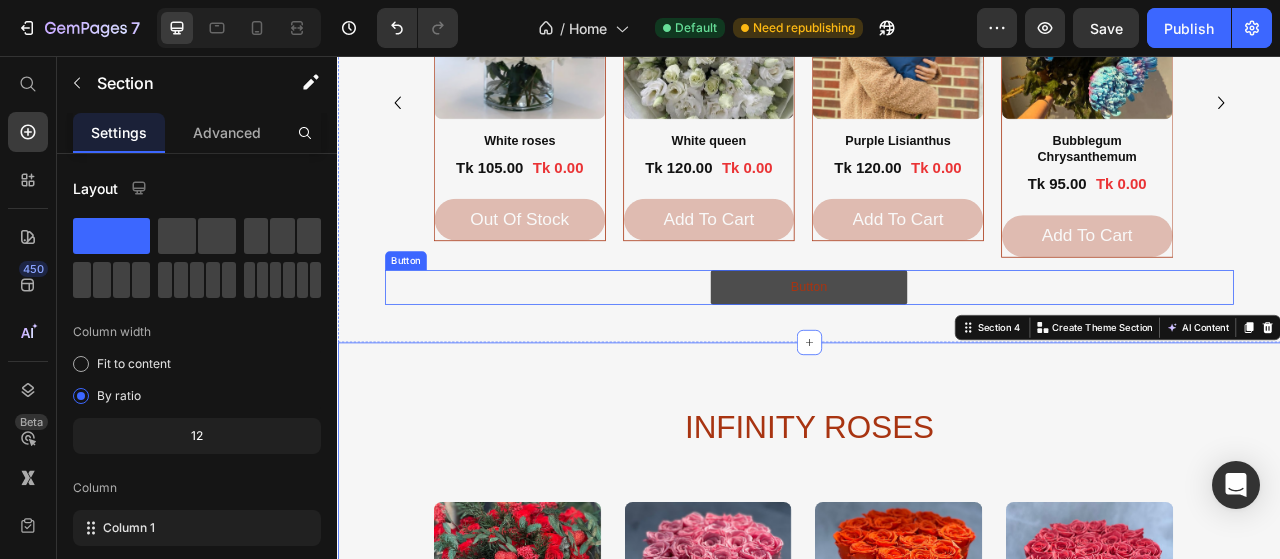 click on "Button" at bounding box center (937, 351) 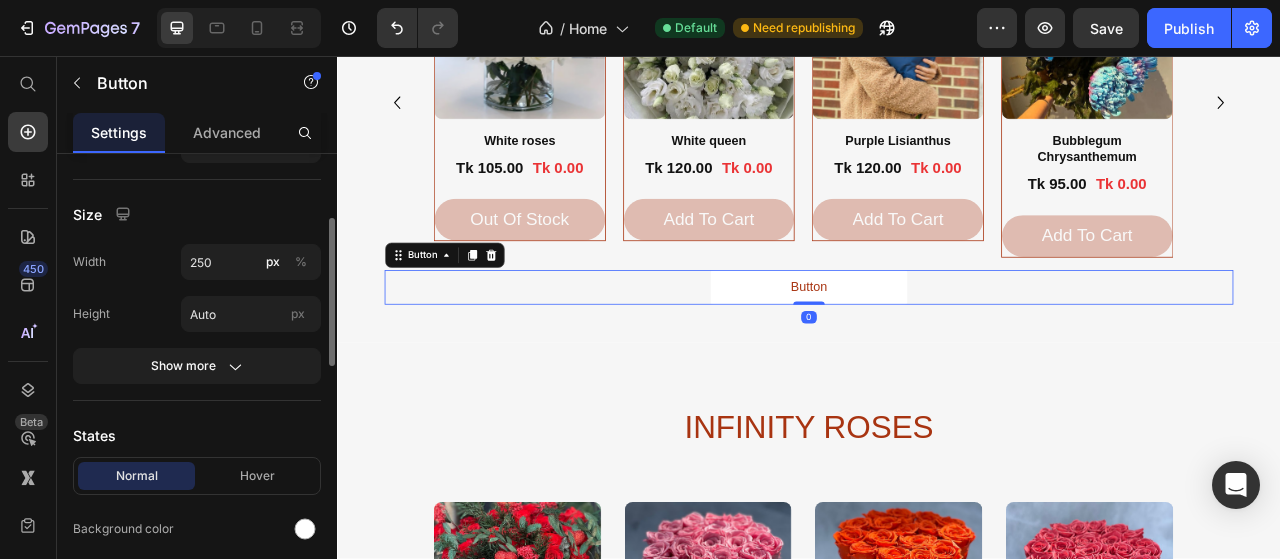 scroll, scrollTop: 400, scrollLeft: 0, axis: vertical 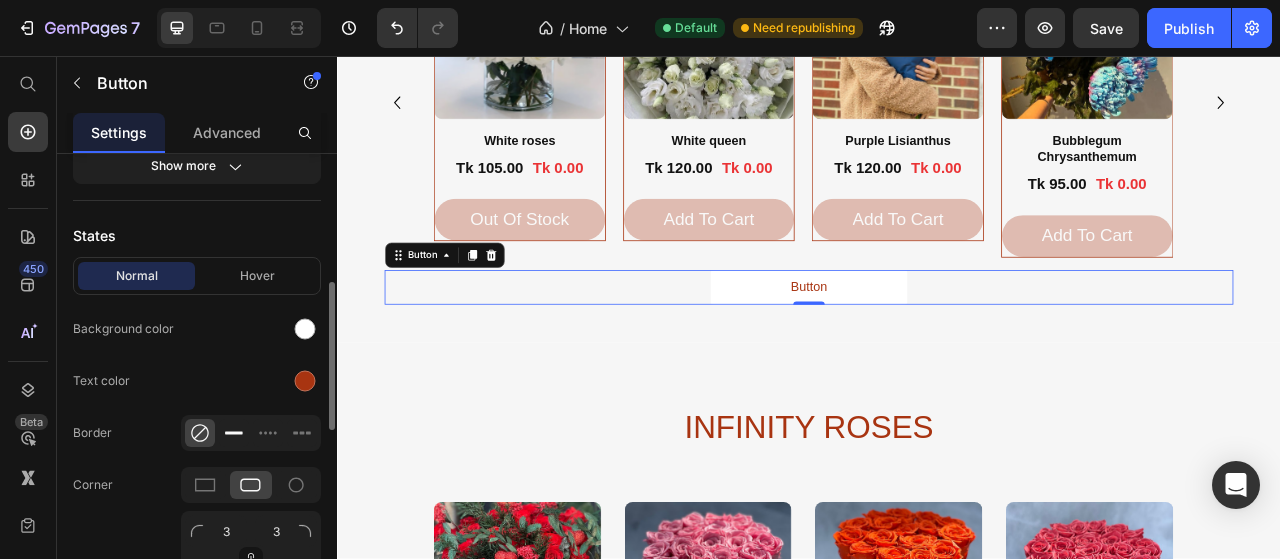 click 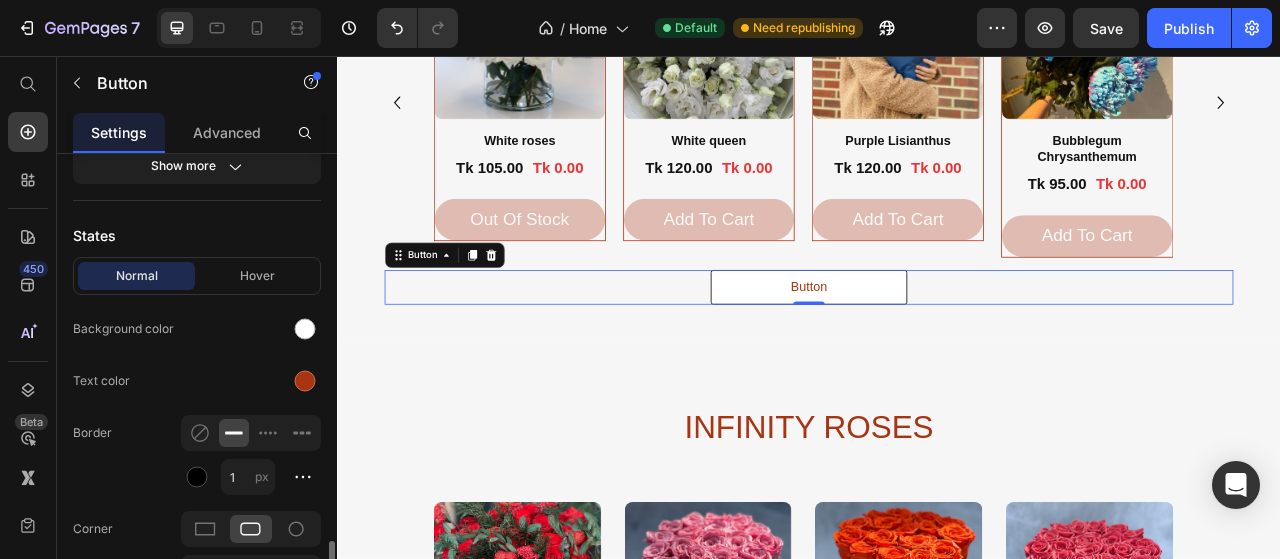 scroll, scrollTop: 600, scrollLeft: 0, axis: vertical 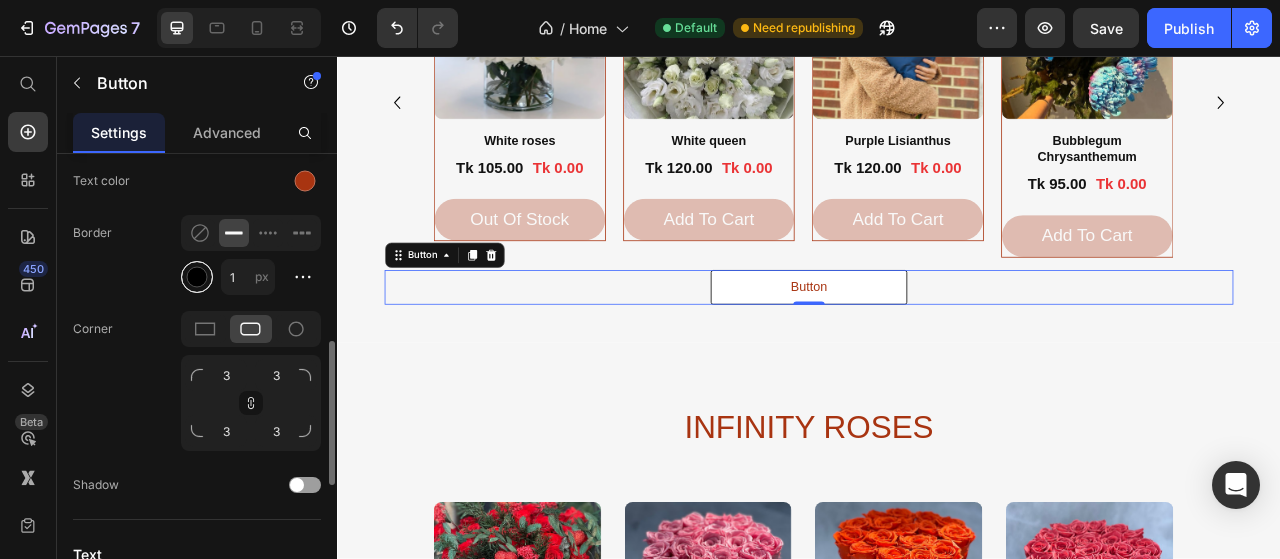 click at bounding box center (197, 277) 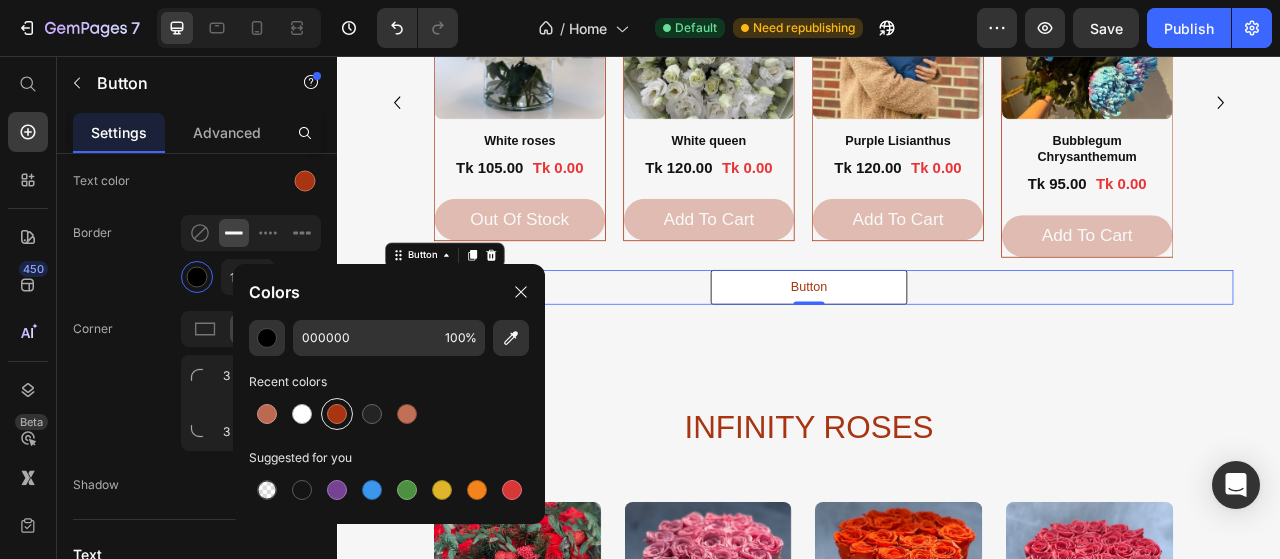 click at bounding box center [337, 414] 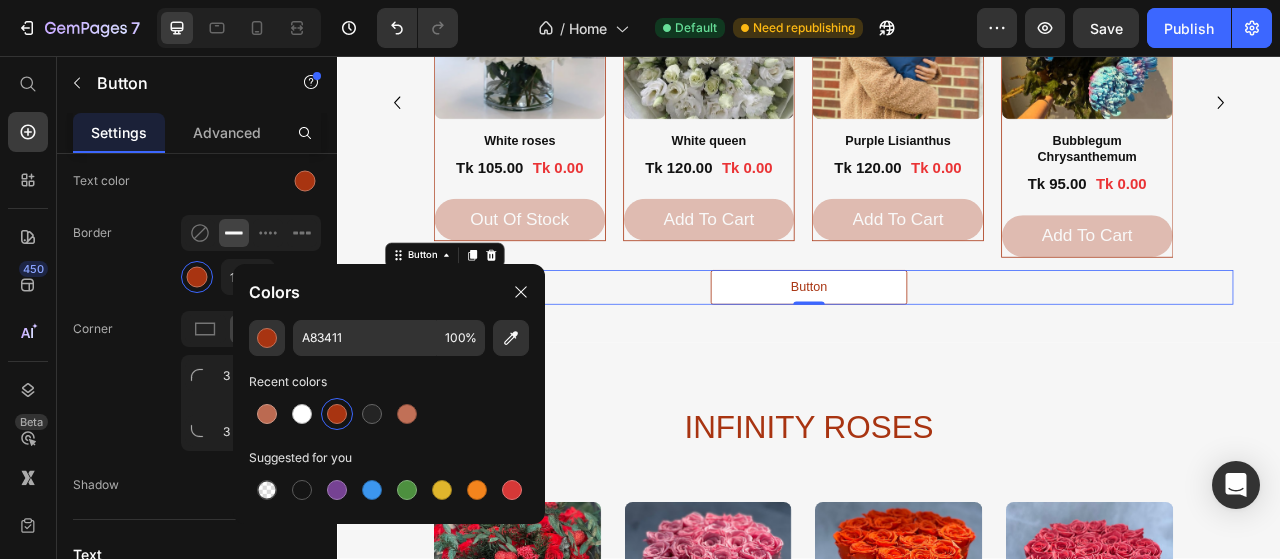 click on "Text color" 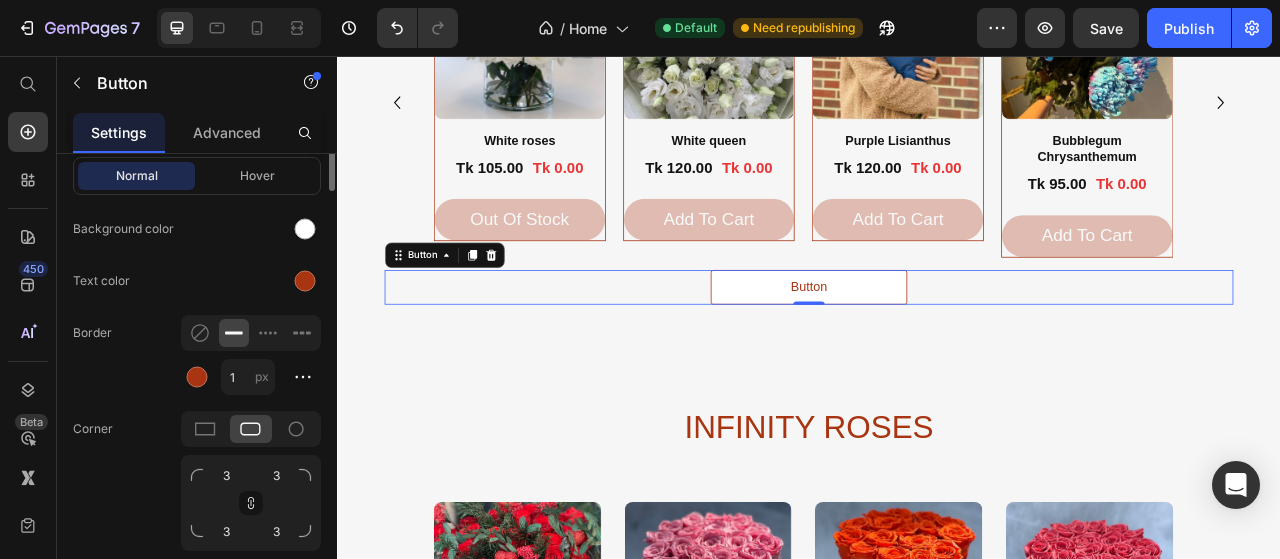 scroll, scrollTop: 300, scrollLeft: 0, axis: vertical 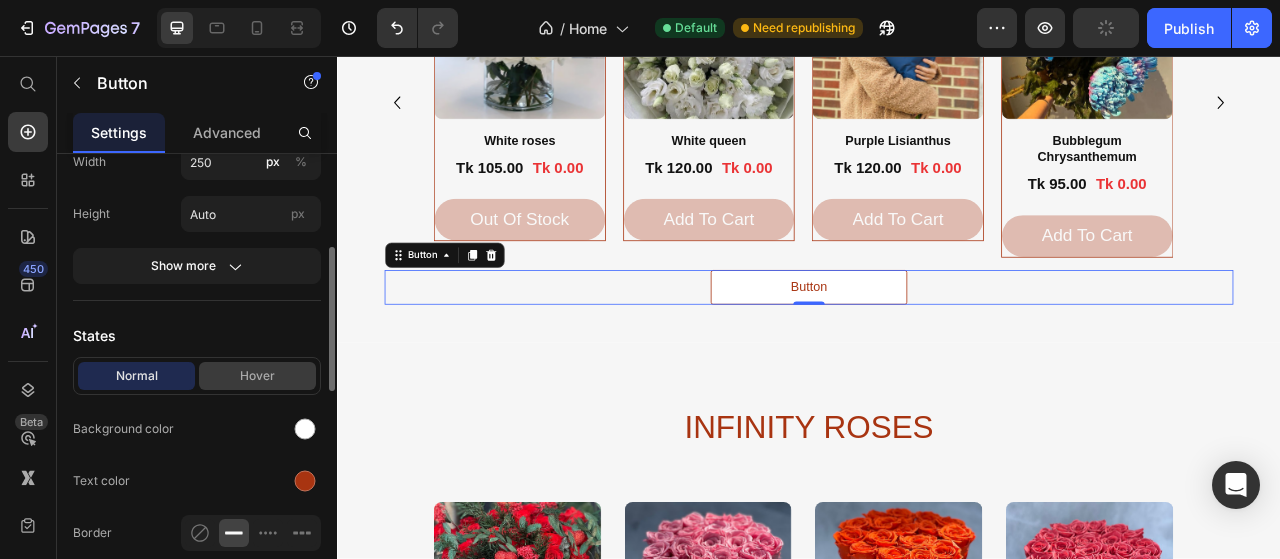 click on "Hover" at bounding box center [257, 376] 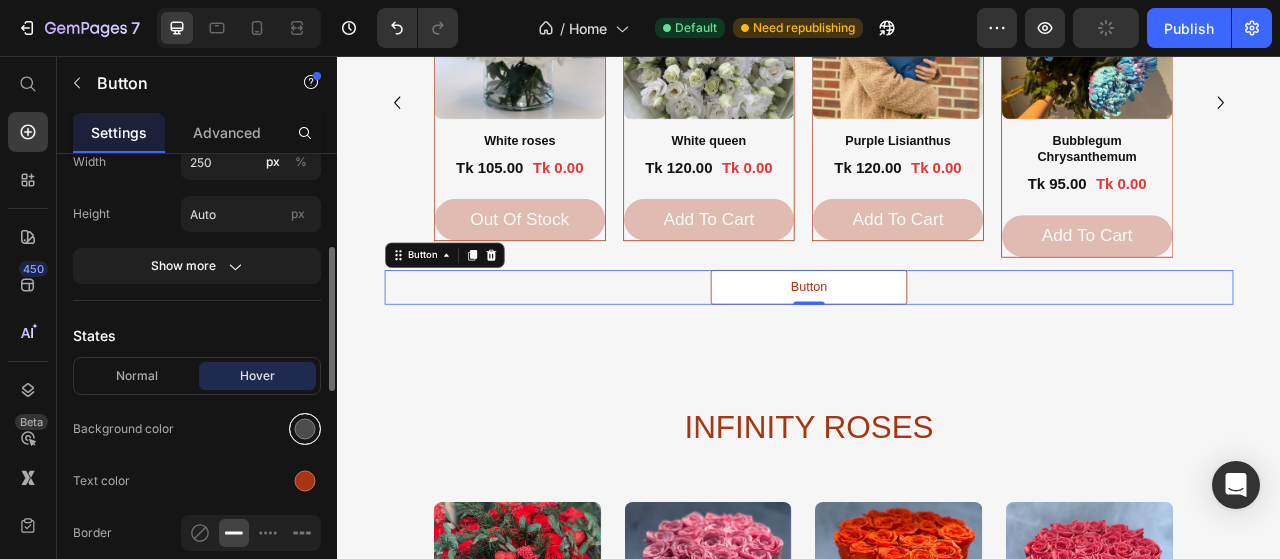click at bounding box center (305, 429) 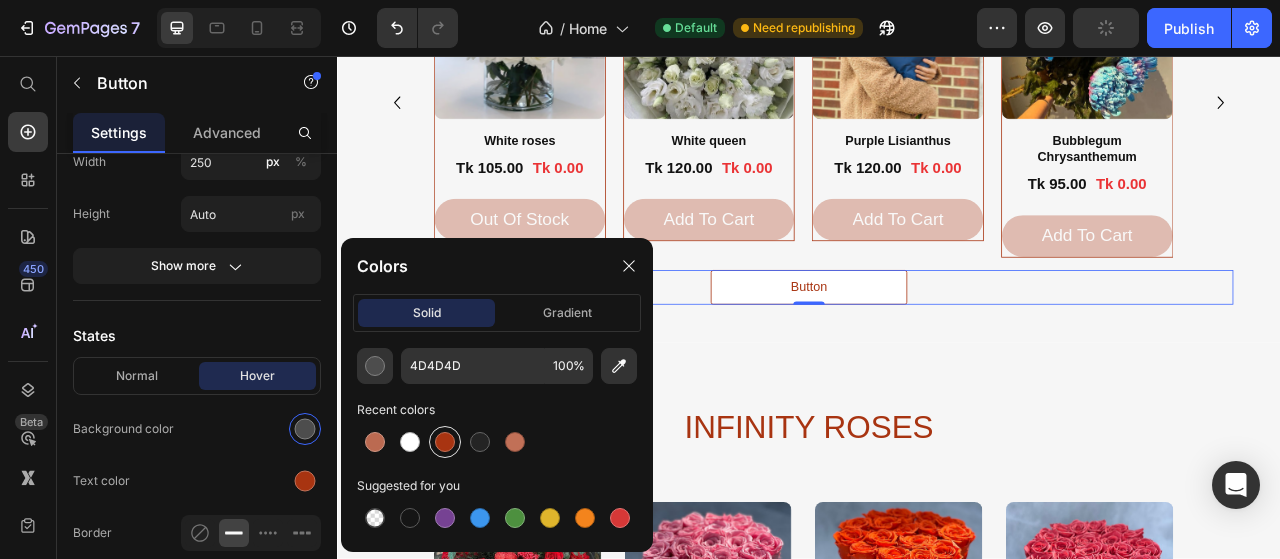 click at bounding box center (445, 442) 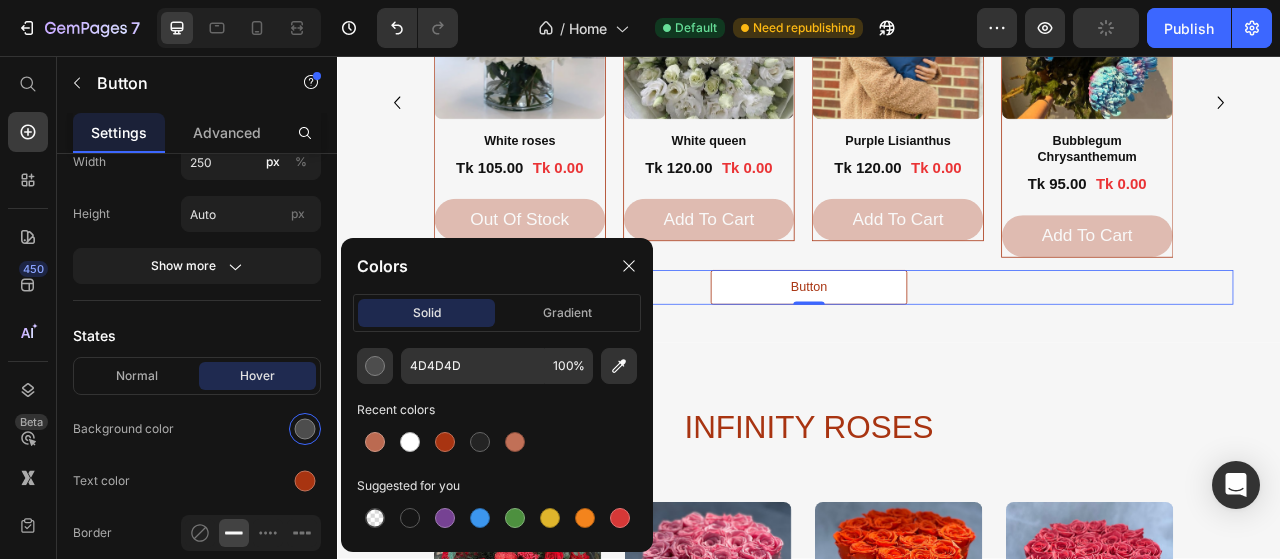 type on "A83411" 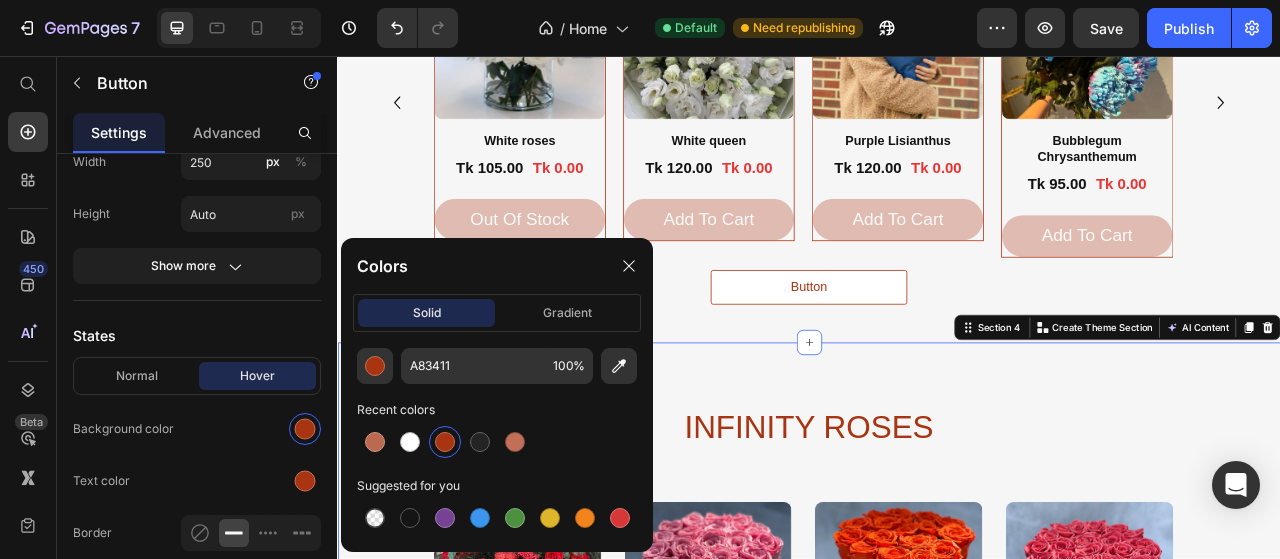 click on "INFINITY ROSES Heading Row
Product Images Wild Heart Product Title Tk 0.00 Product Price Tk 0.00 Product Price Row add to cart Add to Cart Product Product Images Sweet pink Product Title Tk 145.00 Product Price Tk 0.00 Product Price Row add to cart Add to Cart Product Product Images Orange roses Product Title Tk 115.00 Product Price Tk 0.00 Product Price Row add to cart Add to Cart Product Product Images Antique red roses Product Title Tk 145.00 Product Price Tk 0.00 Product Price Row out of stock Add to Cart Product Product Images Pink Austin velvet box Product Title Tk 90.00 Product Price Tk 0.00 Product Price Row add to cart Add to Cart Button Button Product Product Images Burgundy box Product Title Tk 90.00 Product Price Tk 0.00 Product Price Row add to cart Add to Cart Product Product Images Yellow roses in a oval basket Product Title Tk 90.00 Product Price Tk 0.00 Product Price Row add to cart Add to Cart Product Product Images Pink Austin roses Tk 90.00" at bounding box center (937, 760) 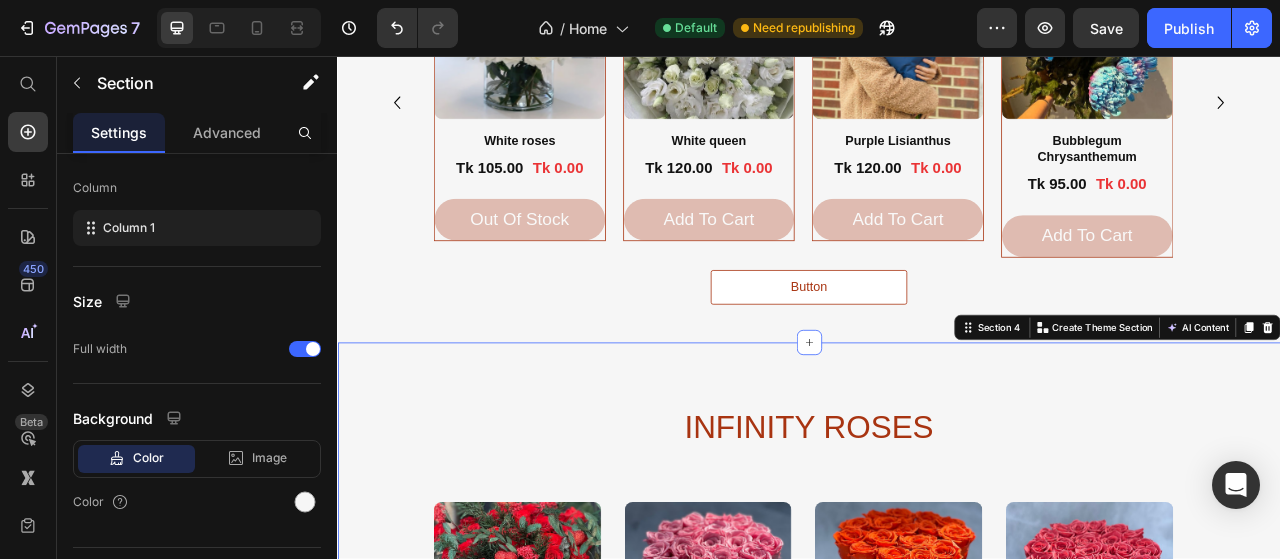 scroll, scrollTop: 0, scrollLeft: 0, axis: both 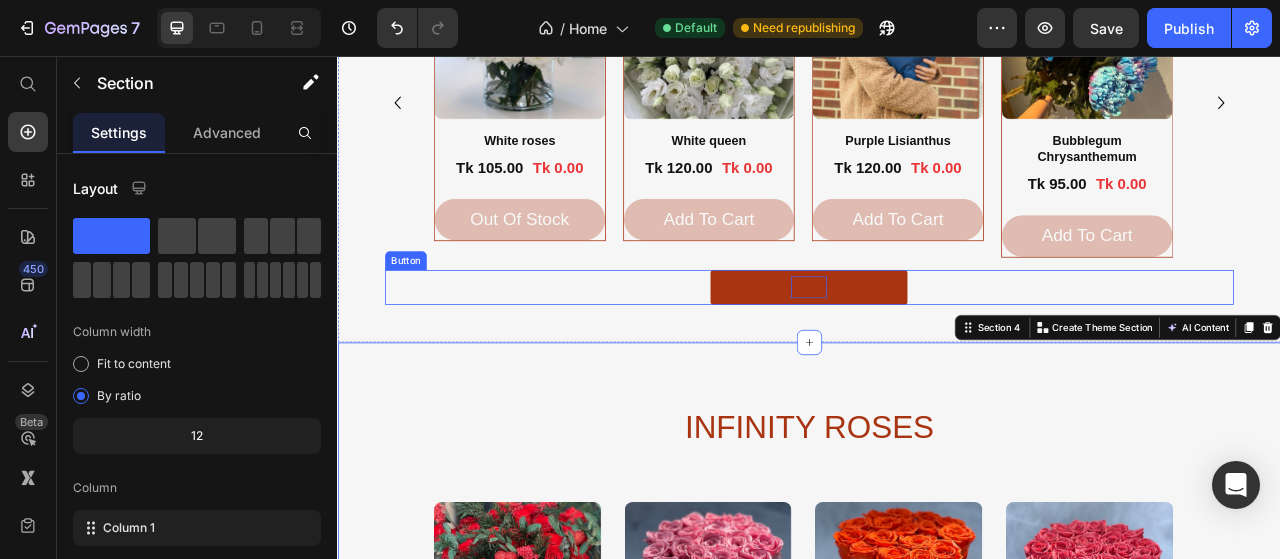 click on "Button" at bounding box center [937, 351] 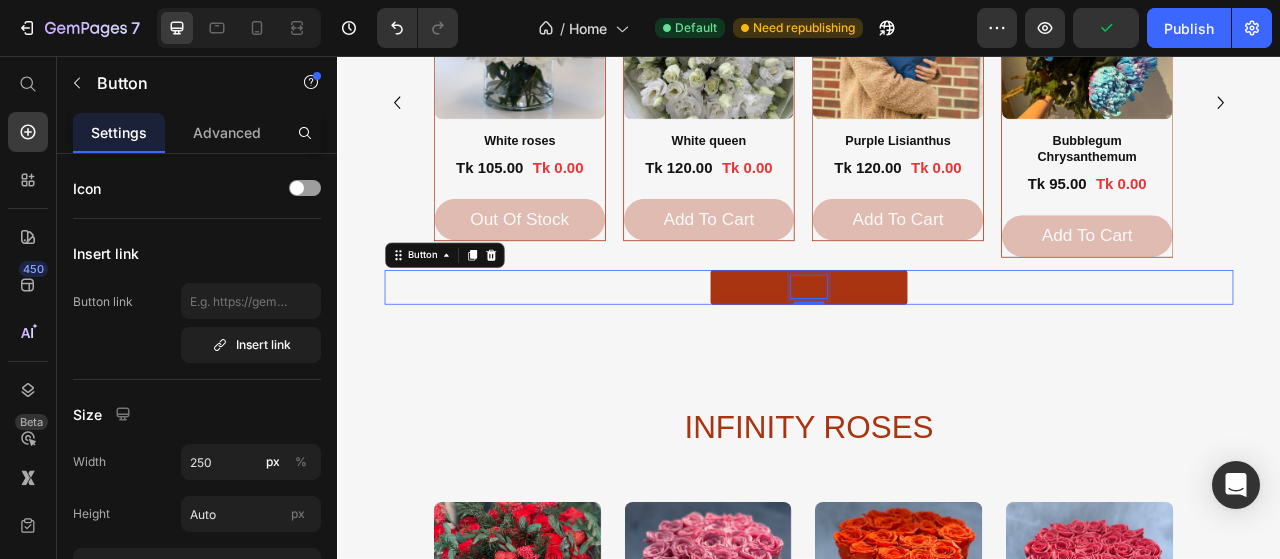 click on "Button" at bounding box center (937, 351) 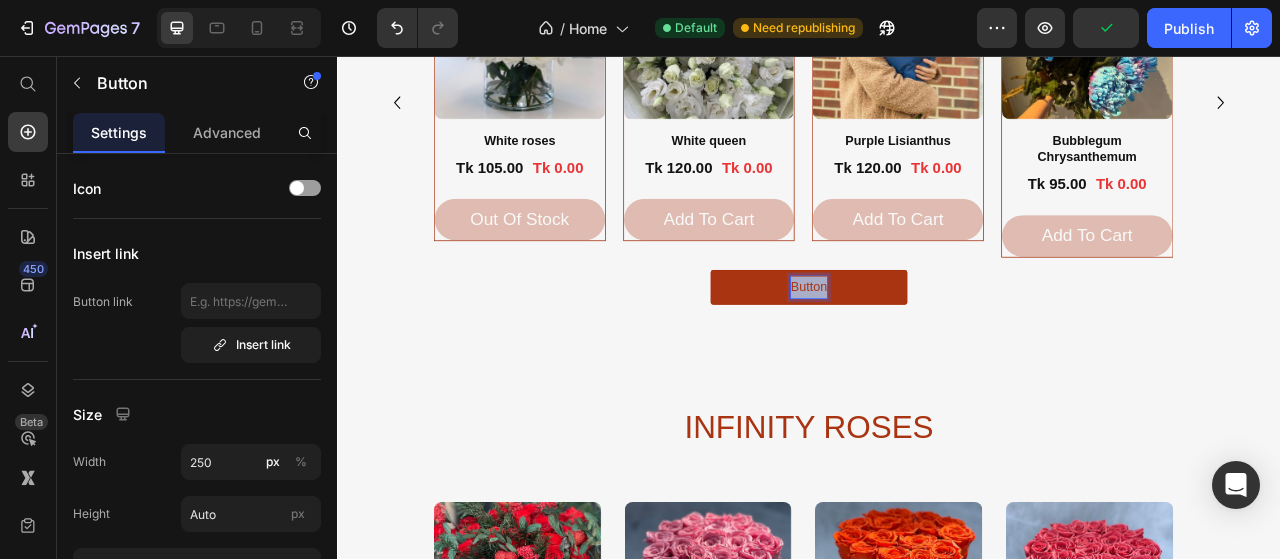 click on "Button" at bounding box center [937, 351] 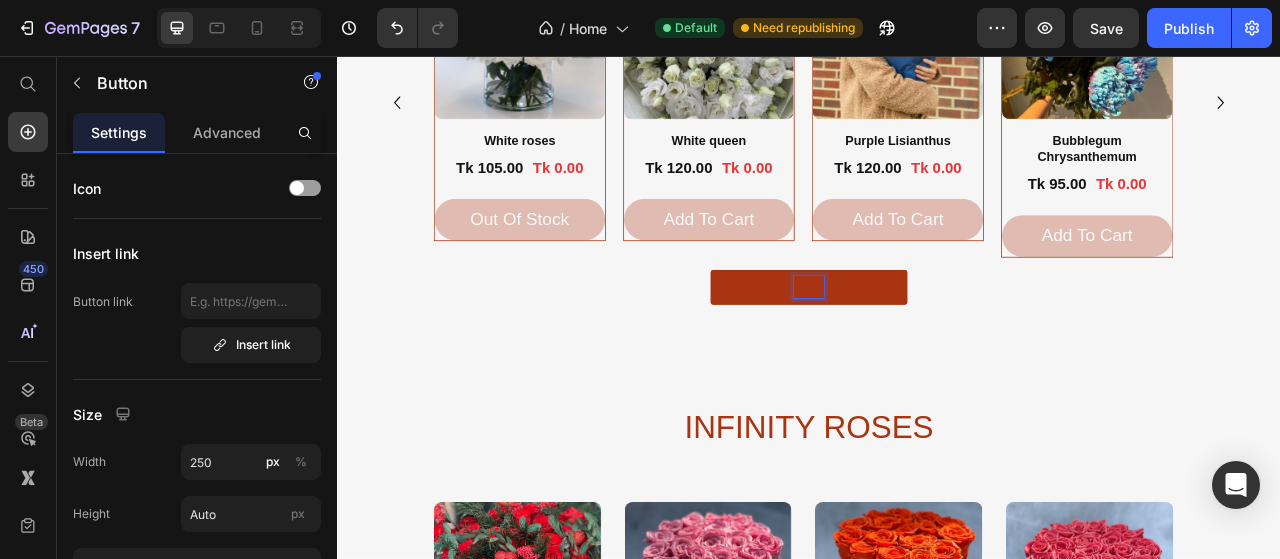 click on "Shop" at bounding box center (937, 351) 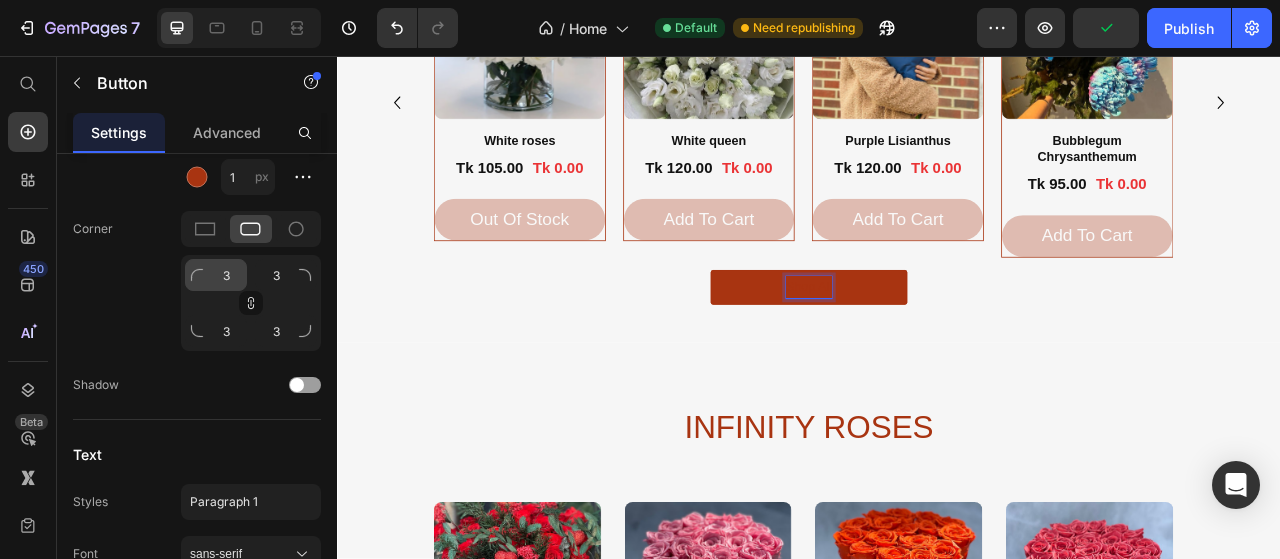 scroll, scrollTop: 900, scrollLeft: 0, axis: vertical 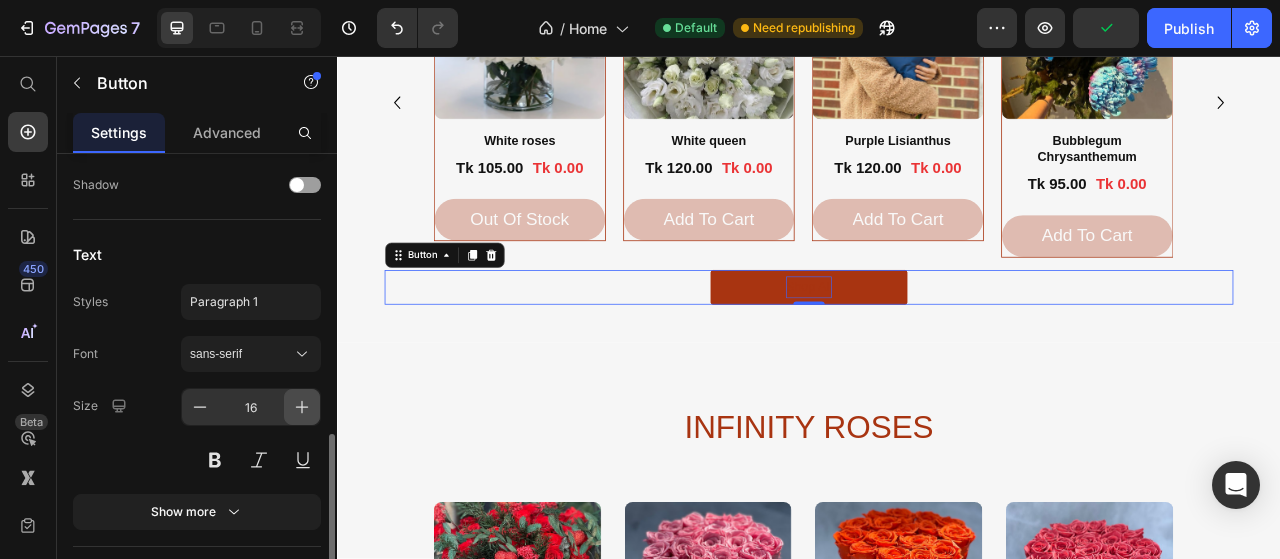 click 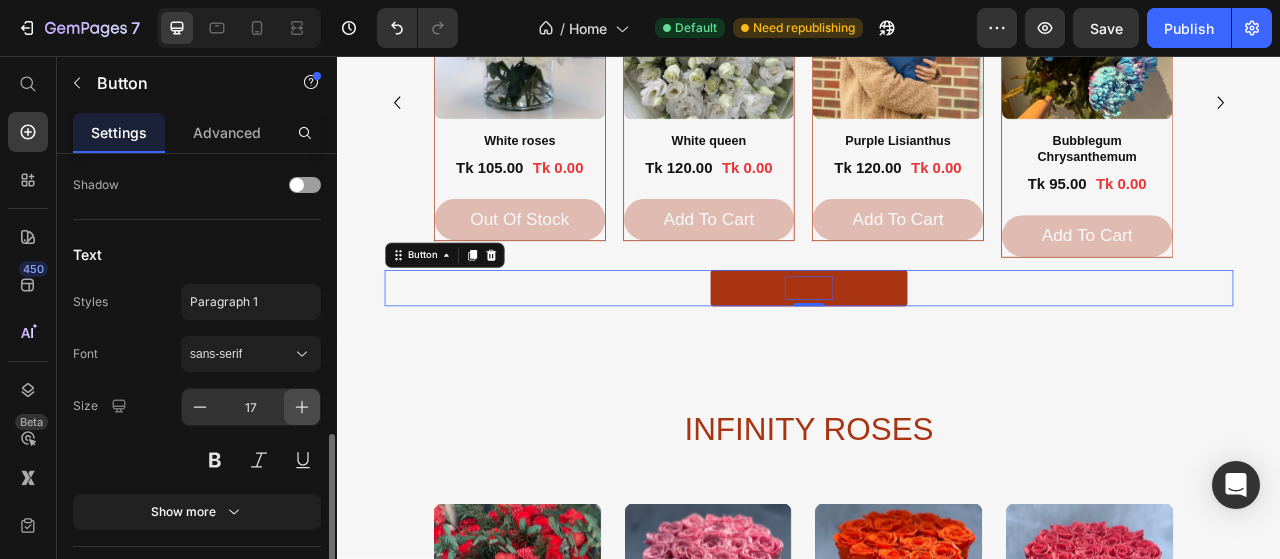 click 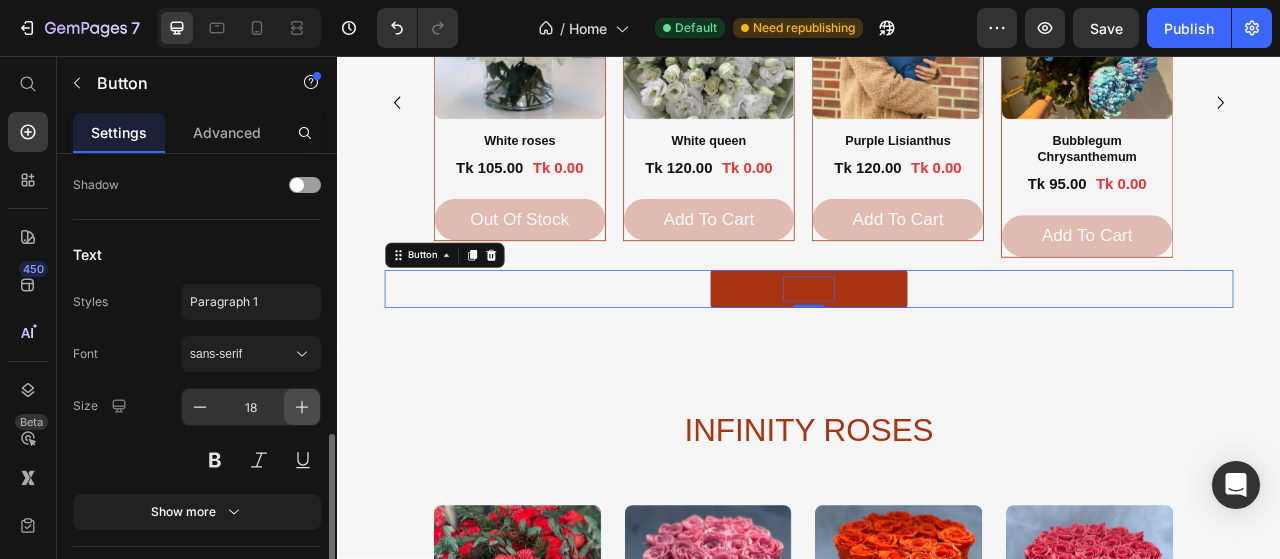 click 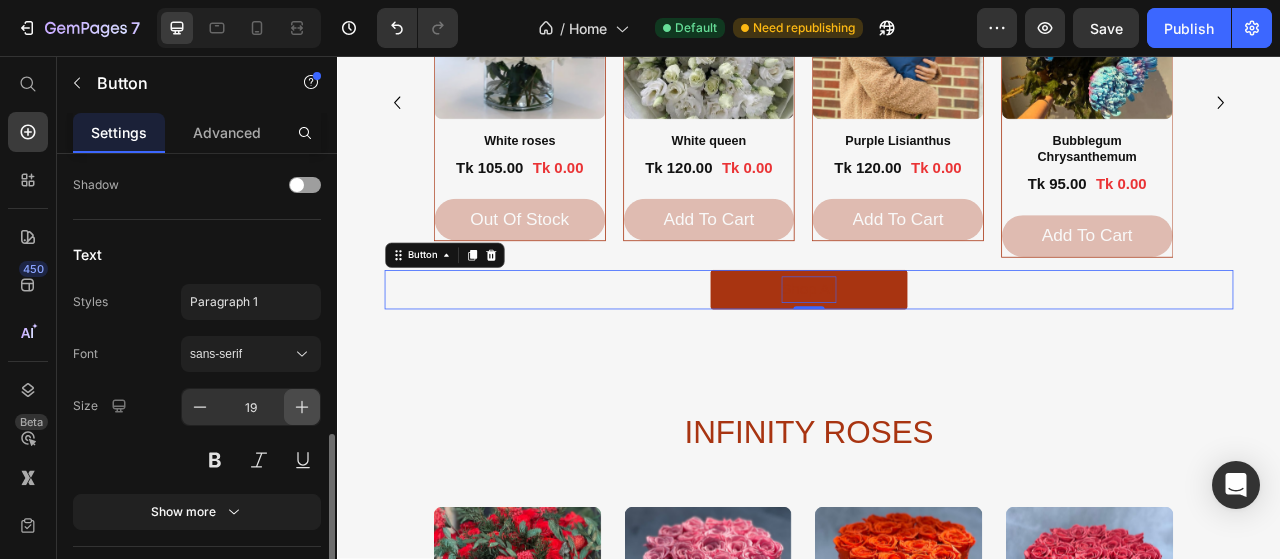click 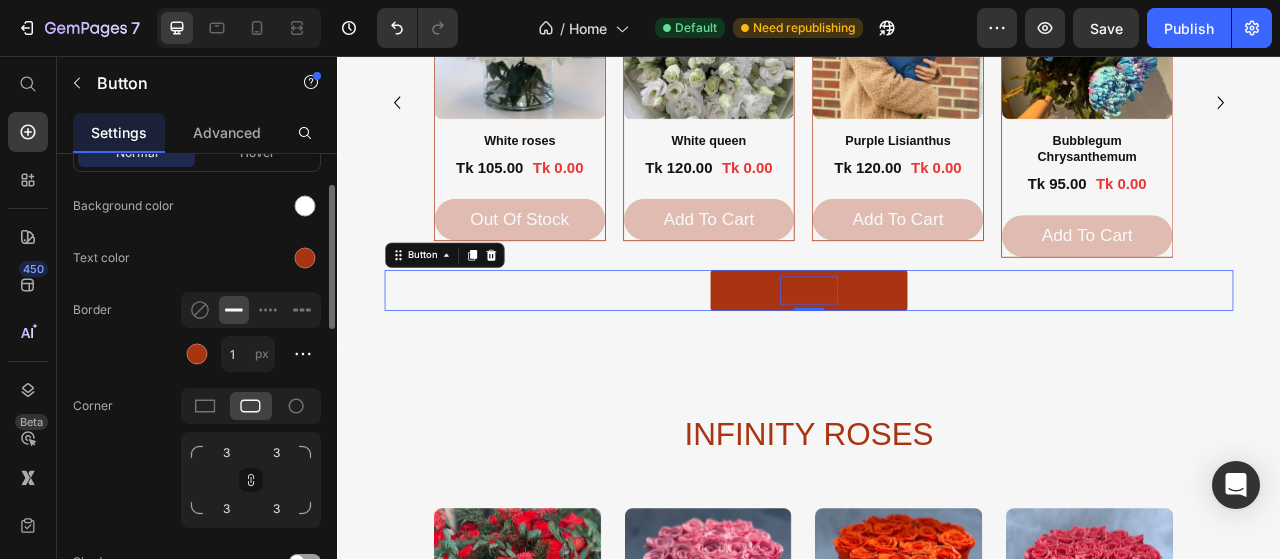 scroll, scrollTop: 323, scrollLeft: 0, axis: vertical 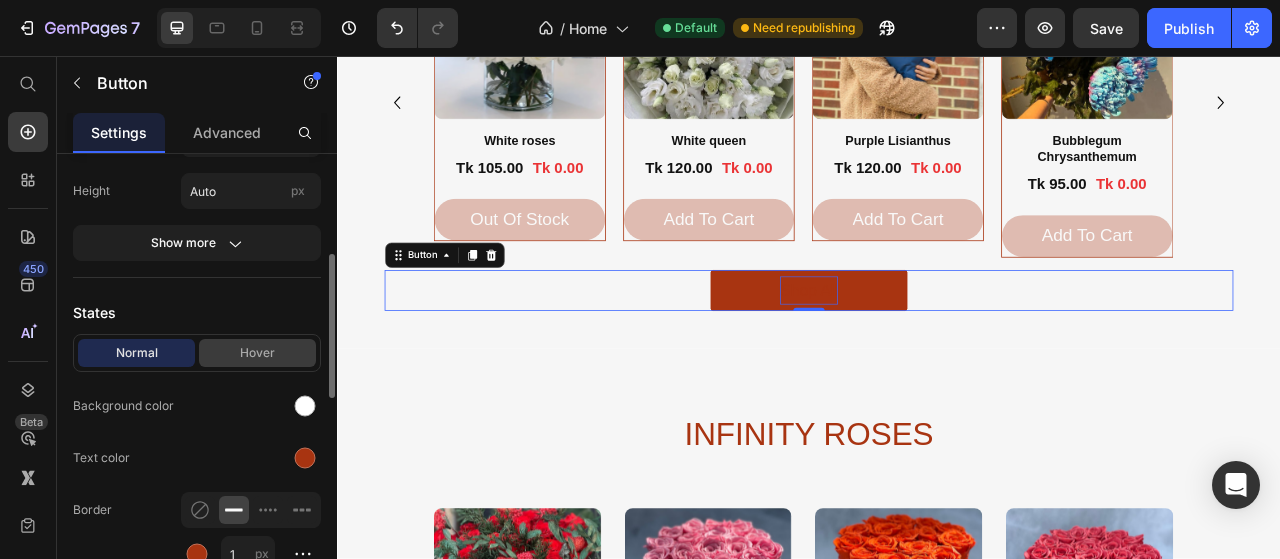 click on "Hover" at bounding box center (257, 353) 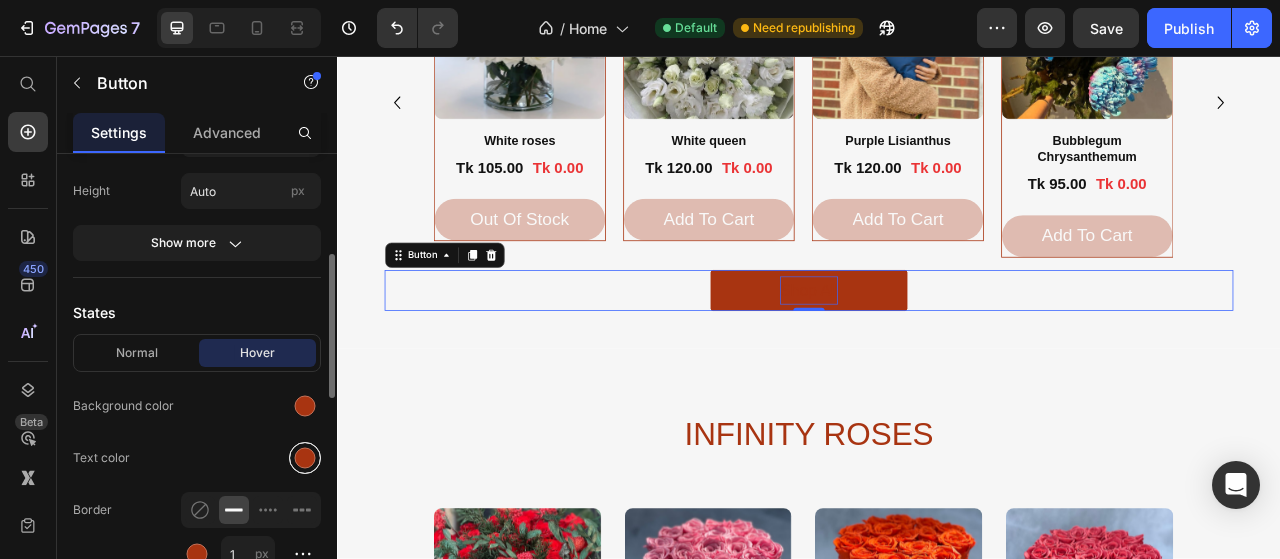 click at bounding box center [305, 458] 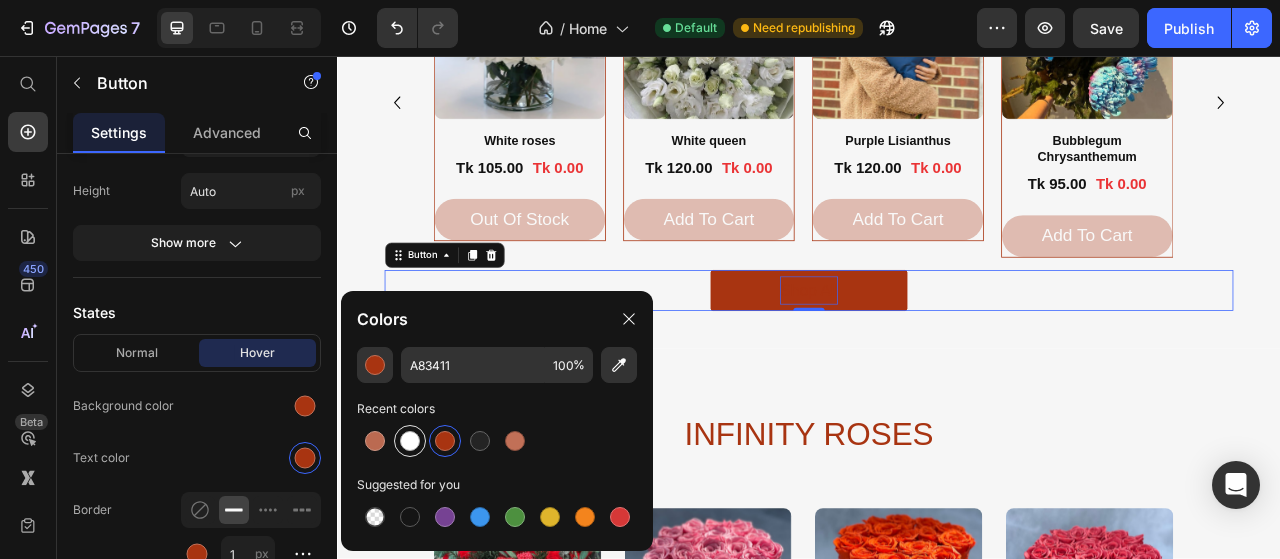 click at bounding box center [410, 441] 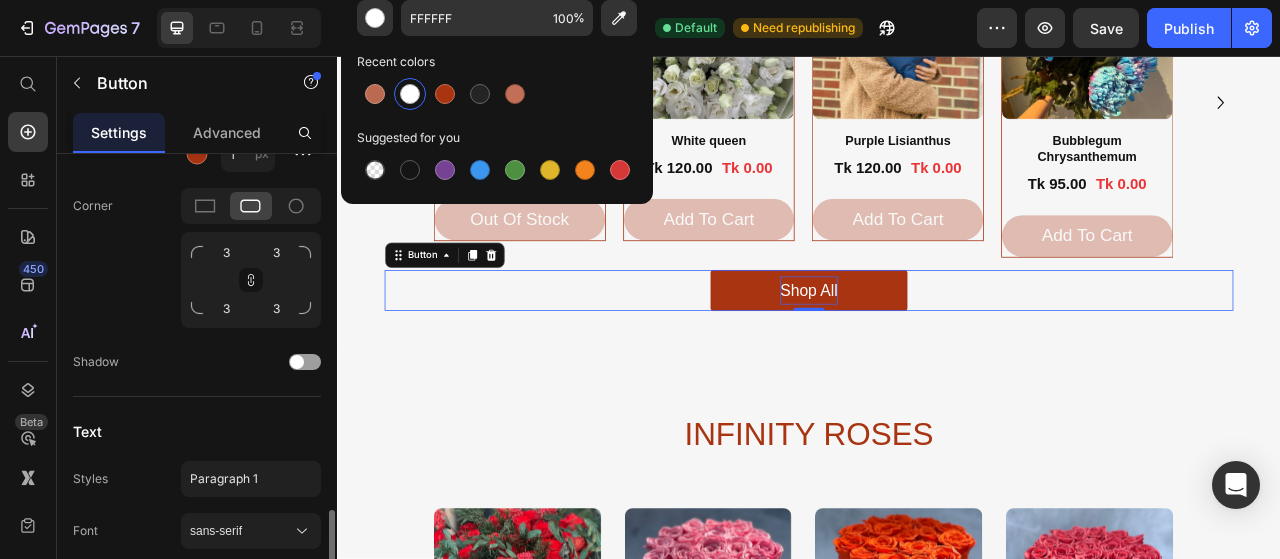 scroll, scrollTop: 923, scrollLeft: 0, axis: vertical 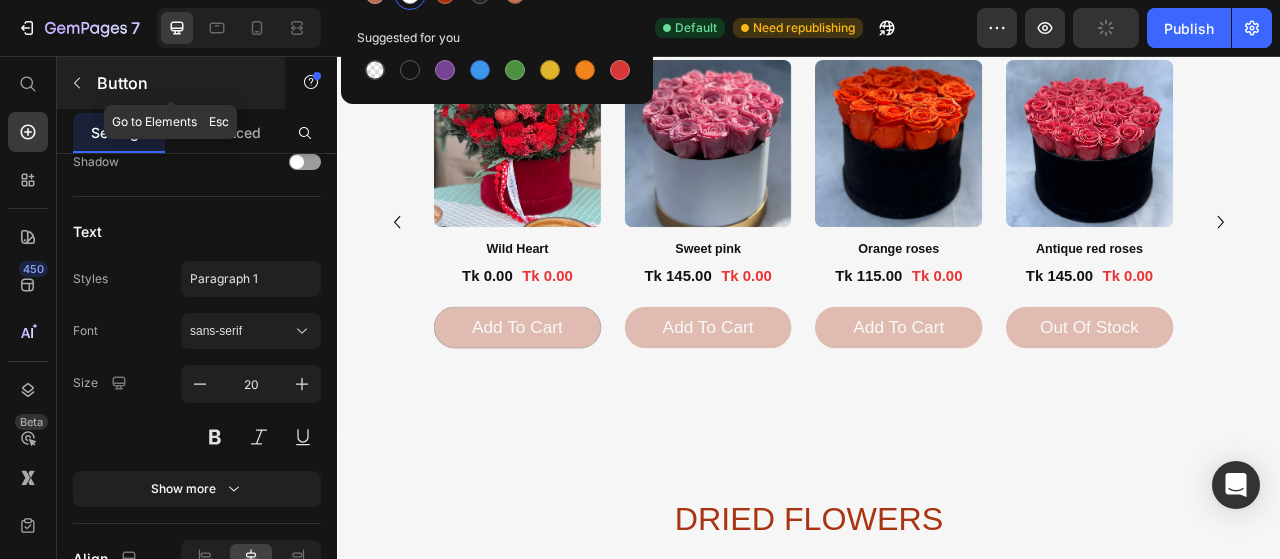 click on "Button" at bounding box center [182, 83] 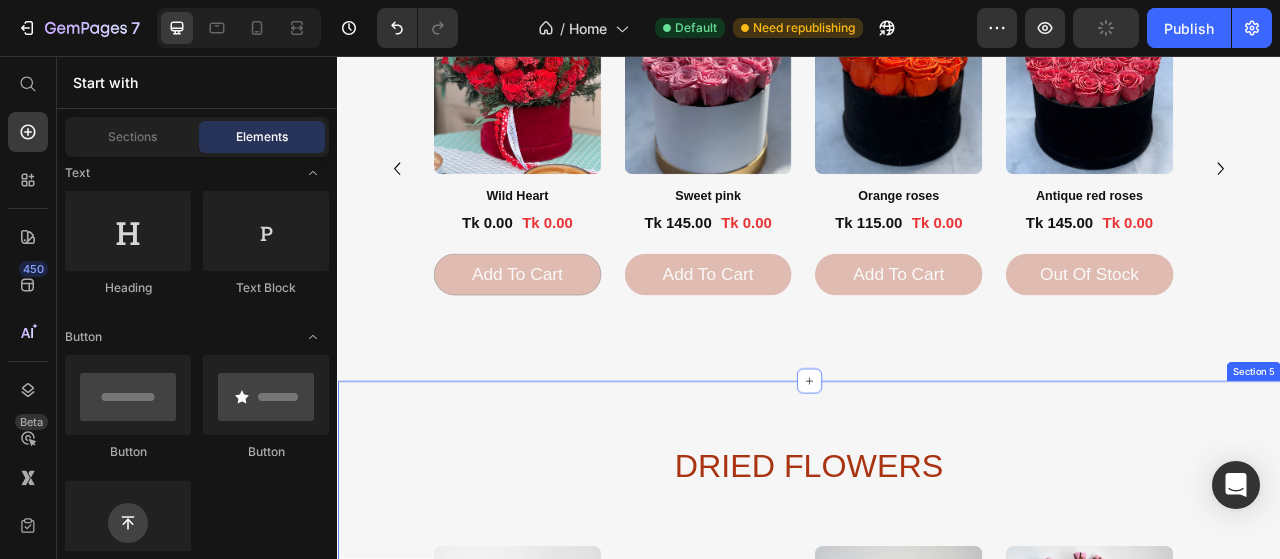 scroll, scrollTop: 2700, scrollLeft: 0, axis: vertical 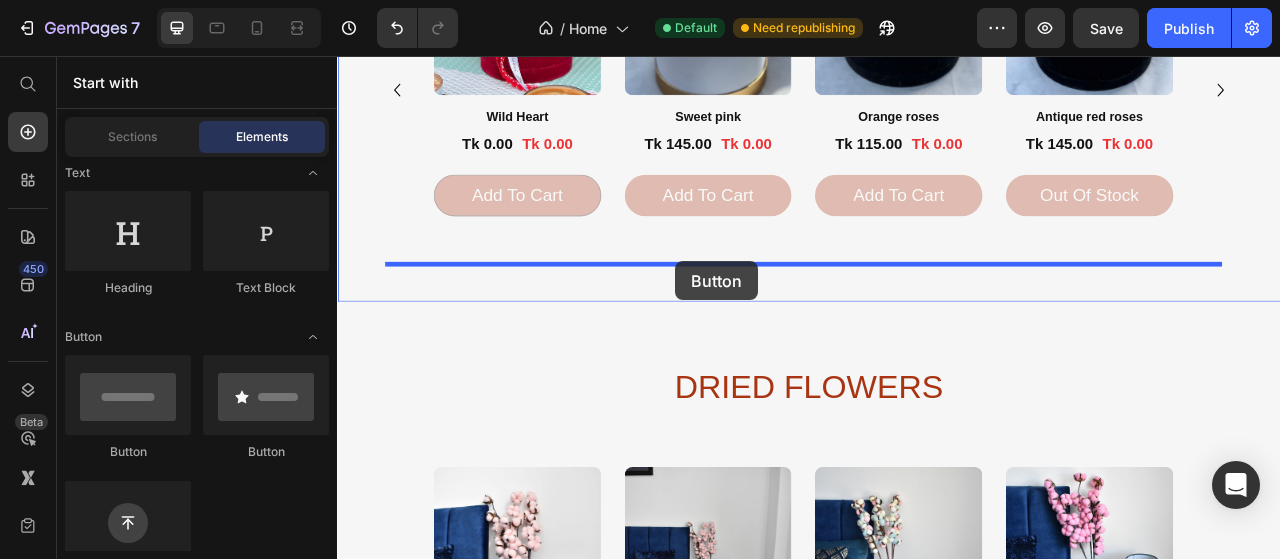 drag, startPoint x: 465, startPoint y: 474, endPoint x: 767, endPoint y: 317, distance: 340.37186 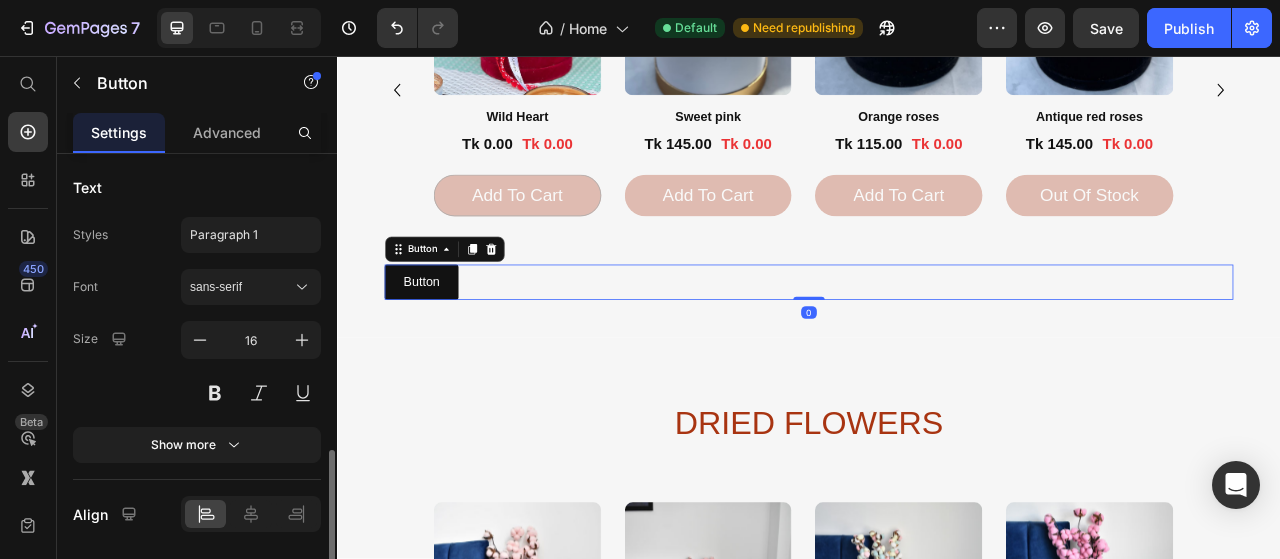 scroll, scrollTop: 979, scrollLeft: 0, axis: vertical 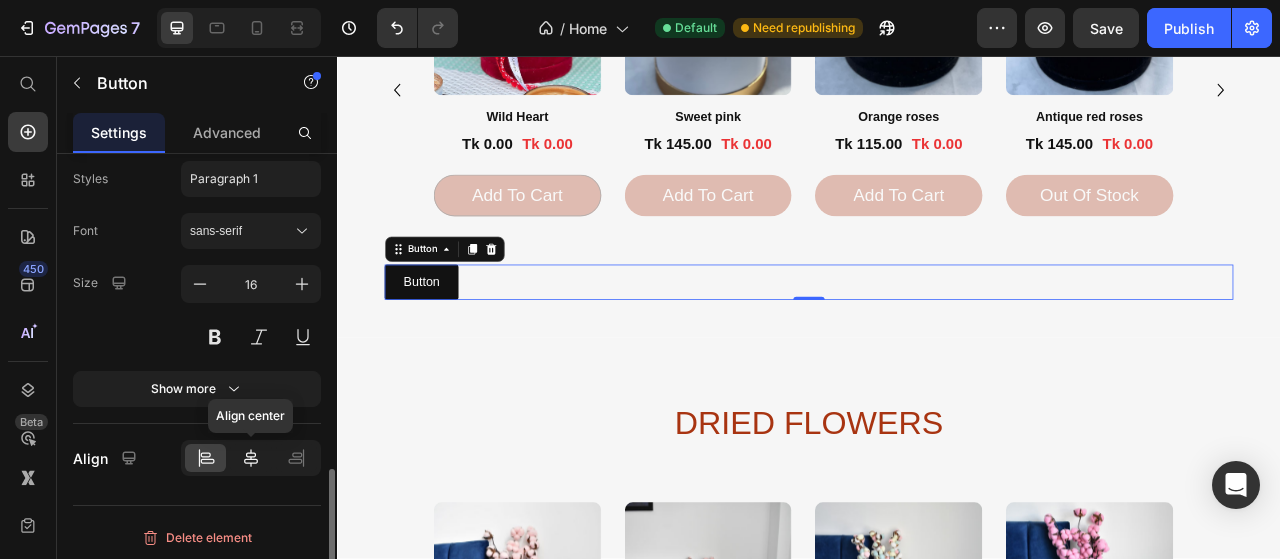 click 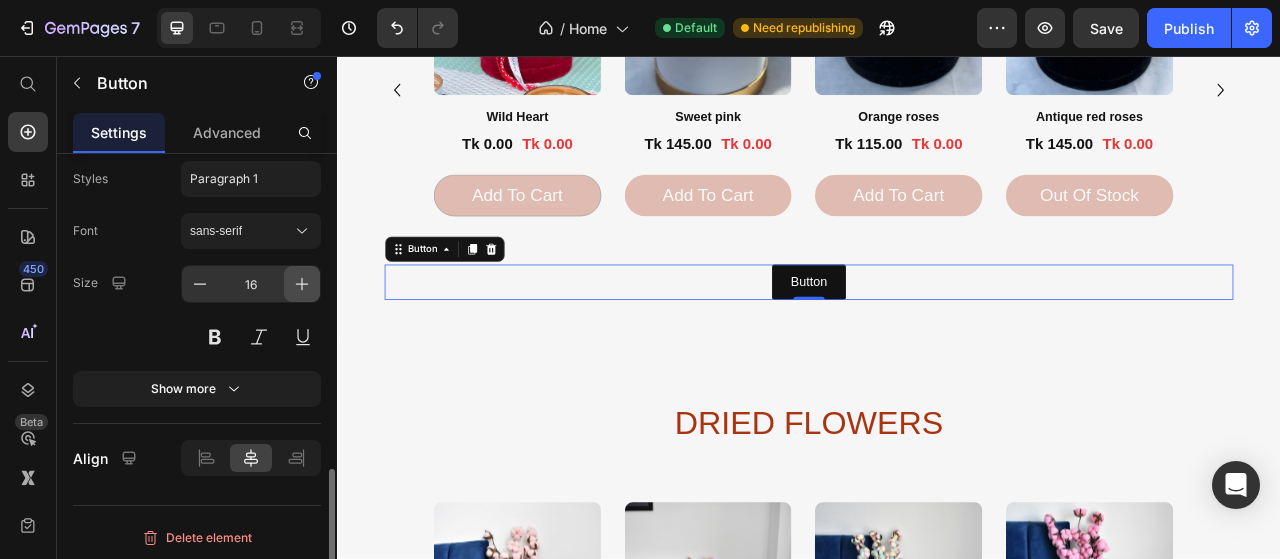 click 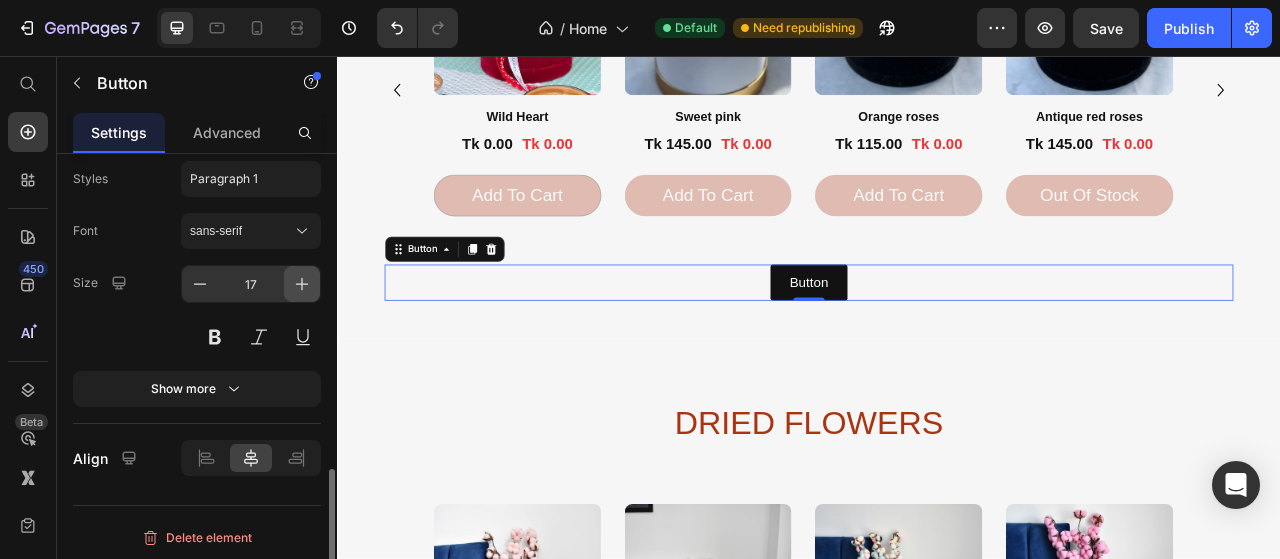 click 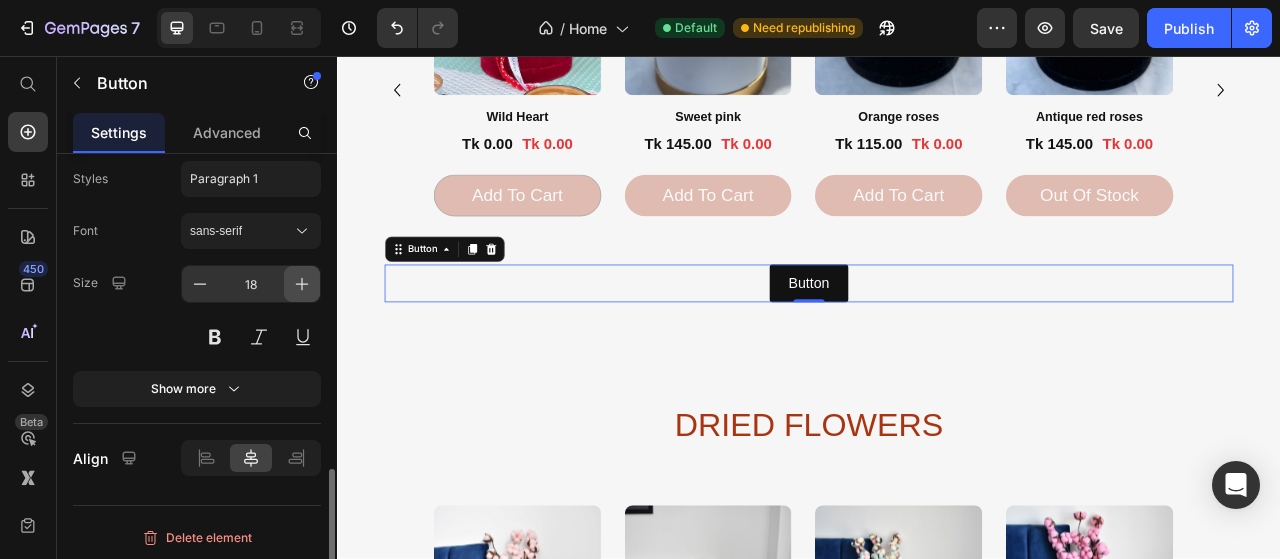 click 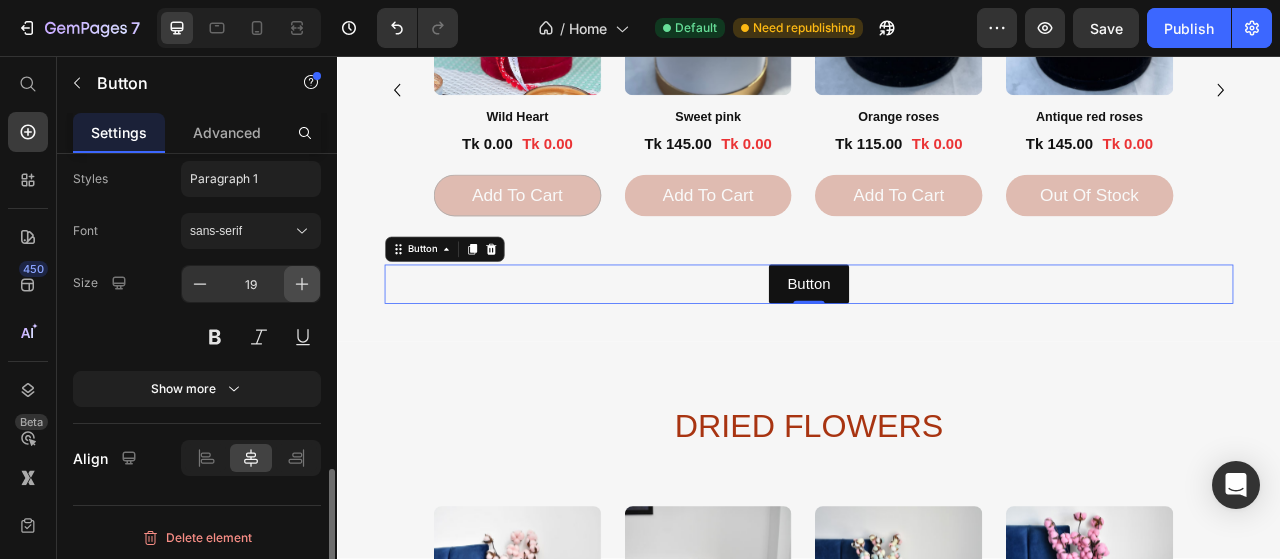 click 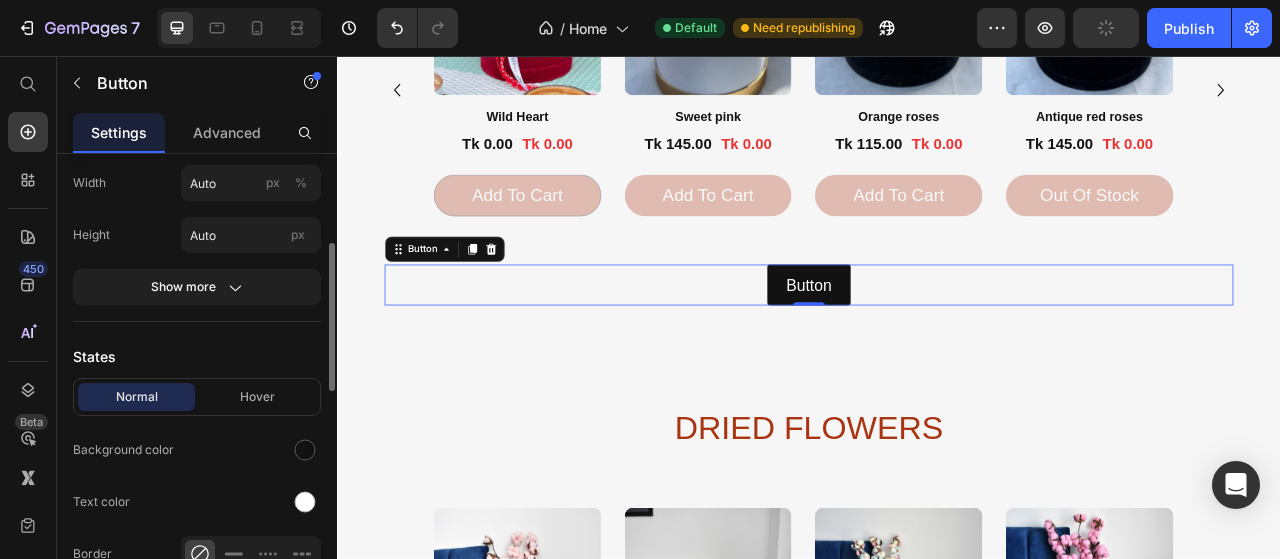 scroll, scrollTop: 79, scrollLeft: 0, axis: vertical 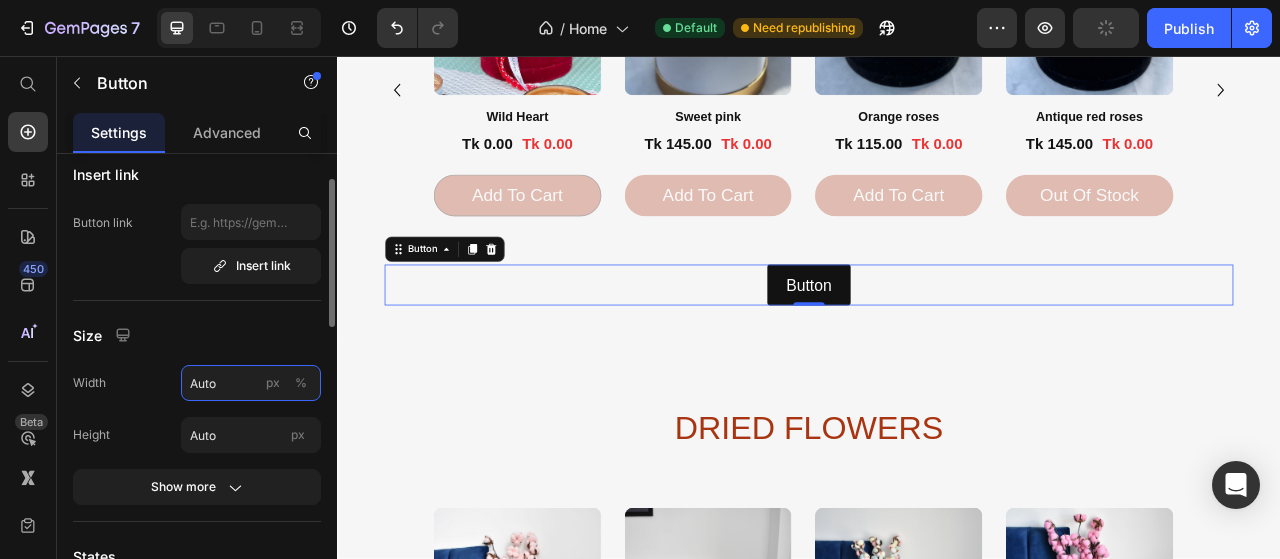 click on "Auto" at bounding box center (251, 383) 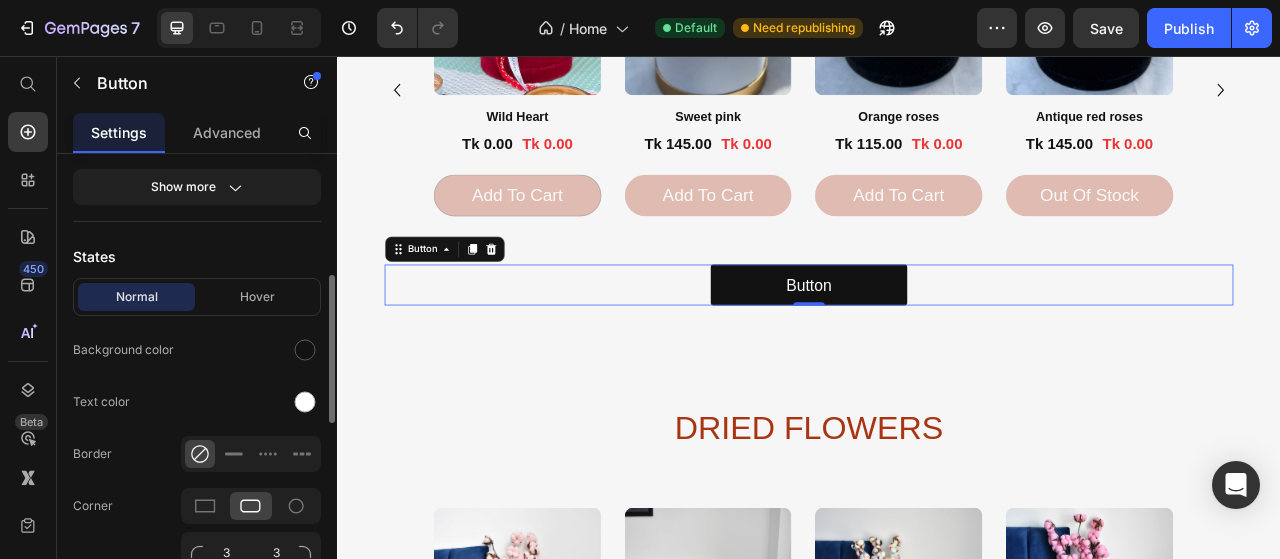 scroll, scrollTop: 479, scrollLeft: 0, axis: vertical 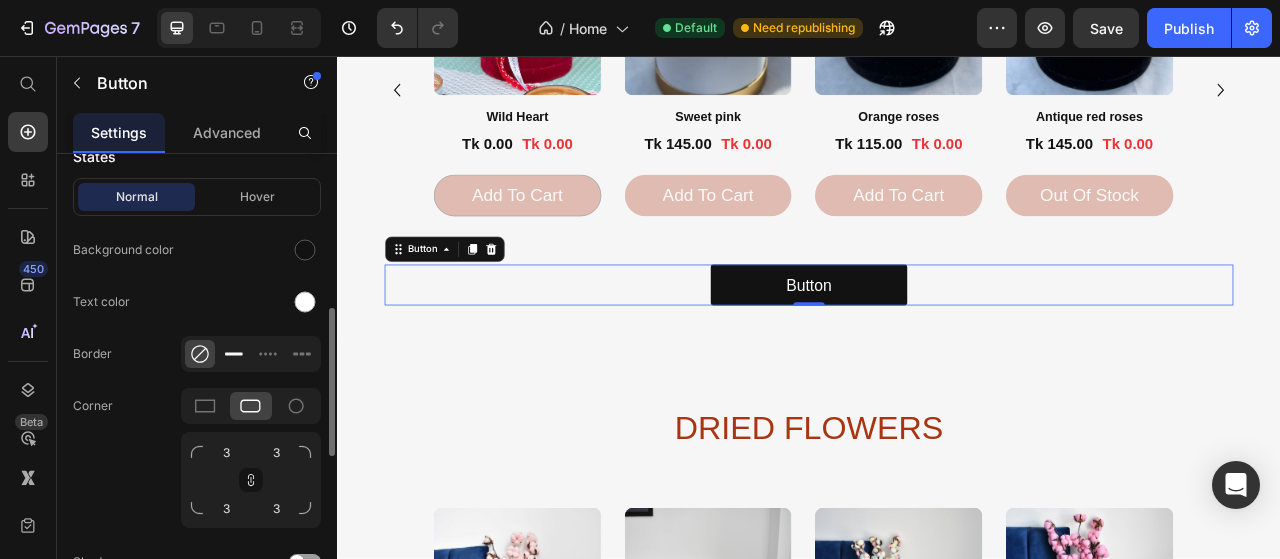 type on "250" 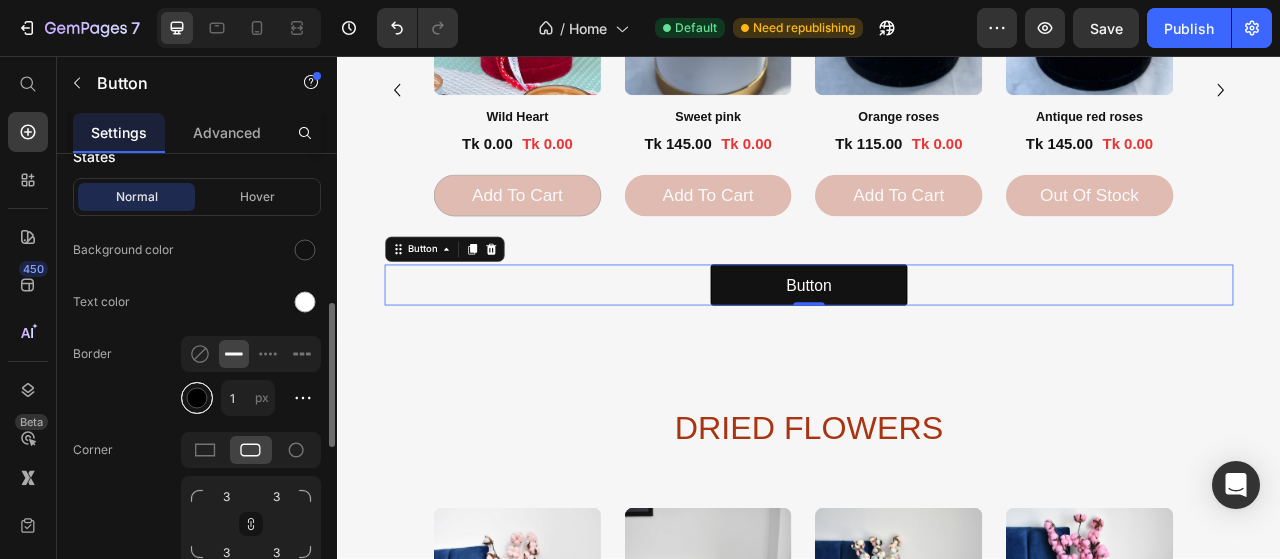click at bounding box center (197, 398) 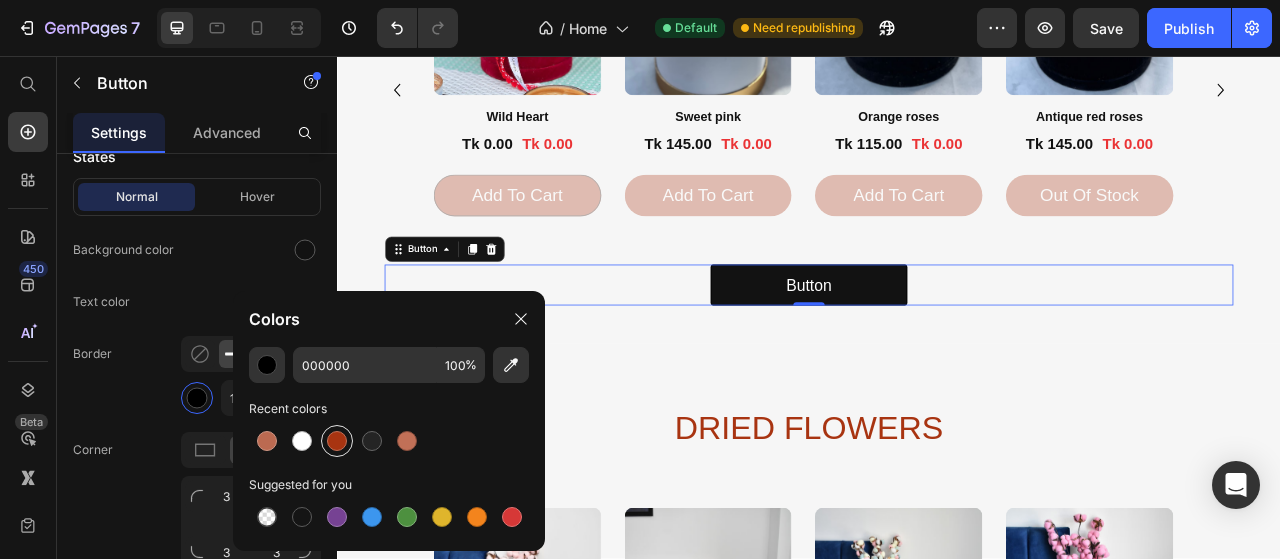 click at bounding box center (337, 441) 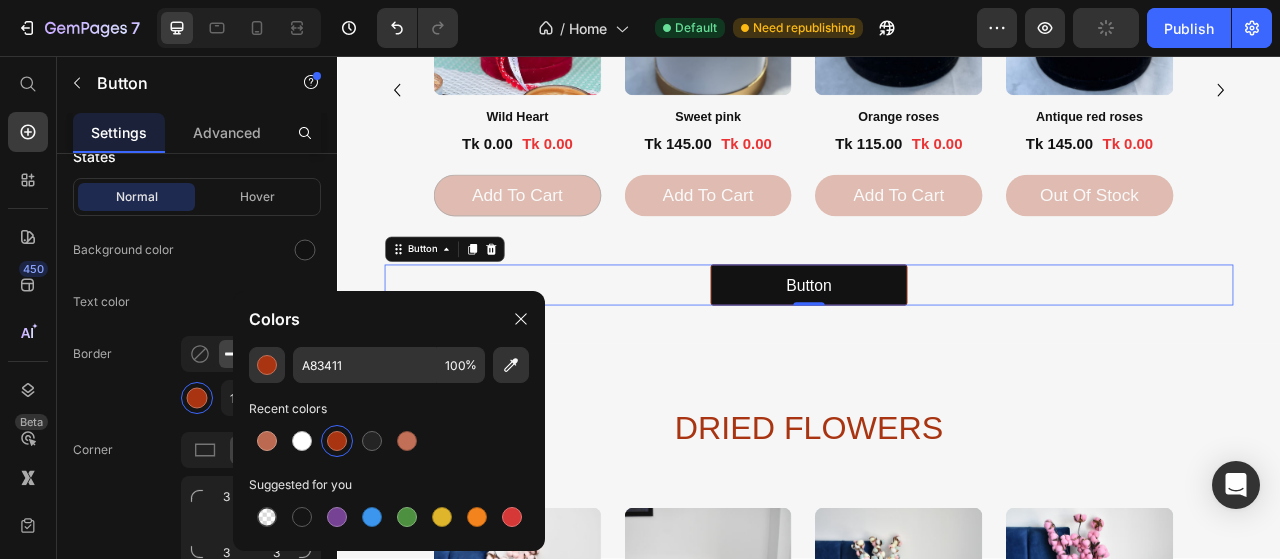 click on "Text color" 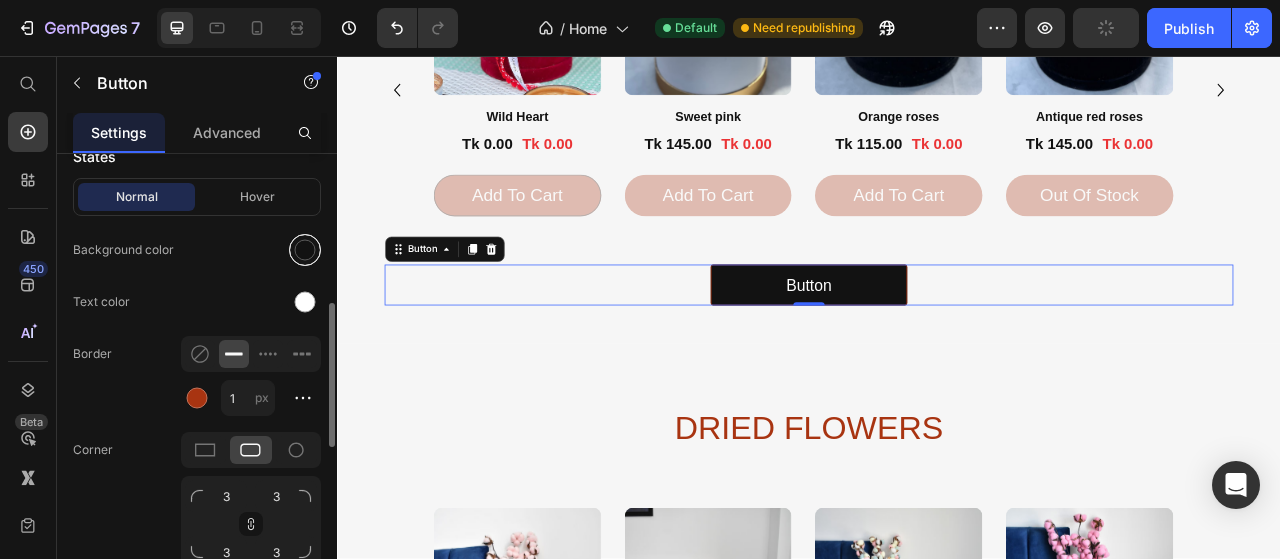click at bounding box center (305, 250) 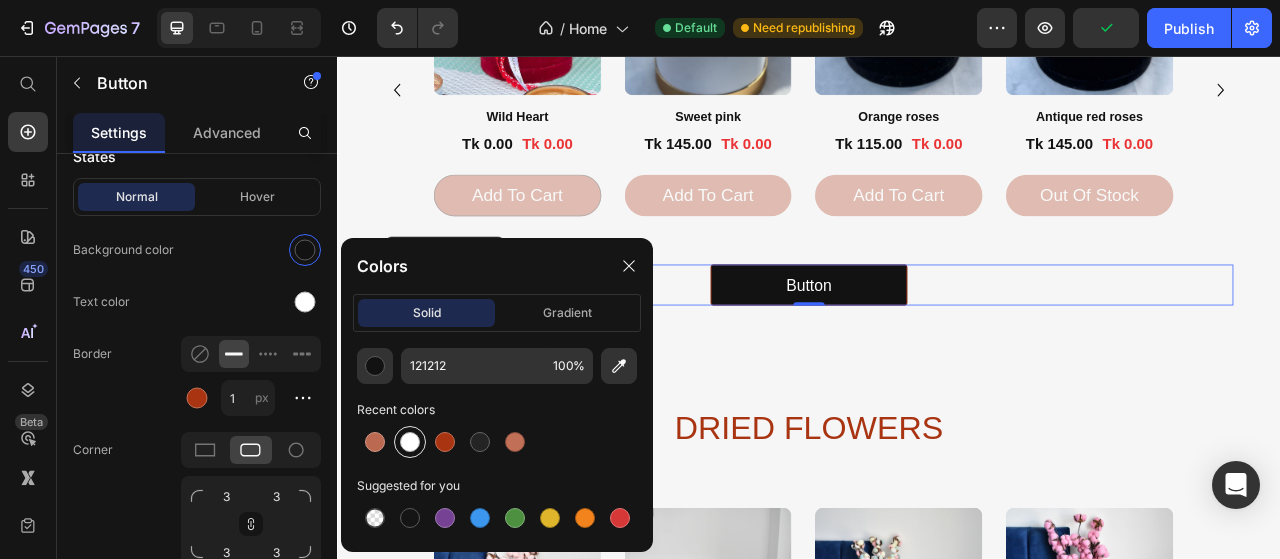 click at bounding box center (410, 442) 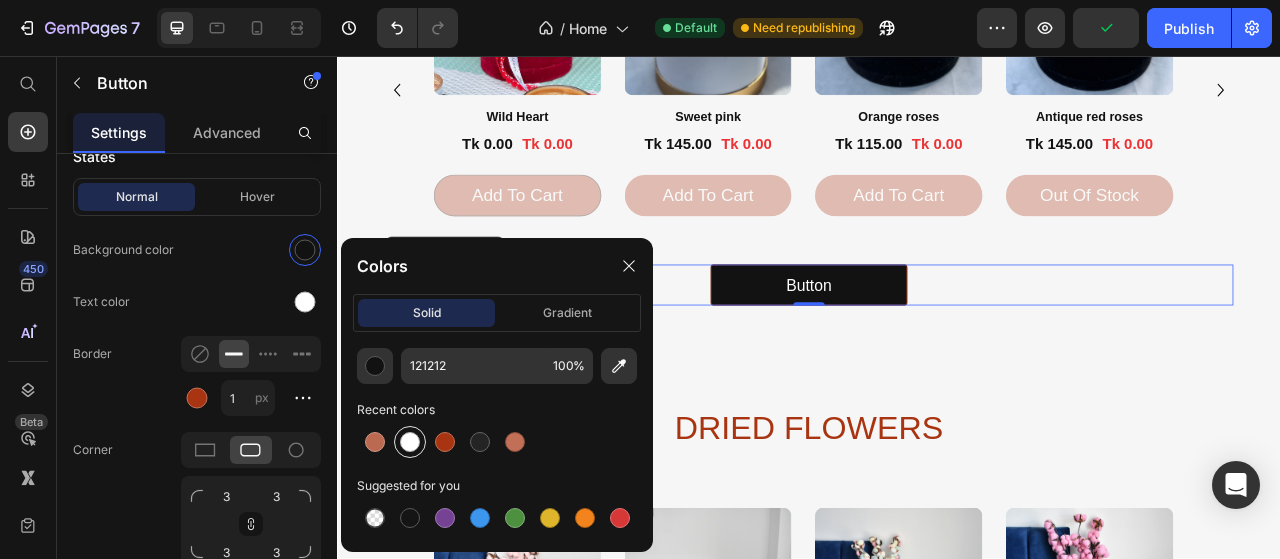 type on "FFFFFF" 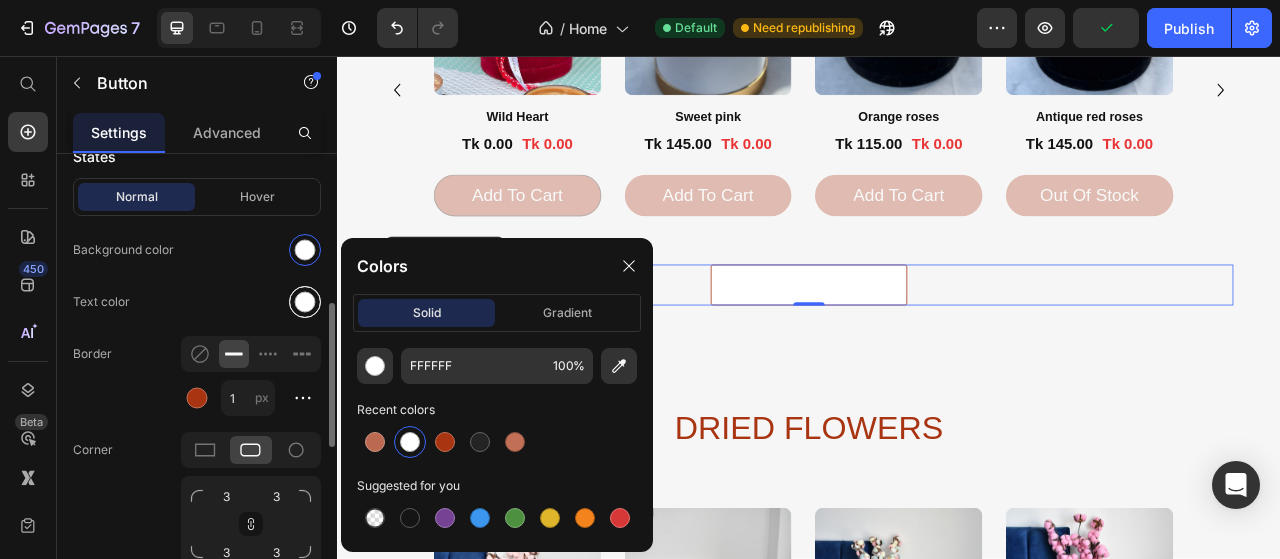 drag, startPoint x: 294, startPoint y: 293, endPoint x: 304, endPoint y: 306, distance: 16.40122 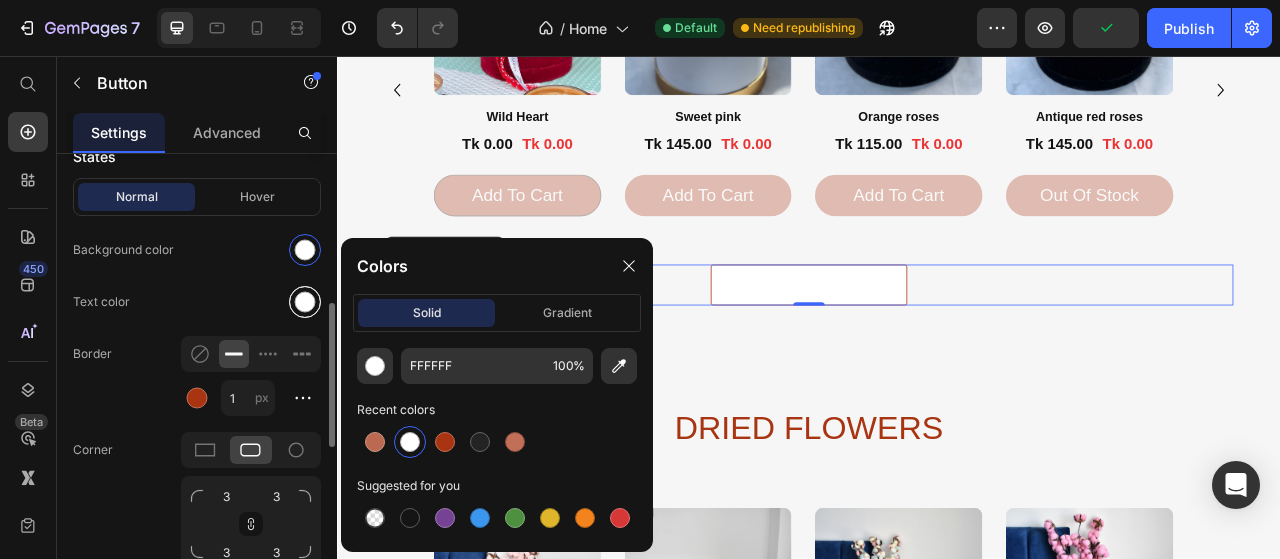 click at bounding box center (305, 302) 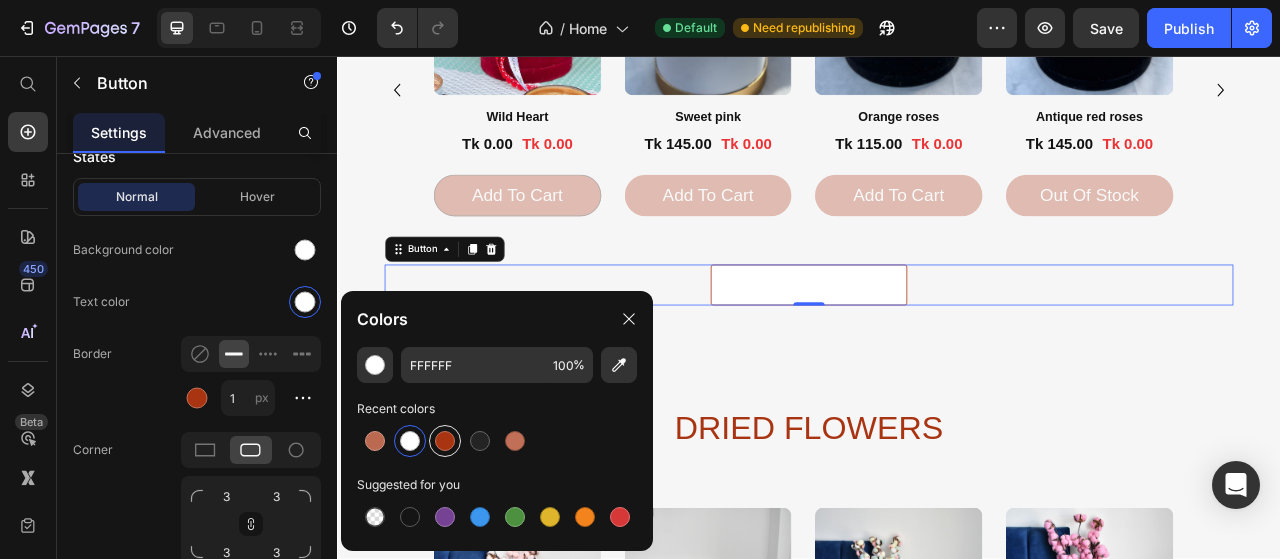 click at bounding box center [445, 441] 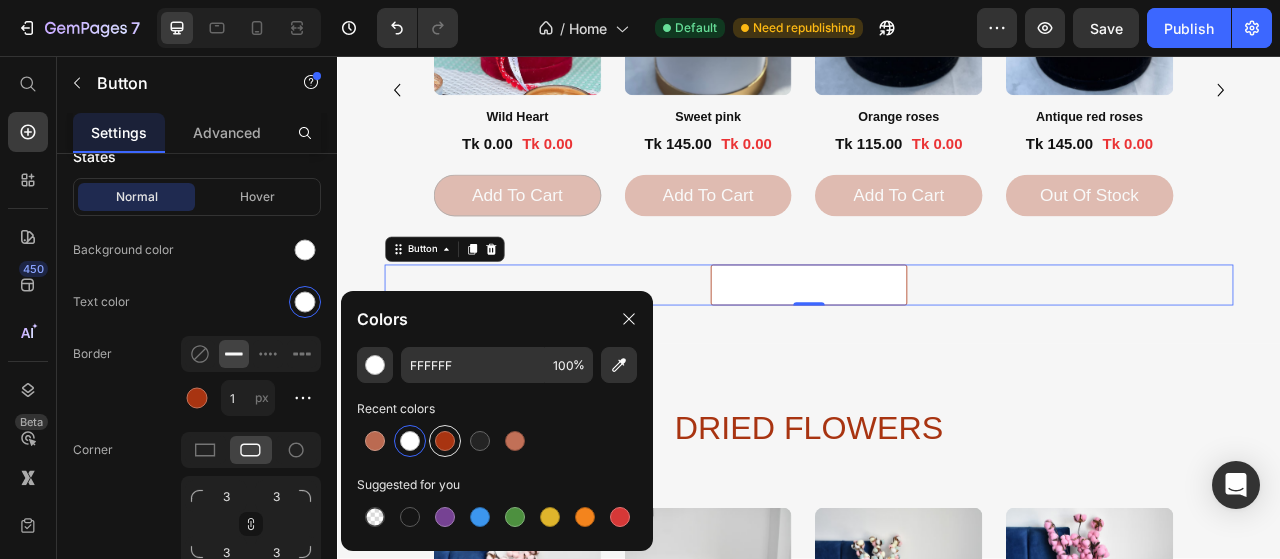 type on "A83411" 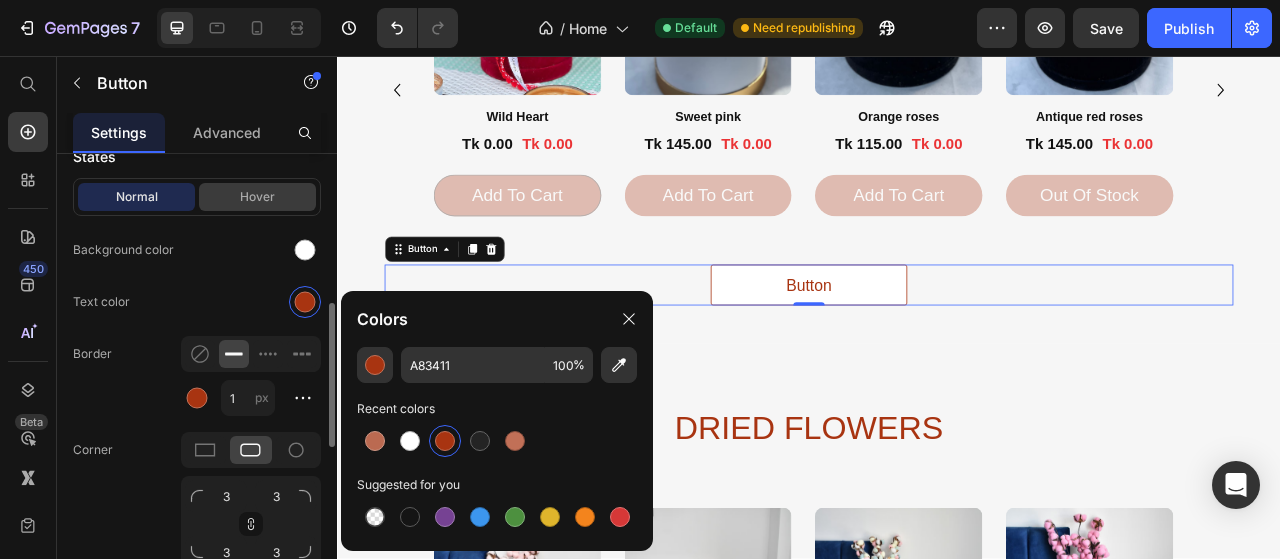 click on "Hover" at bounding box center [257, 197] 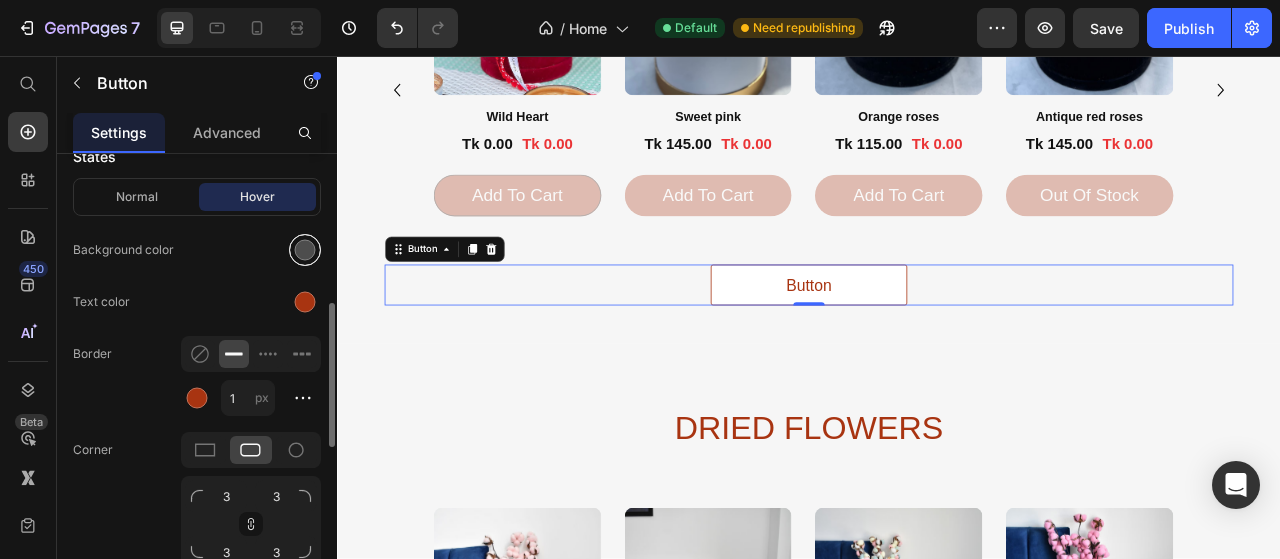 click at bounding box center [305, 250] 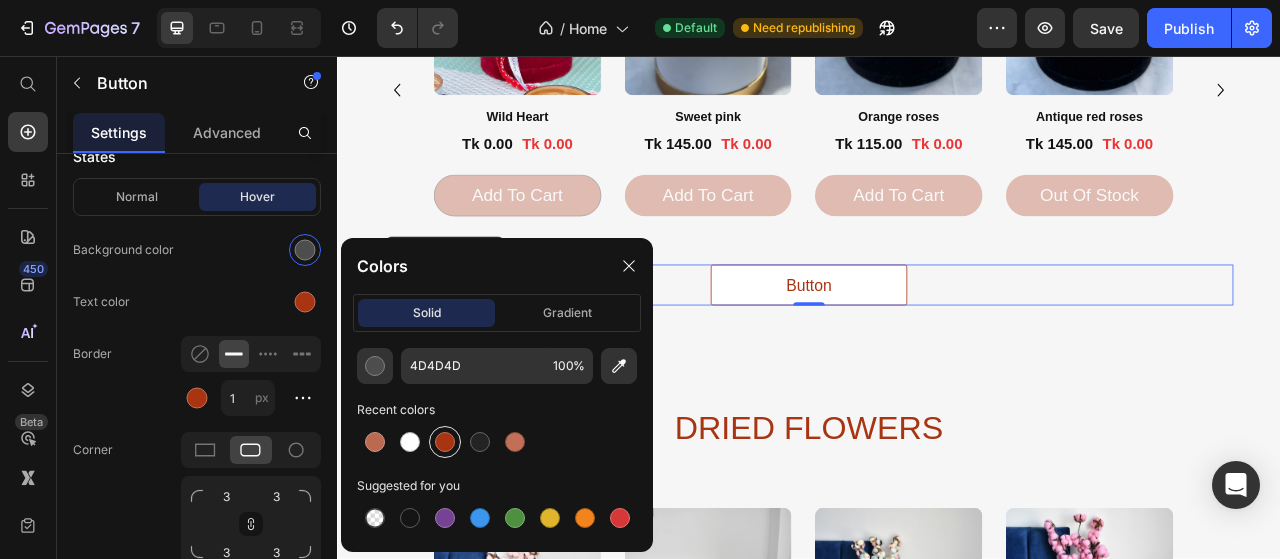 click at bounding box center [445, 442] 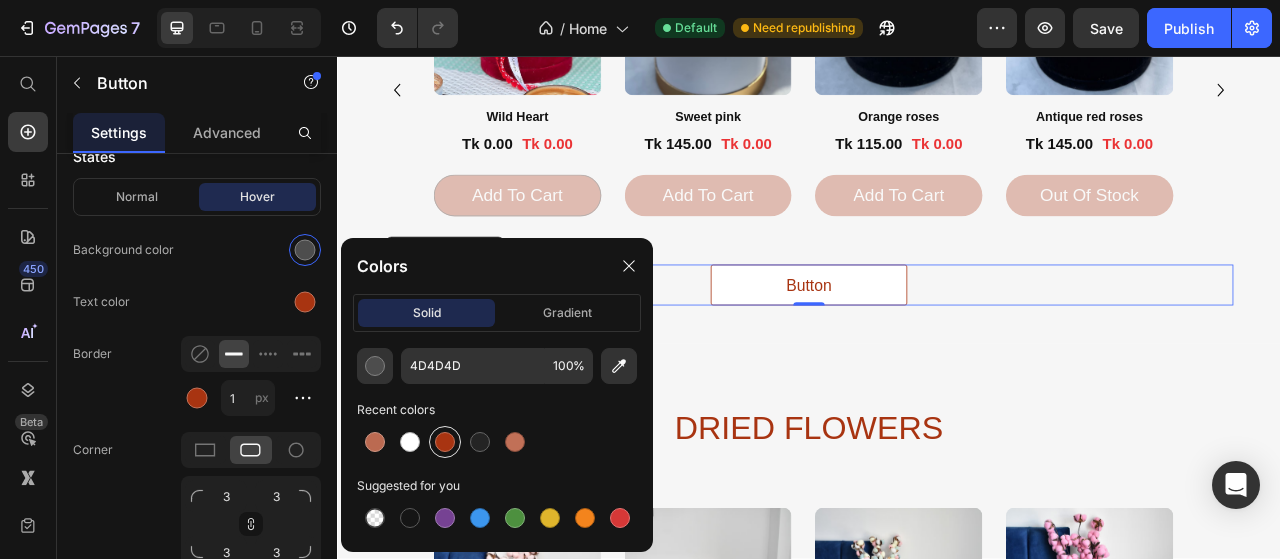 type on "A83411" 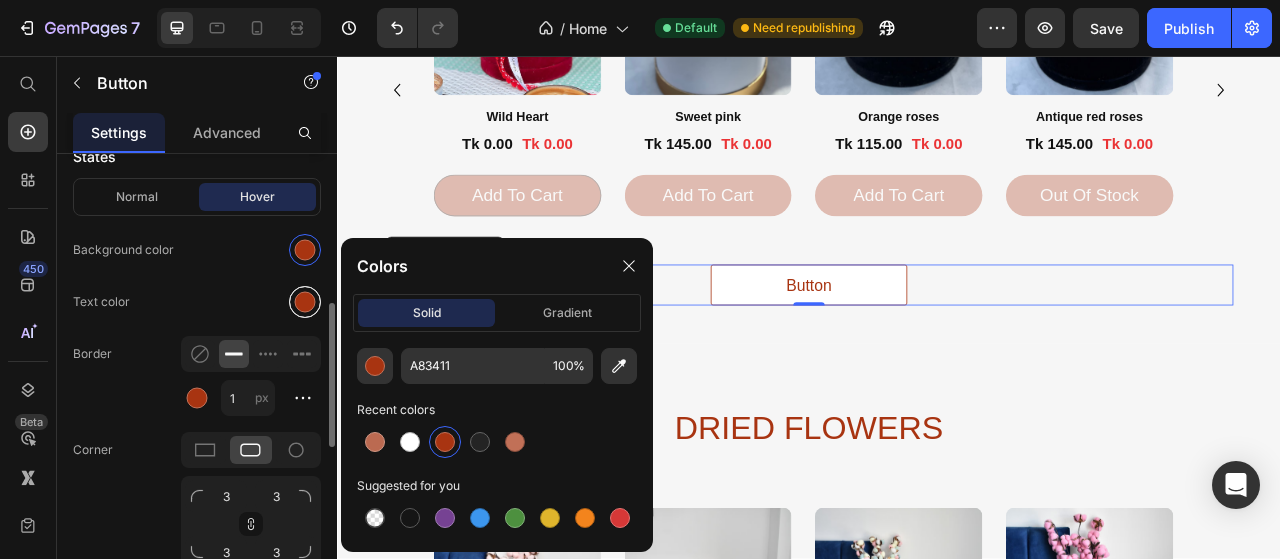 click at bounding box center (305, 302) 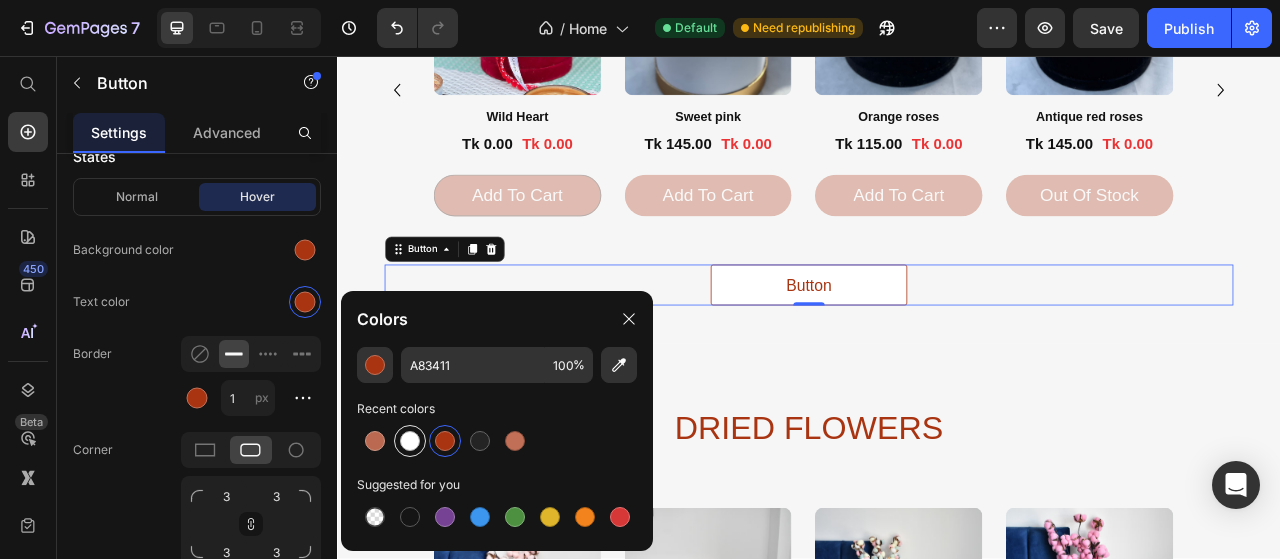 click at bounding box center (410, 441) 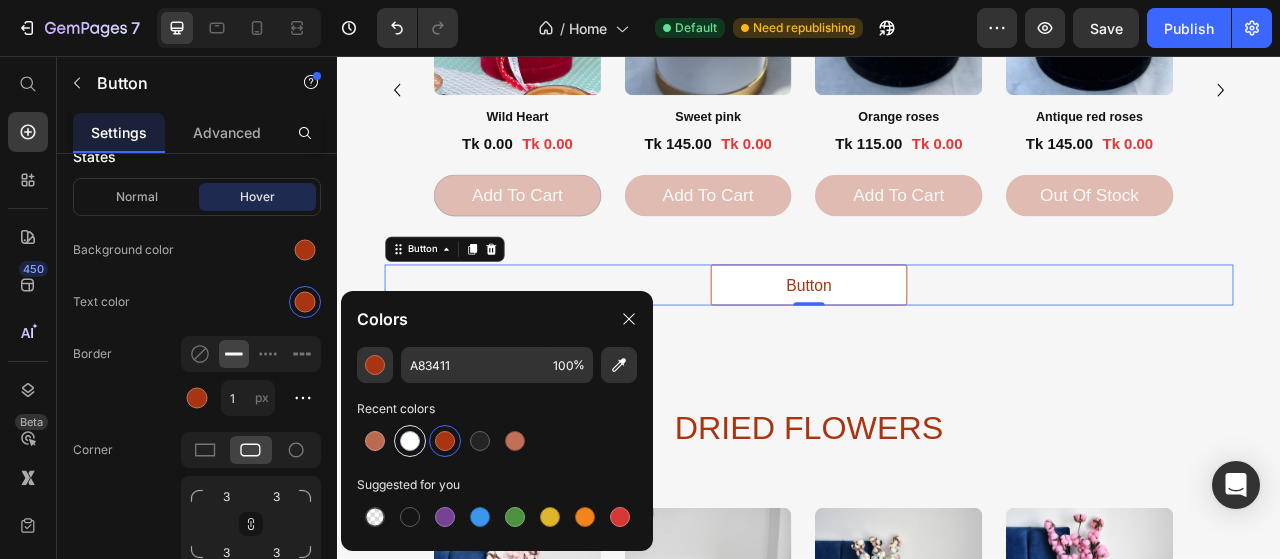 type on "FFFFFF" 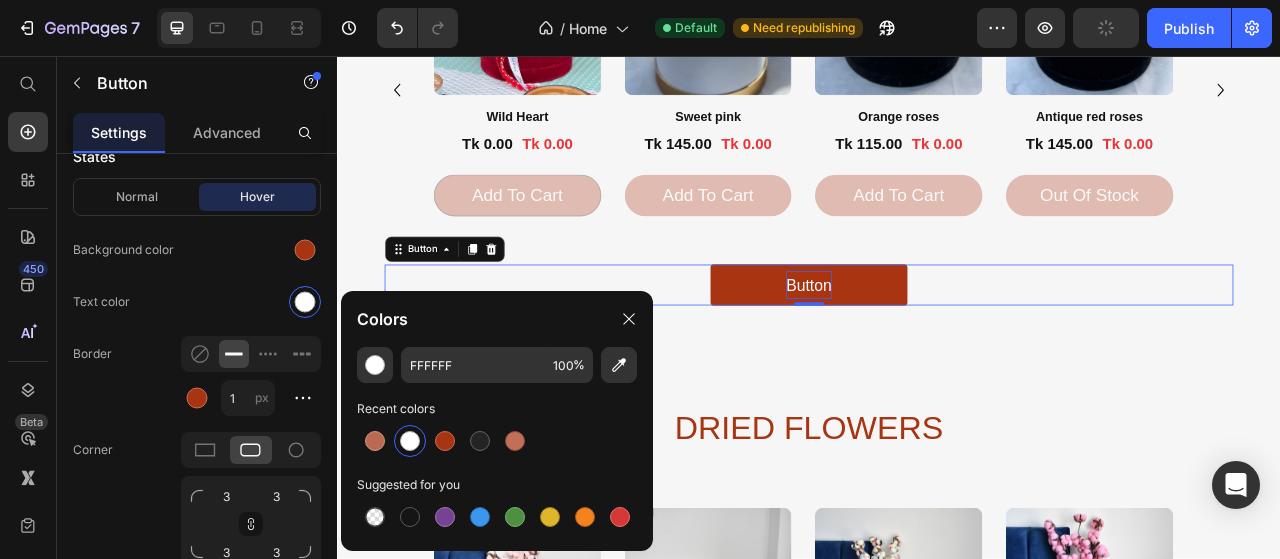 click on "Button" at bounding box center [937, 348] 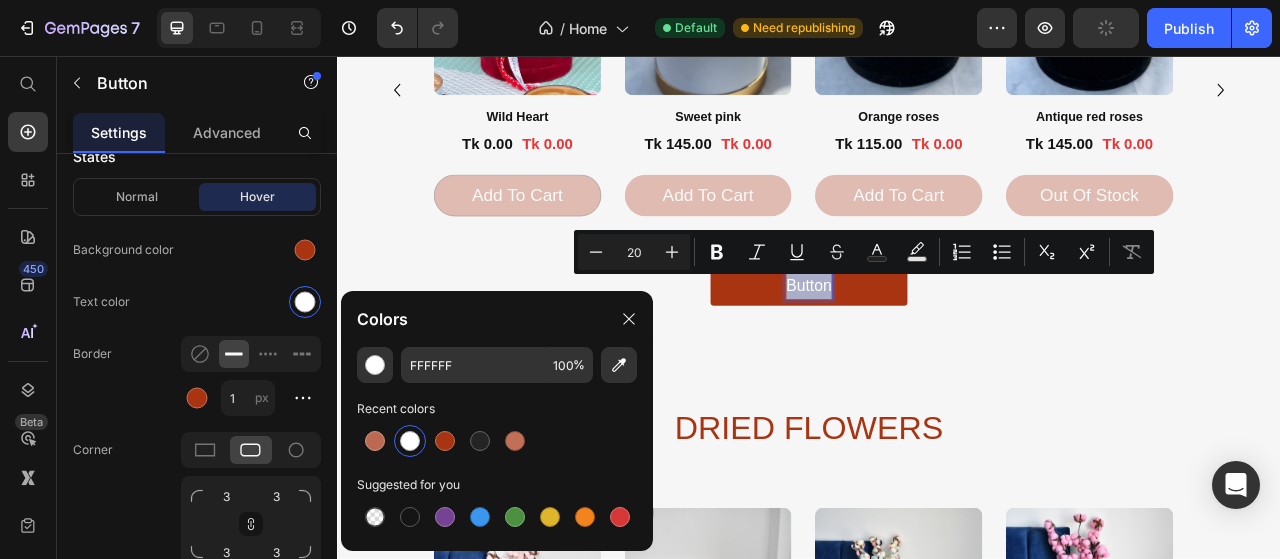 click on "Button" at bounding box center [937, 348] 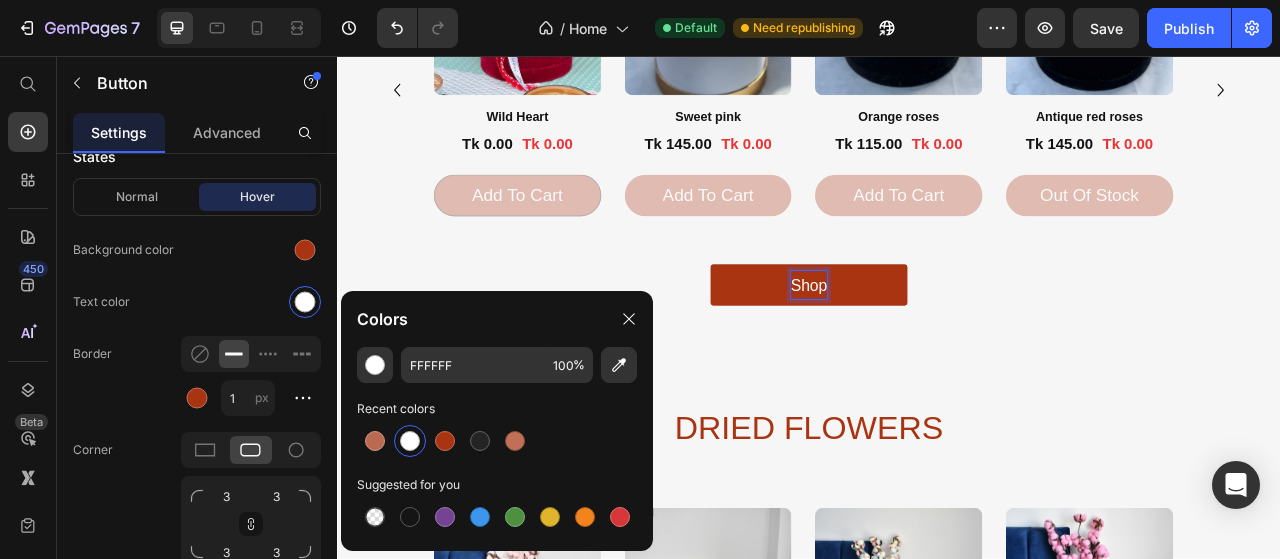 click on "Shop" at bounding box center [937, 348] 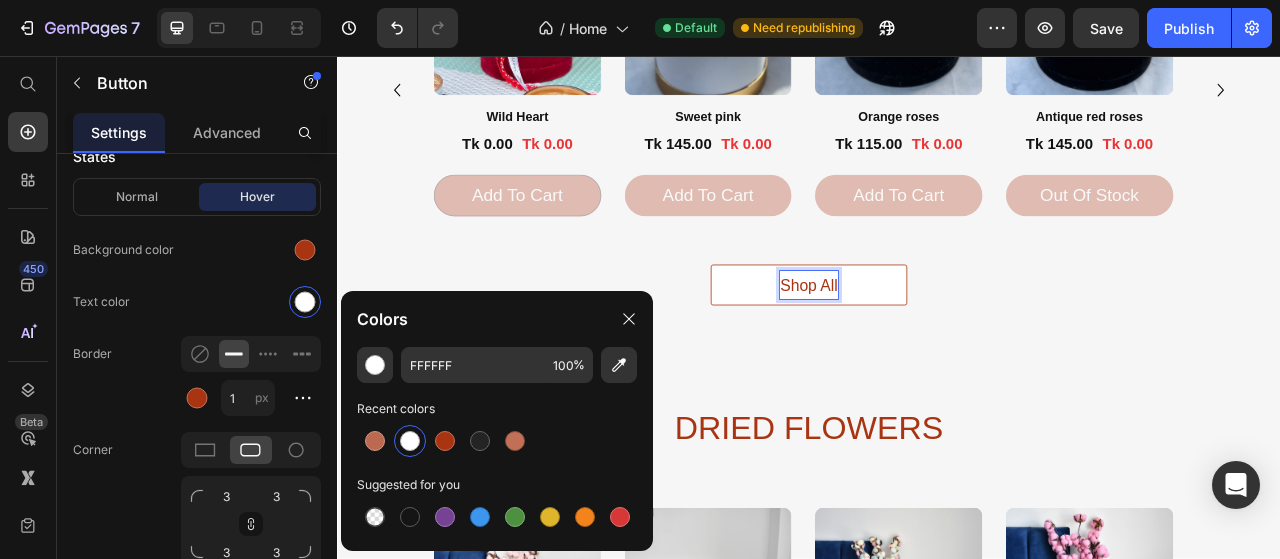 click on "Shop All Button   0" at bounding box center (937, 348) 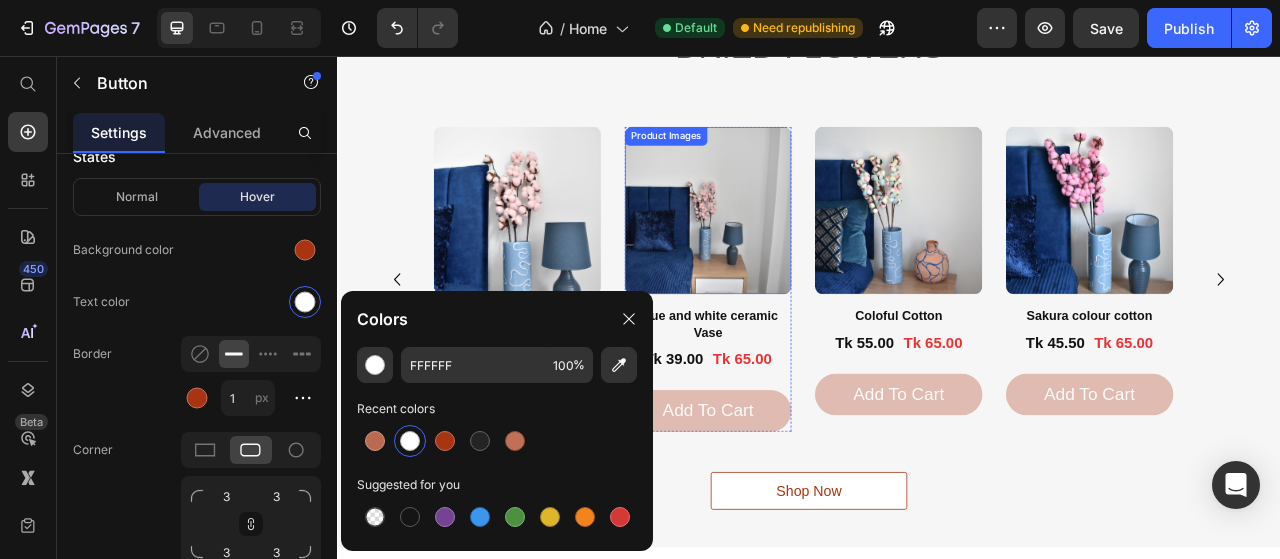 scroll, scrollTop: 3268, scrollLeft: 0, axis: vertical 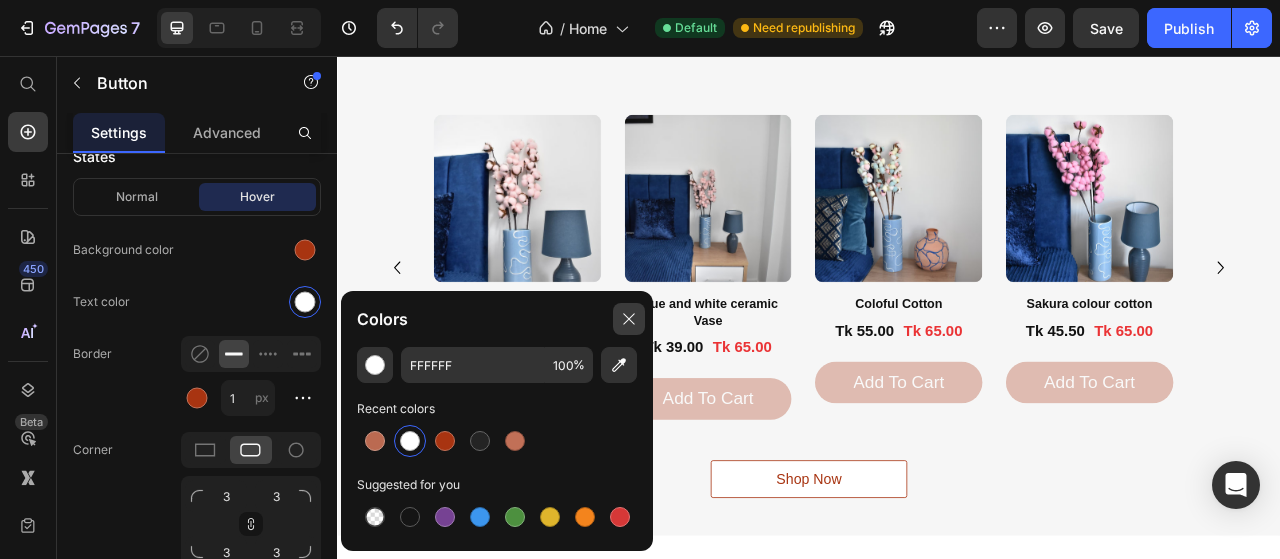 click 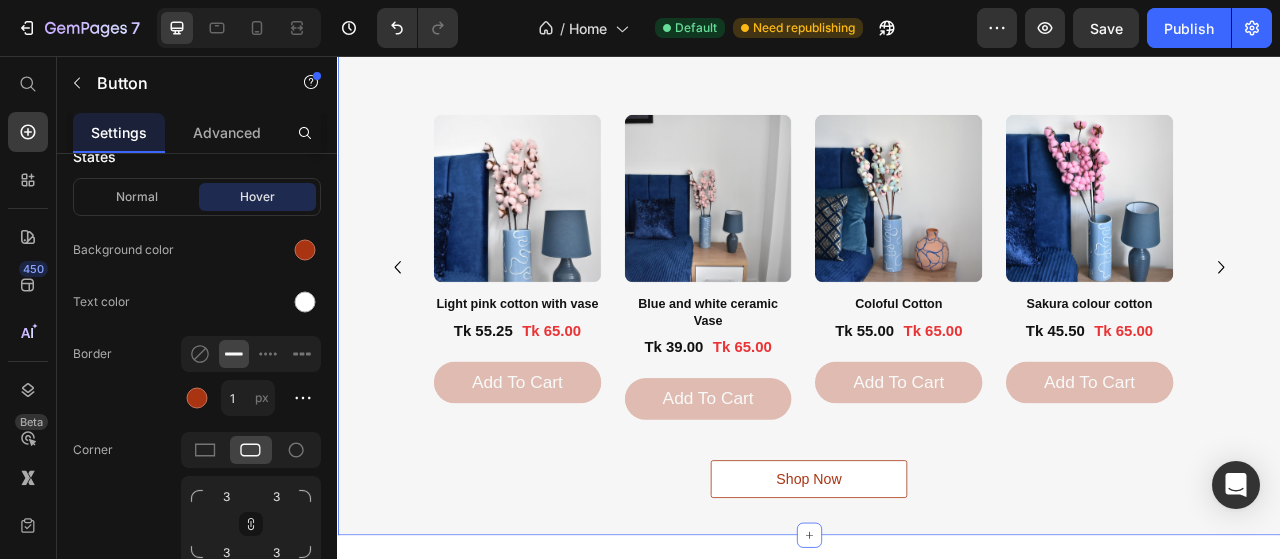 scroll, scrollTop: 3368, scrollLeft: 0, axis: vertical 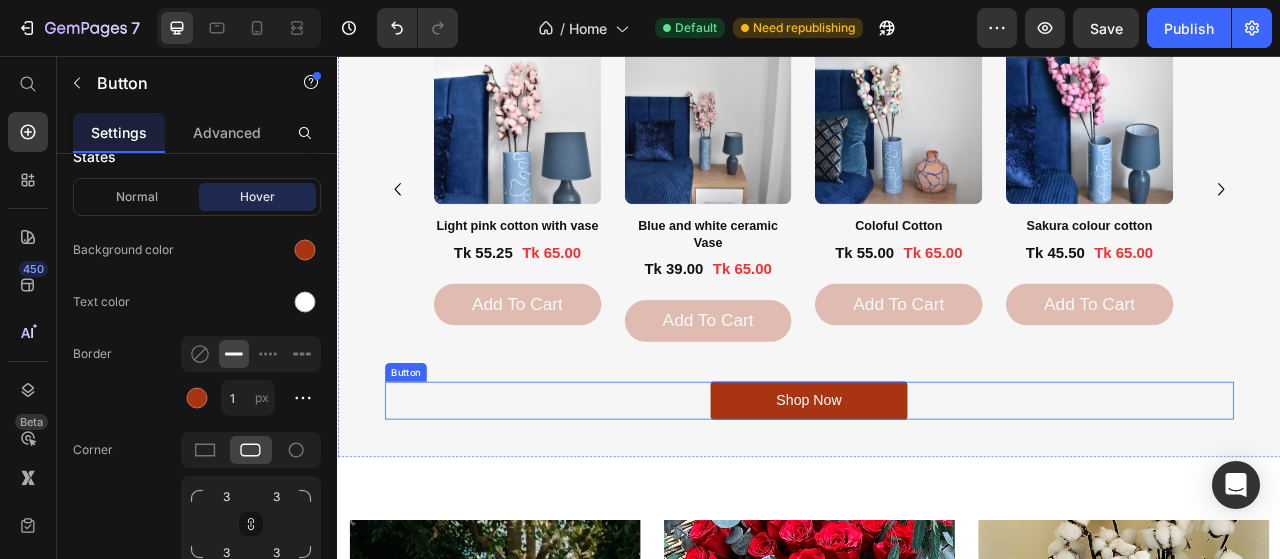 click on "Shop Now" at bounding box center [937, 495] 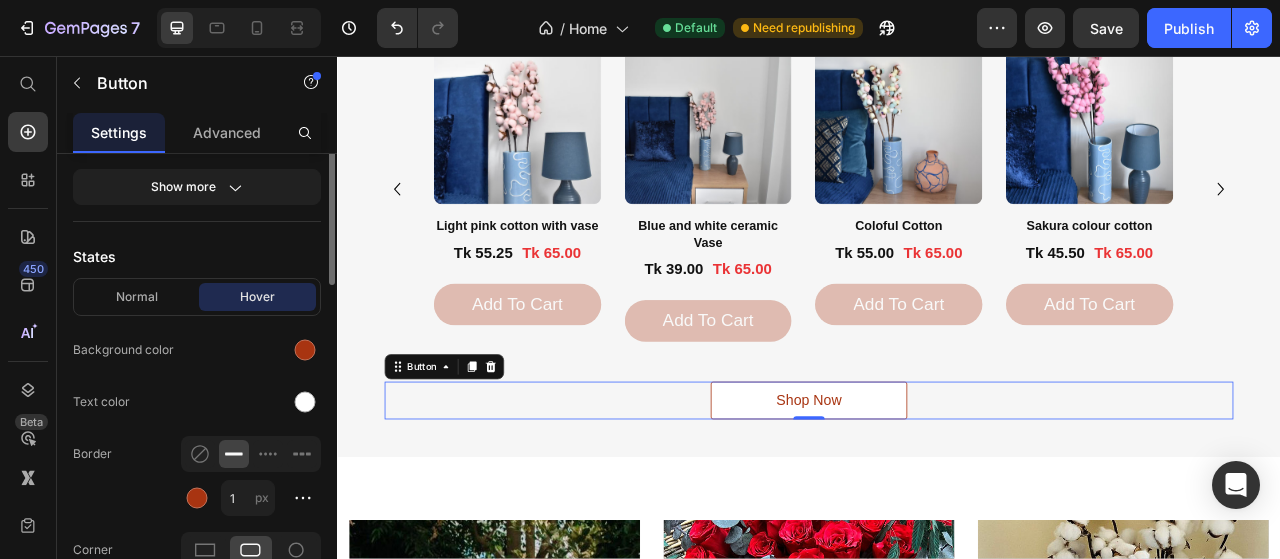 scroll, scrollTop: 179, scrollLeft: 0, axis: vertical 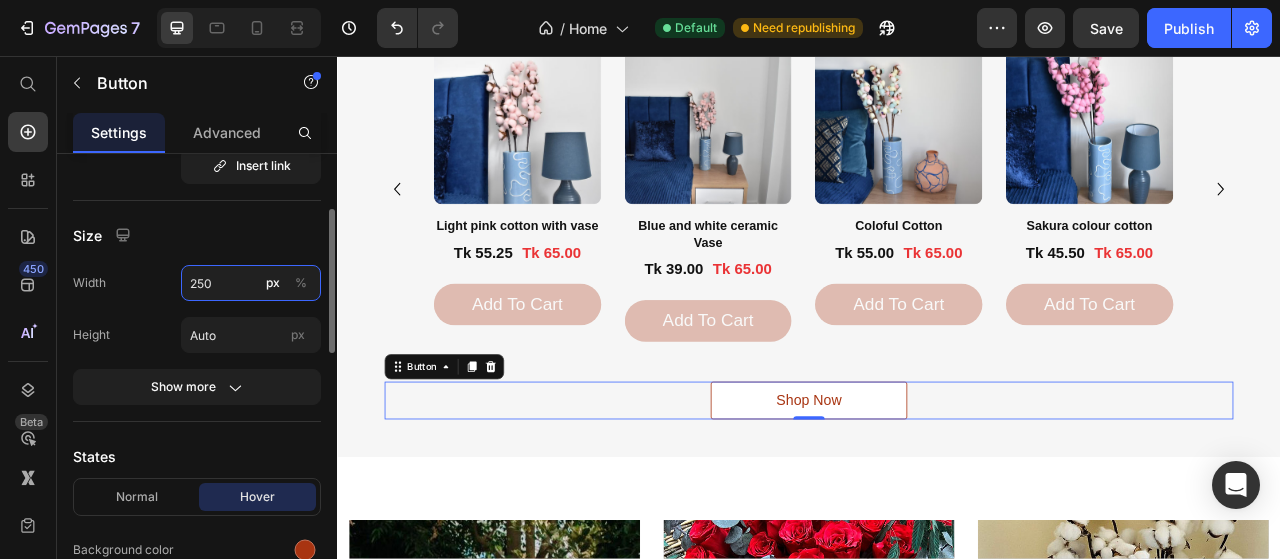 click on "250" at bounding box center [251, 283] 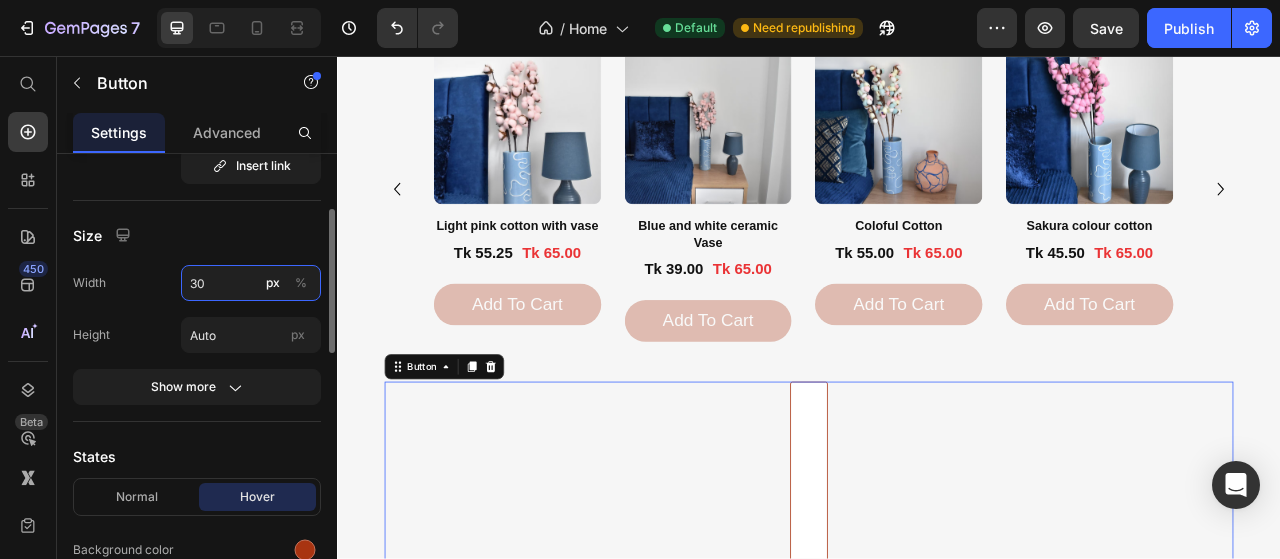 type on "300" 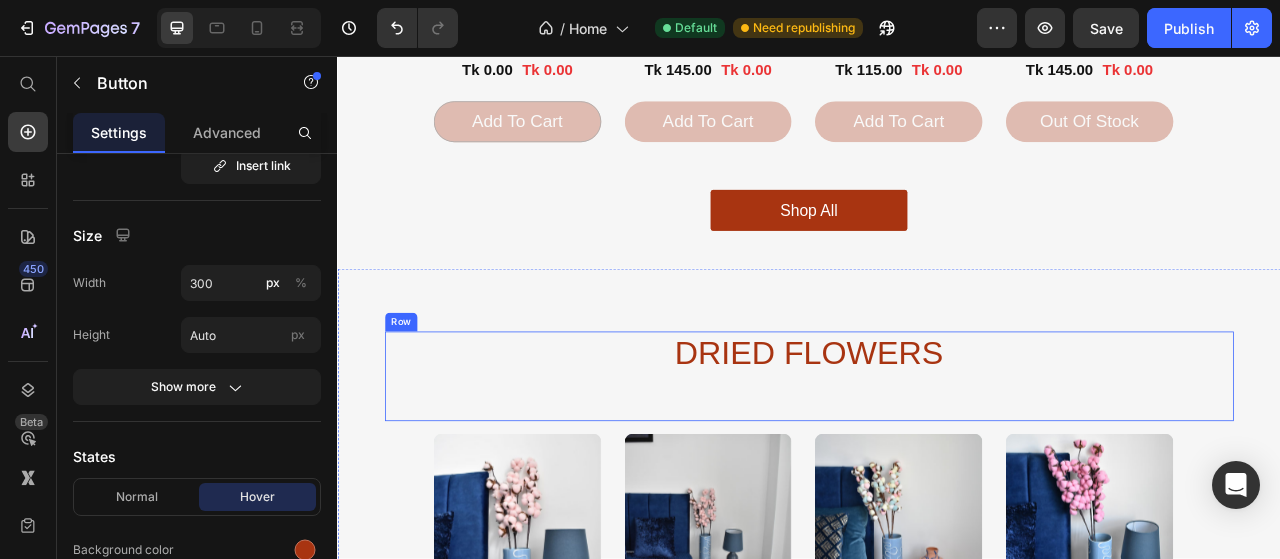click on "Shop All" at bounding box center [937, 253] 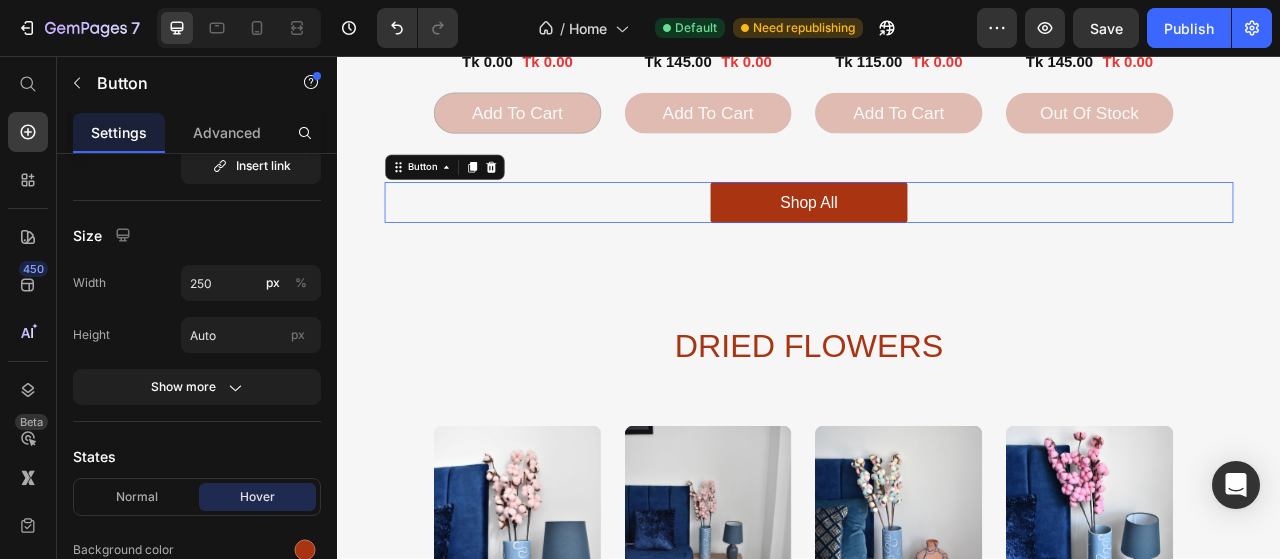 scroll, scrollTop: 2568, scrollLeft: 0, axis: vertical 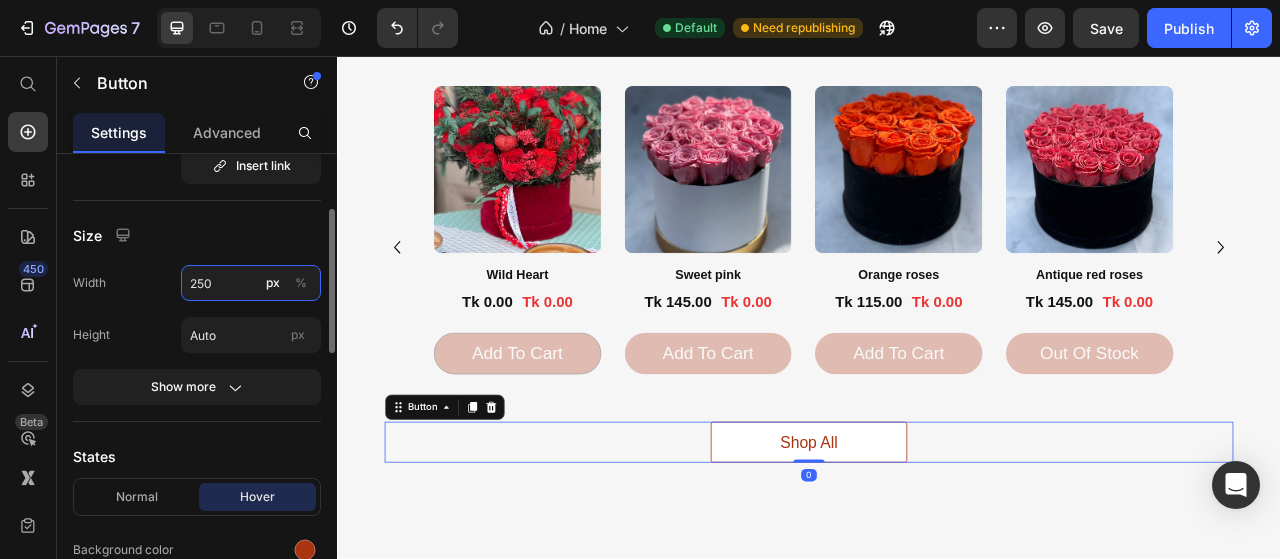 click on "250" at bounding box center (251, 283) 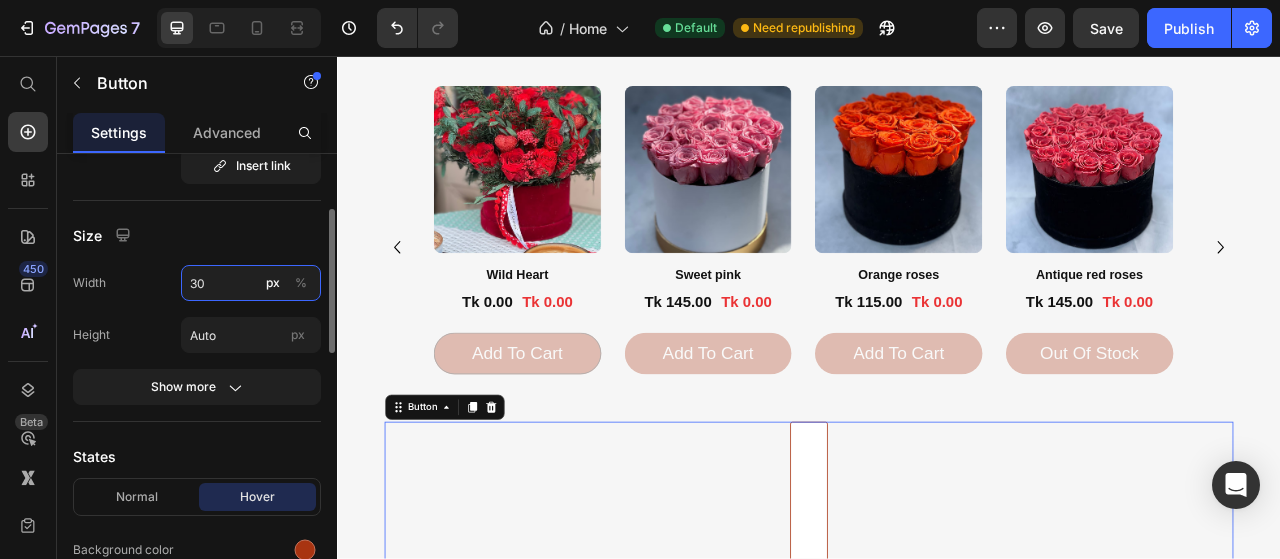 type on "300" 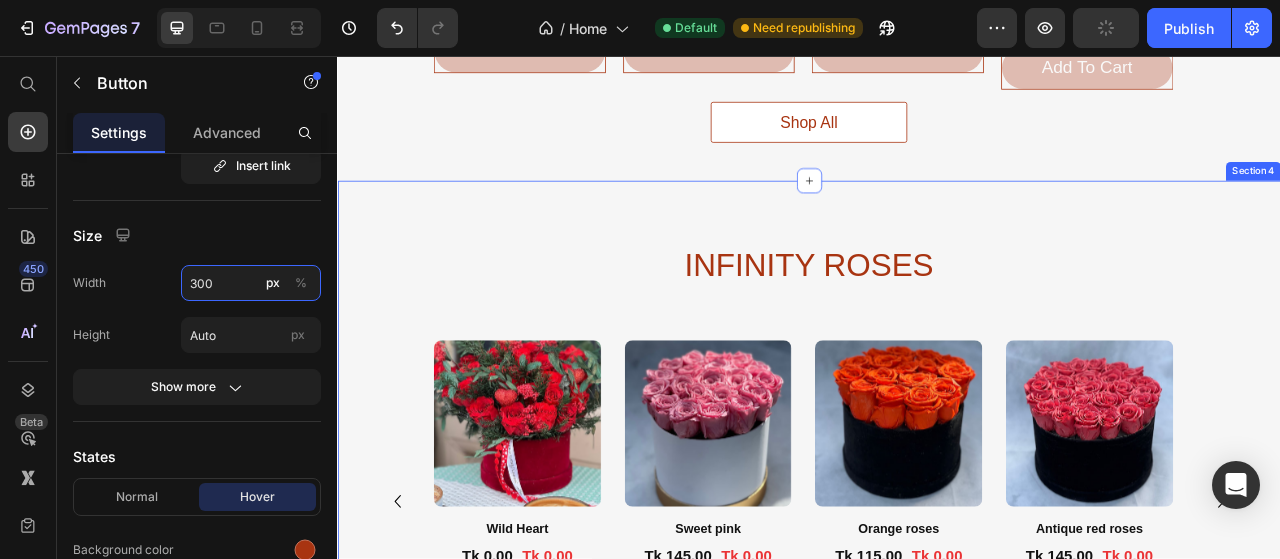 scroll, scrollTop: 2168, scrollLeft: 0, axis: vertical 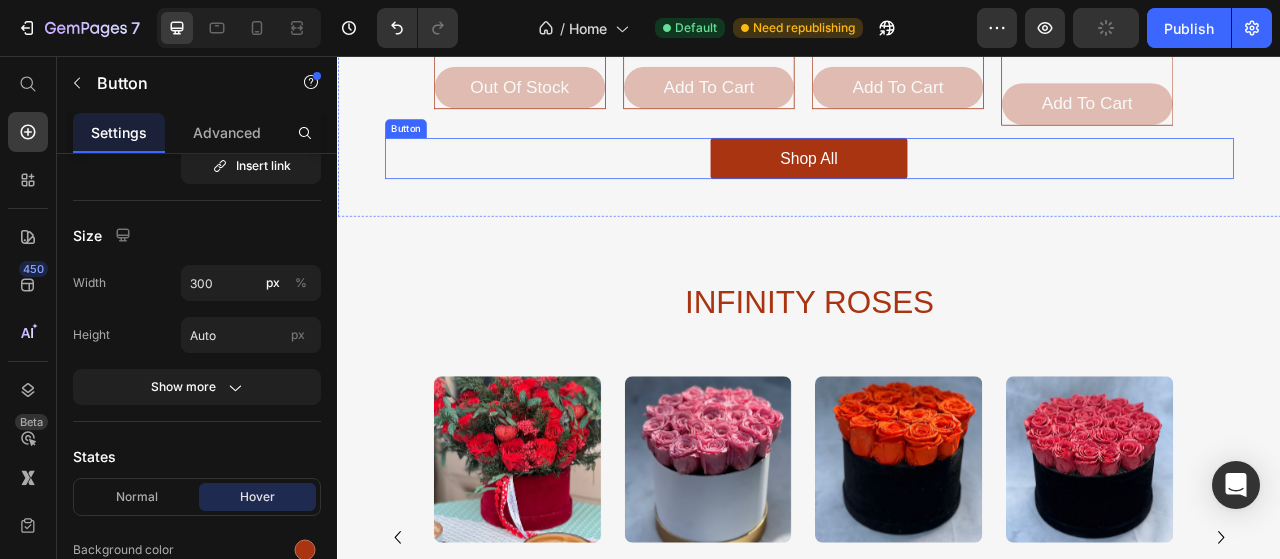 click on "Shop All" at bounding box center (937, 187) 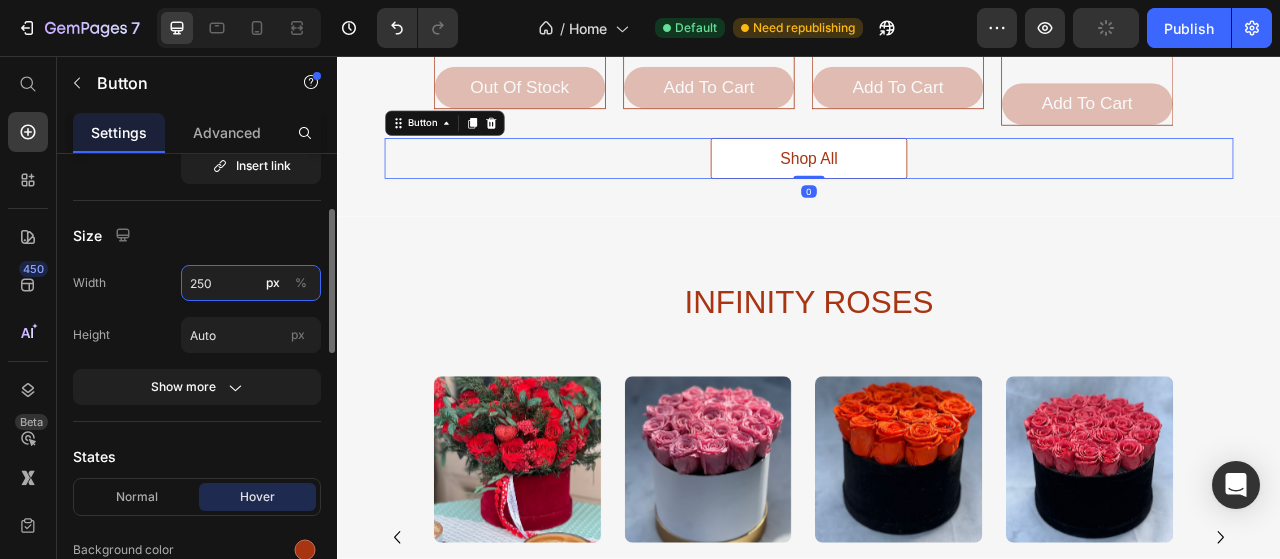 click on "250" at bounding box center [251, 283] 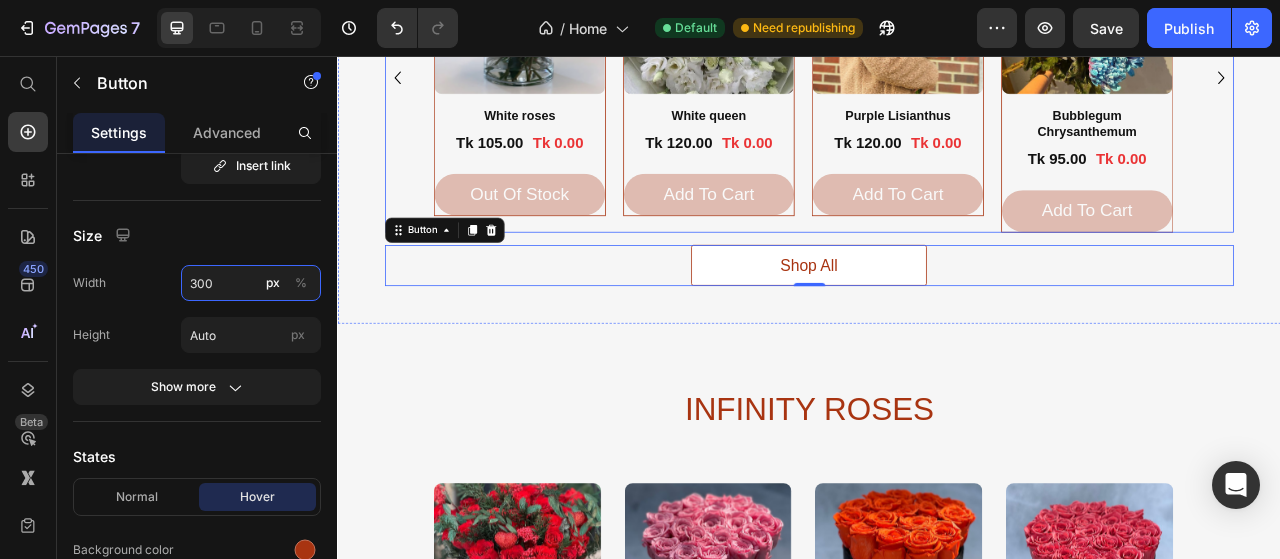 scroll, scrollTop: 1968, scrollLeft: 0, axis: vertical 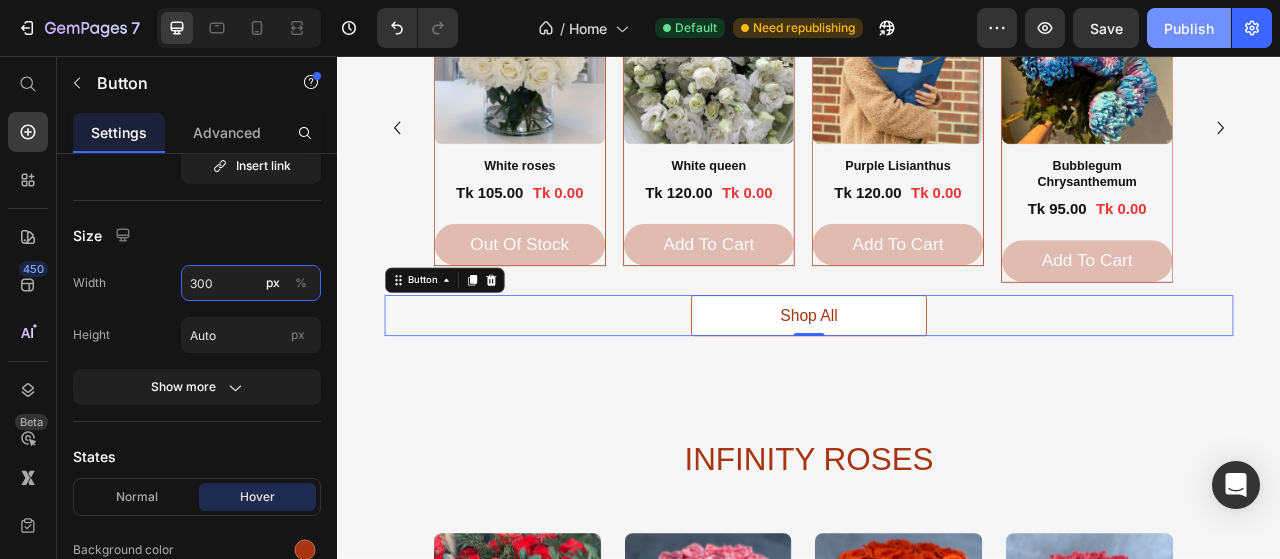 type on "300" 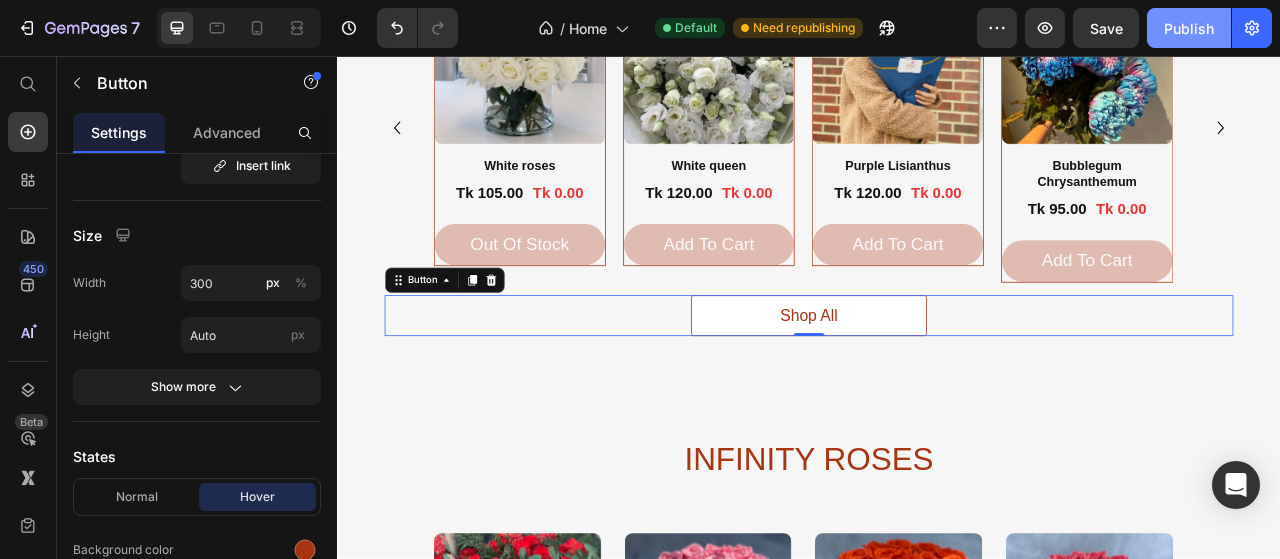 click on "Publish" at bounding box center (1189, 28) 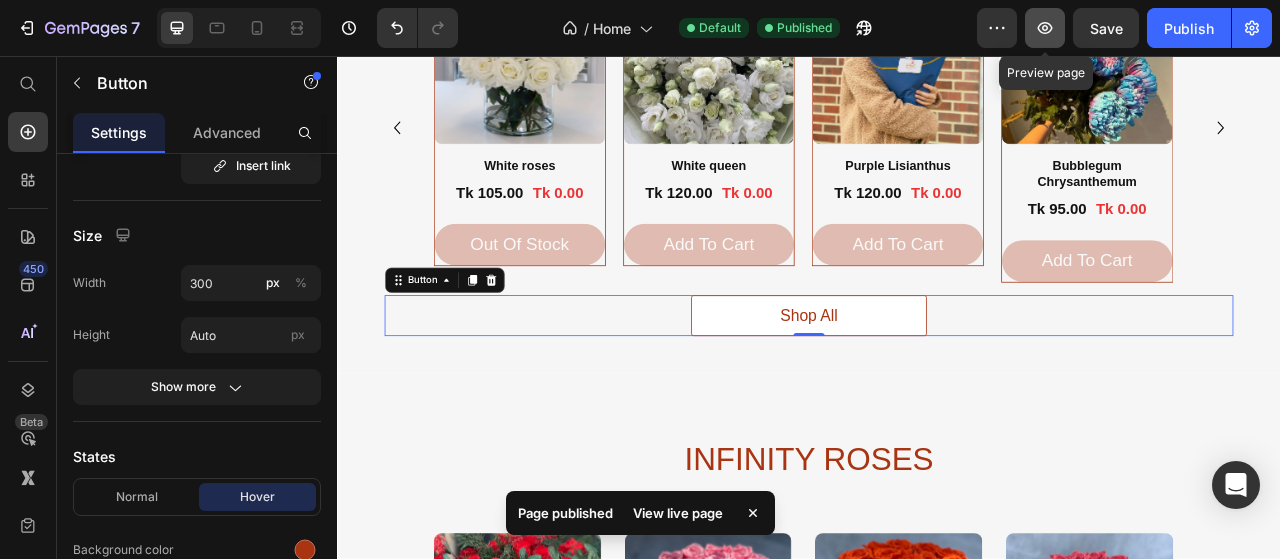 click 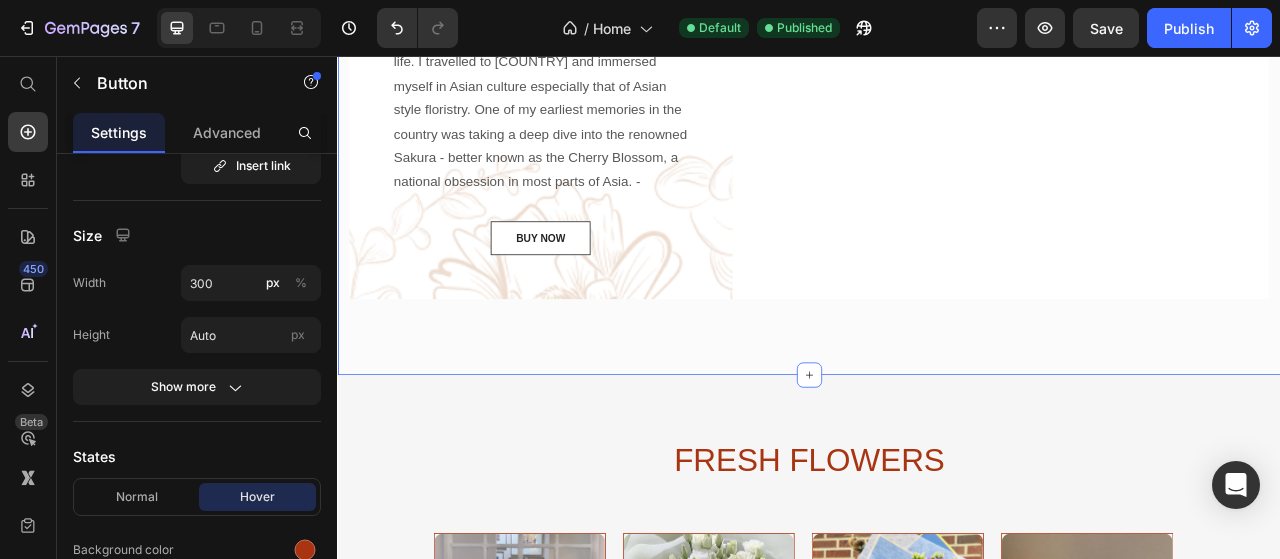 scroll, scrollTop: 1968, scrollLeft: 0, axis: vertical 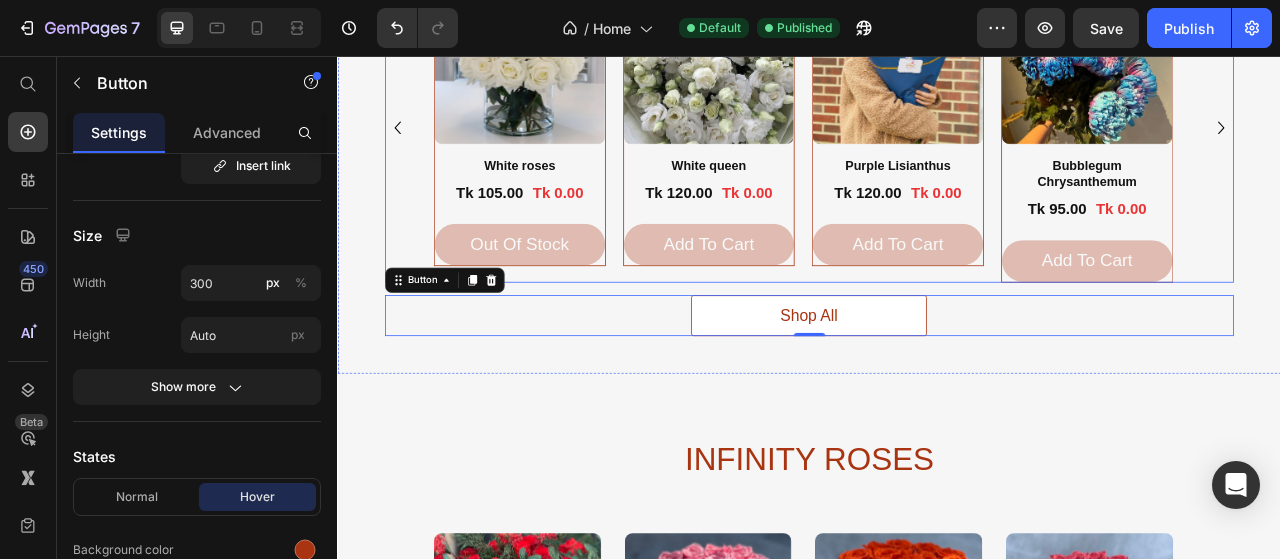 click on "Product Images White roses Product Title Tk 105.00 Product Price Tk 0.00 Product Price Row out of stock Add to Cart Product Product Images White queen Product Title Tk 120.00 Product Price Tk 0.00 Product Price Row add to cart Add to Cart Product Product Images Purple Lisianthus Product Title Tk 120.00 Product Price Tk 0.00 Product Price Row add to cart Add to Cart Product Product Images Bubblegum Chrysanthemum Product Title Tk 95.00 Product Price Tk 0.00 Product Price Row add to cart Add to Cart Product Product Images Purple mondial Product Title Tk 150.00 Product Price Tk 0.00 Product Price Row add to cart Add to Cart Product Product Images White stars Product Title Tk 150.00 Product Price Tk 0.00 Product Price Row add to cart Add to Cart Product Product Images Pink Lisianthus Product Title Tk 120.00 Product Price Tk 0.00 Product Price Row add to cart Add to Cart Product Product Images White Hydrangea Product Title Tk 135.00 Product Price Tk 0.00 Product Price Row add to cart Add to Cart Product" at bounding box center (937, 148) 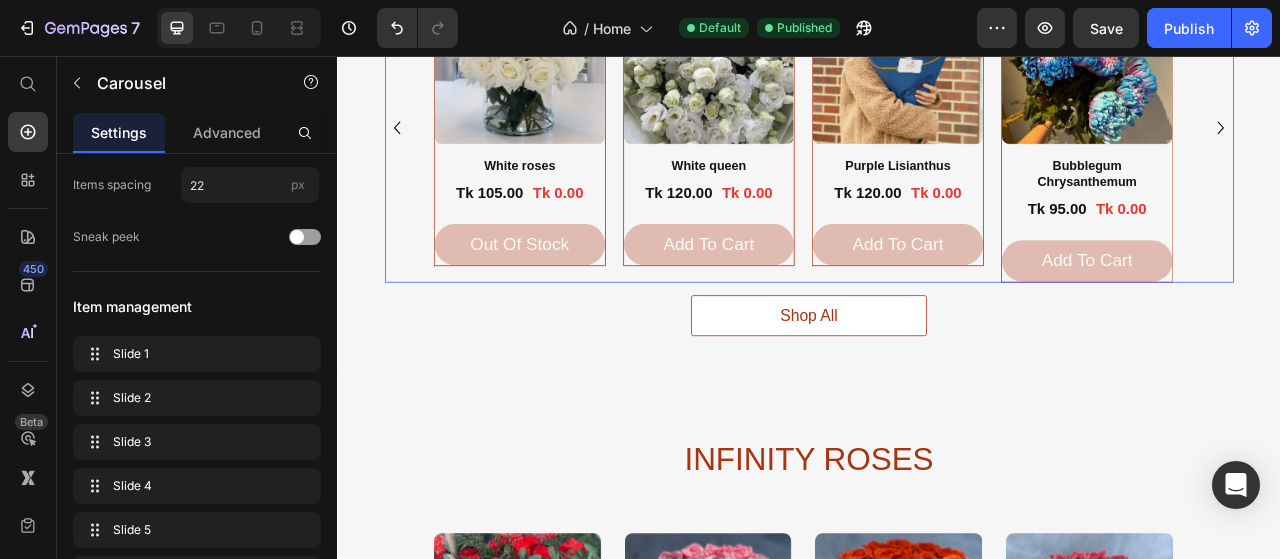 scroll, scrollTop: 0, scrollLeft: 0, axis: both 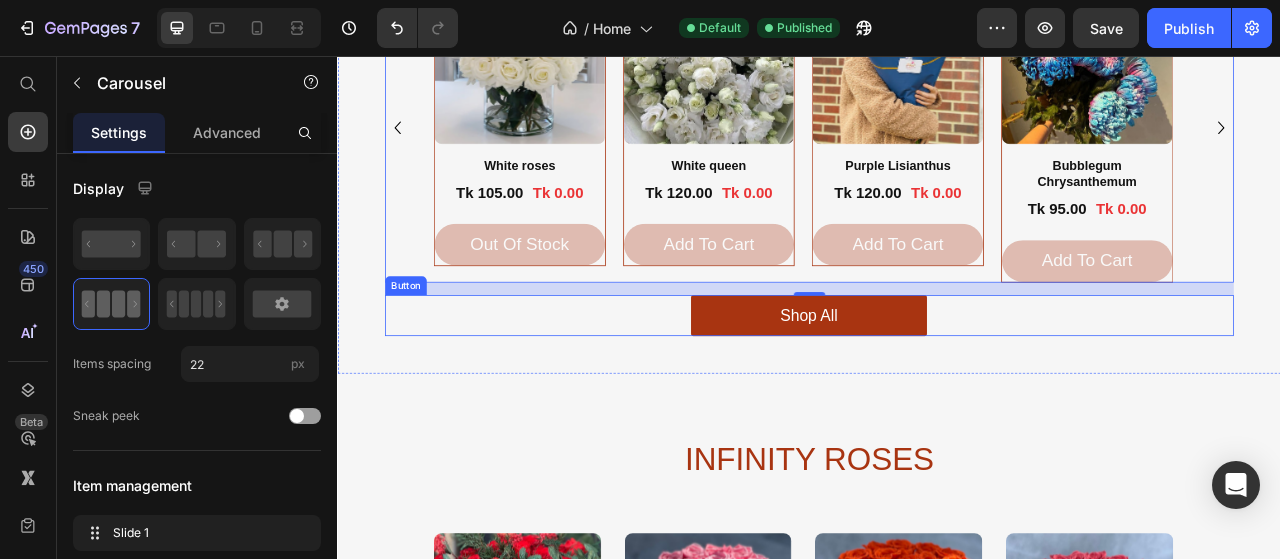 drag, startPoint x: 925, startPoint y: 383, endPoint x: 924, endPoint y: 396, distance: 13.038404 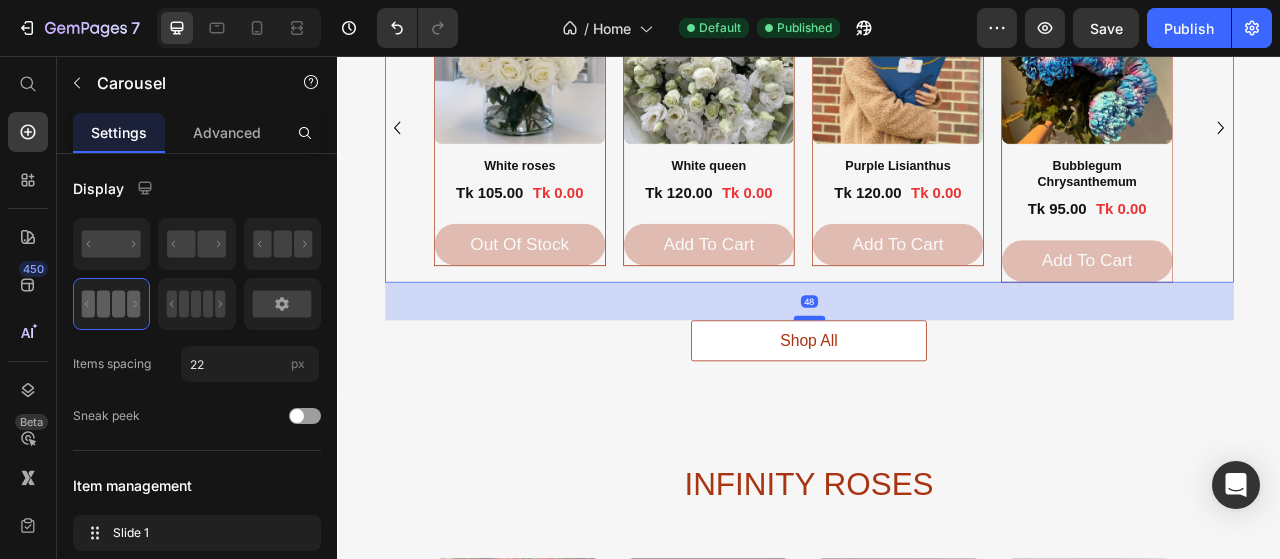 drag, startPoint x: 925, startPoint y: 384, endPoint x: 928, endPoint y: 416, distance: 32.140316 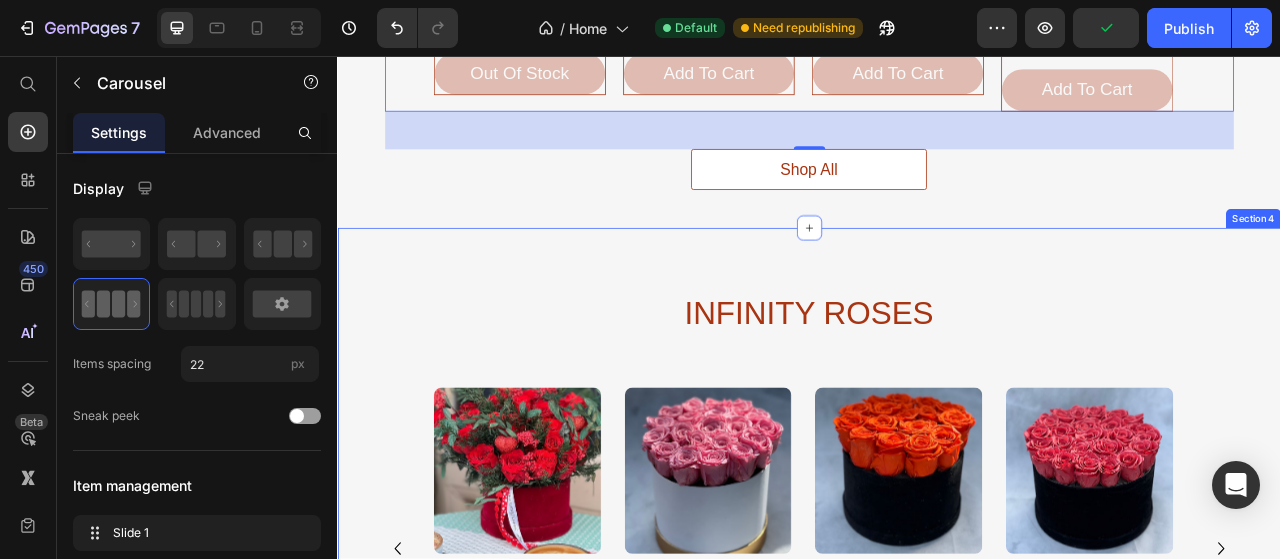 scroll, scrollTop: 1868, scrollLeft: 0, axis: vertical 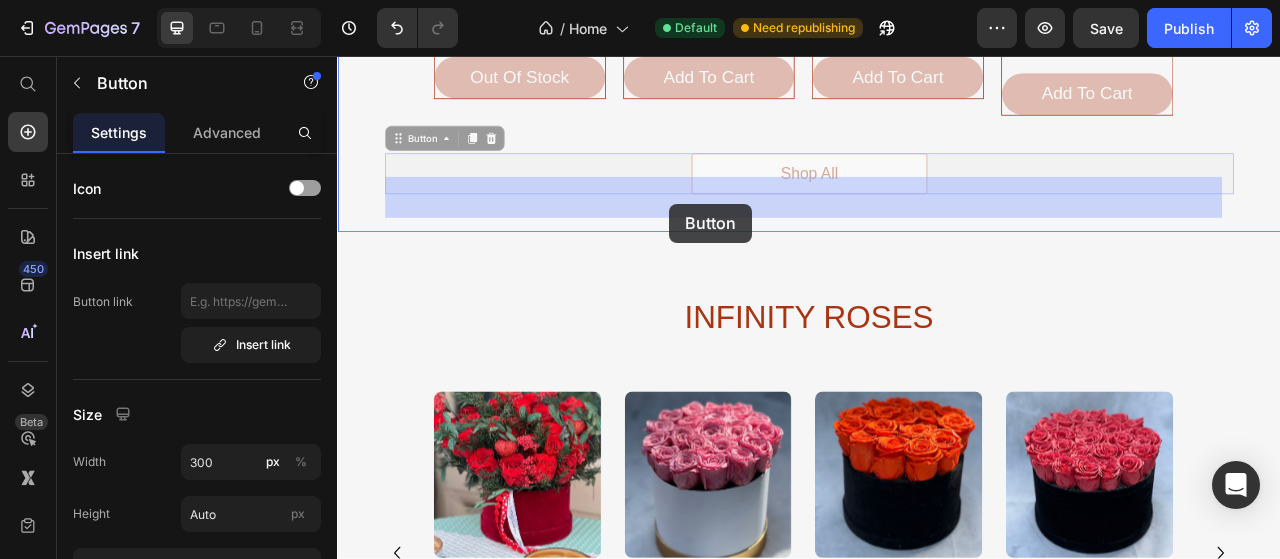 drag, startPoint x: 716, startPoint y: 548, endPoint x: 760, endPoint y: 244, distance: 307.1677 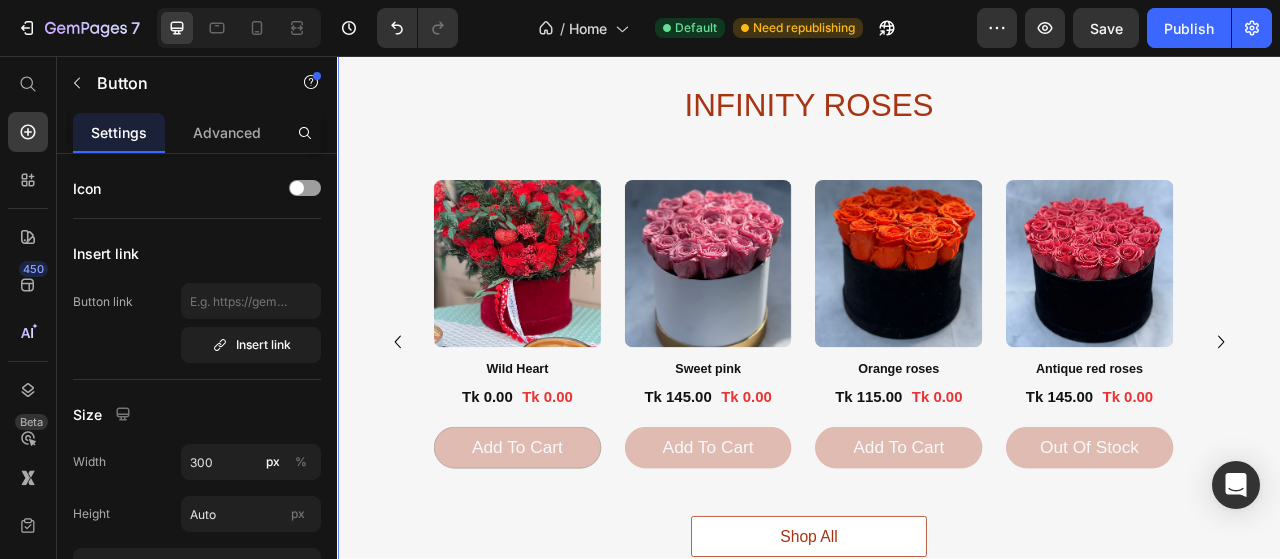 scroll, scrollTop: 2580, scrollLeft: 0, axis: vertical 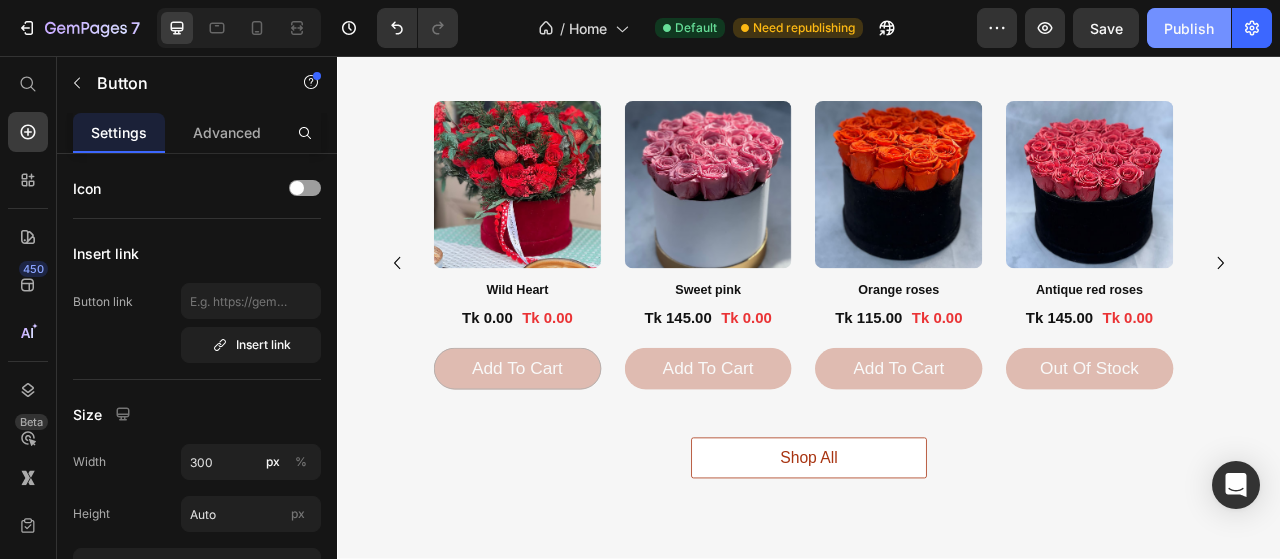 click on "Publish" at bounding box center (1189, 28) 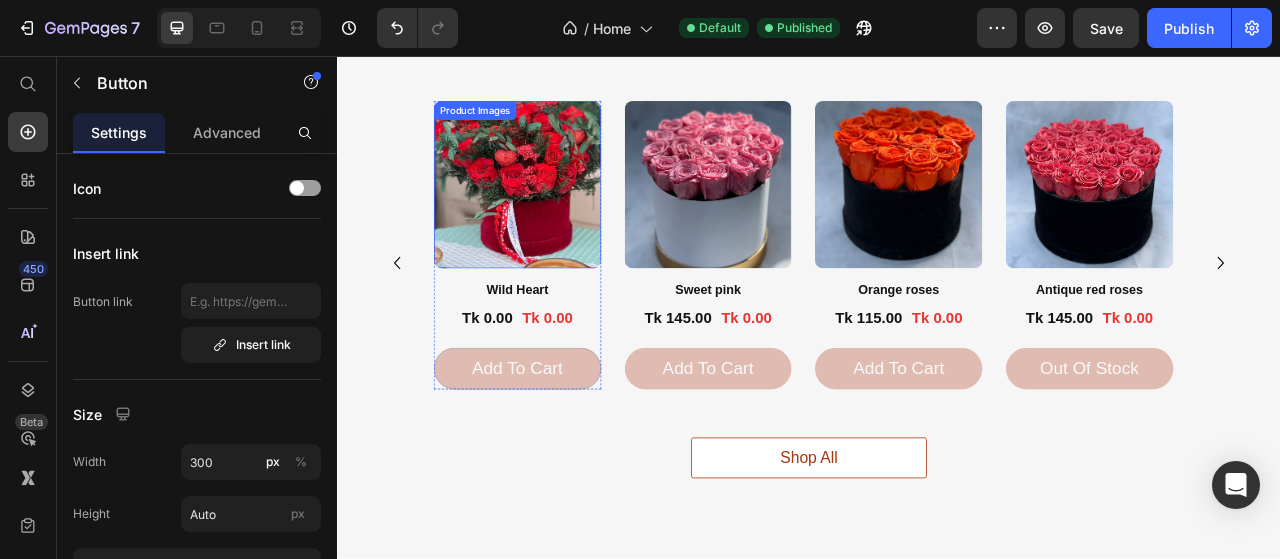 scroll, scrollTop: 2380, scrollLeft: 0, axis: vertical 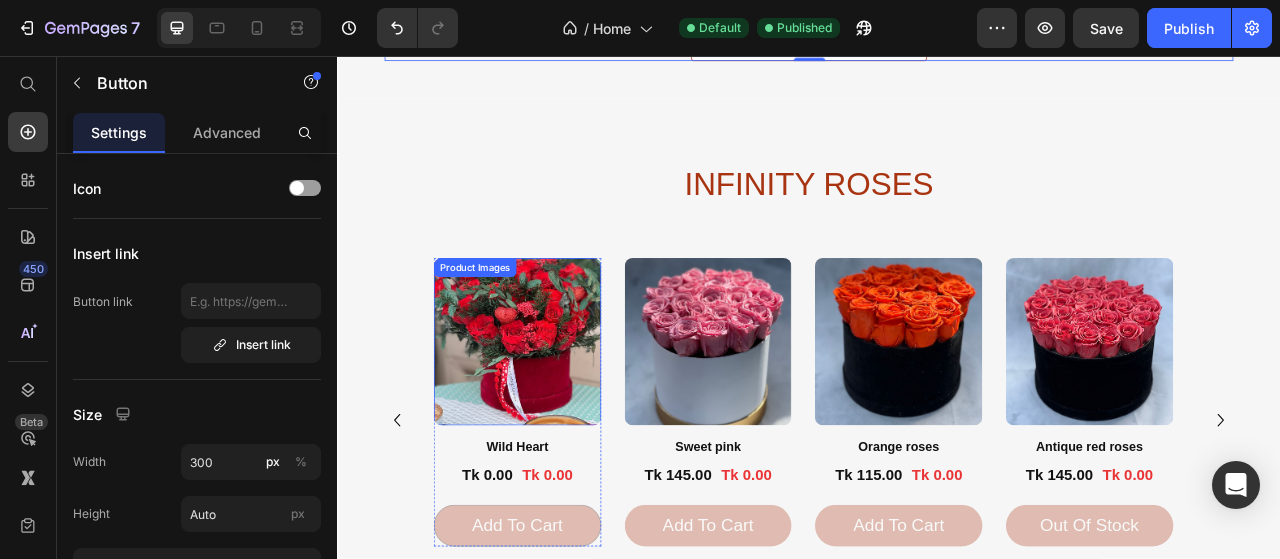 click at bounding box center (565, 420) 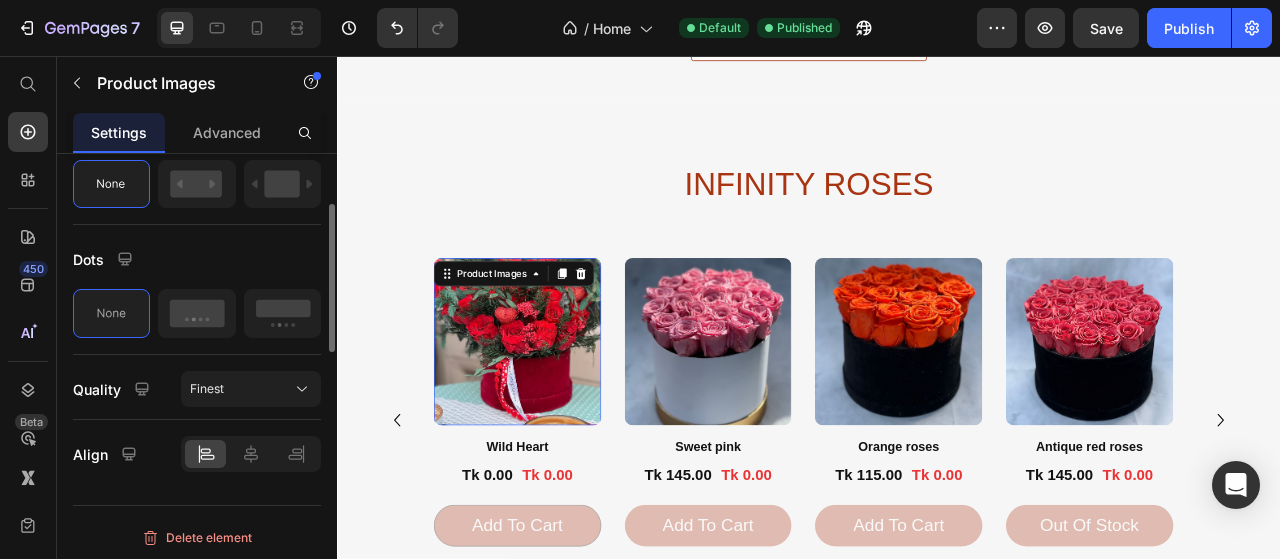 scroll, scrollTop: 678, scrollLeft: 0, axis: vertical 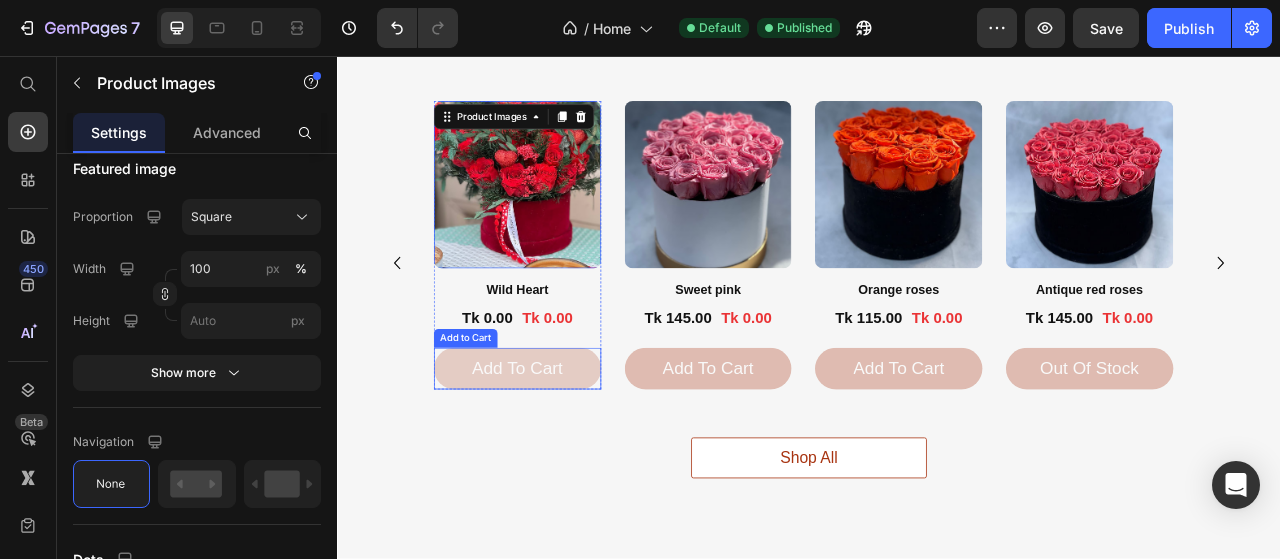 click on "add to cart" at bounding box center [565, 454] 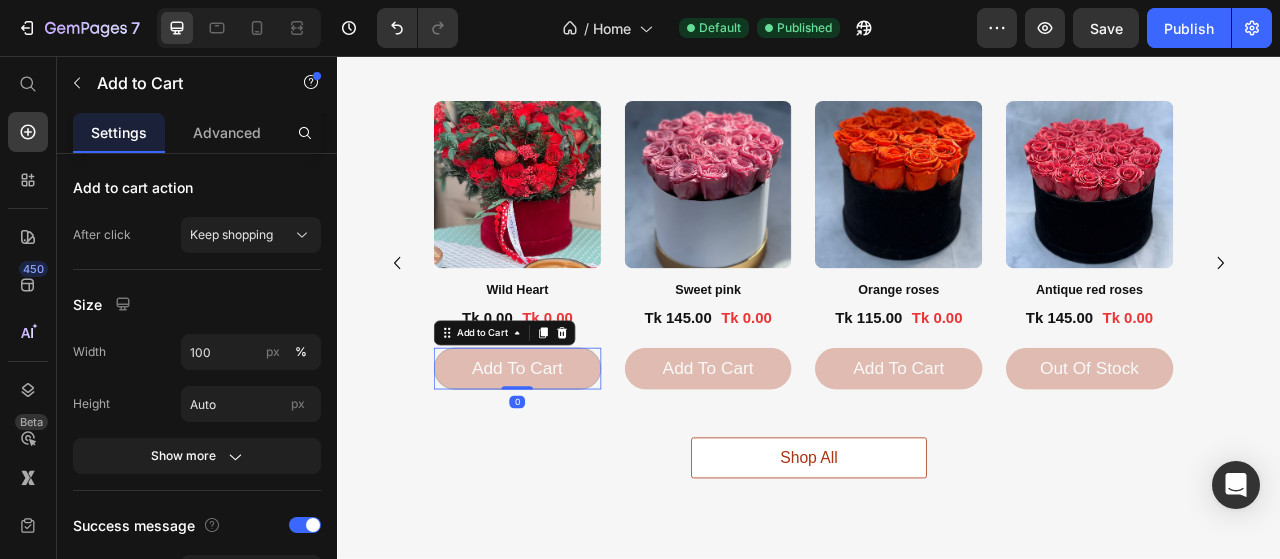 scroll, scrollTop: 0, scrollLeft: 0, axis: both 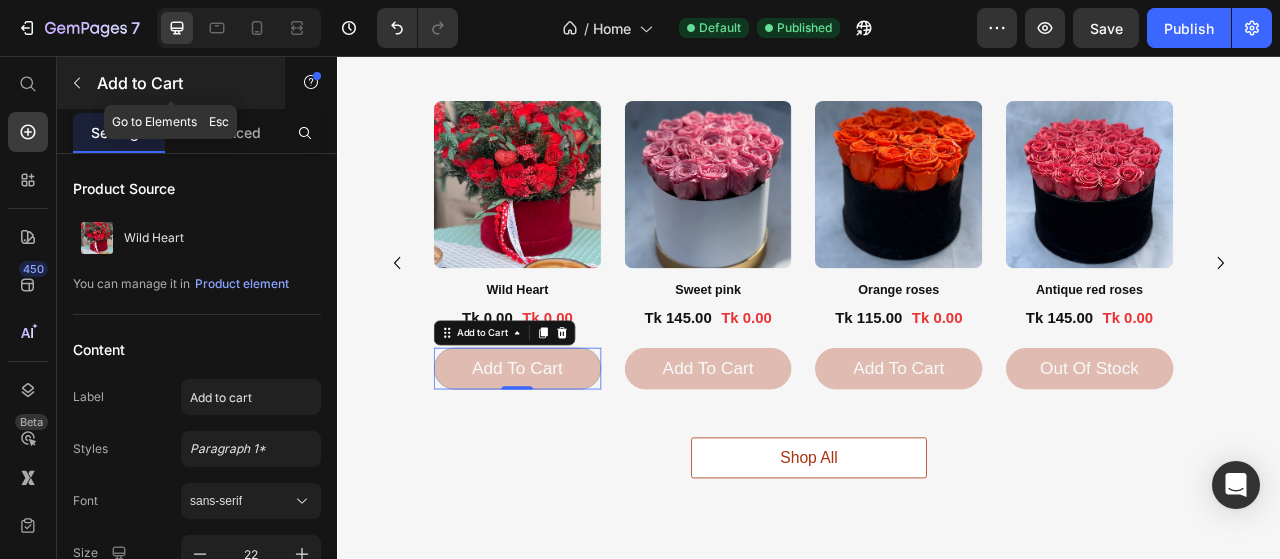 click on "Add to Cart" at bounding box center (182, 83) 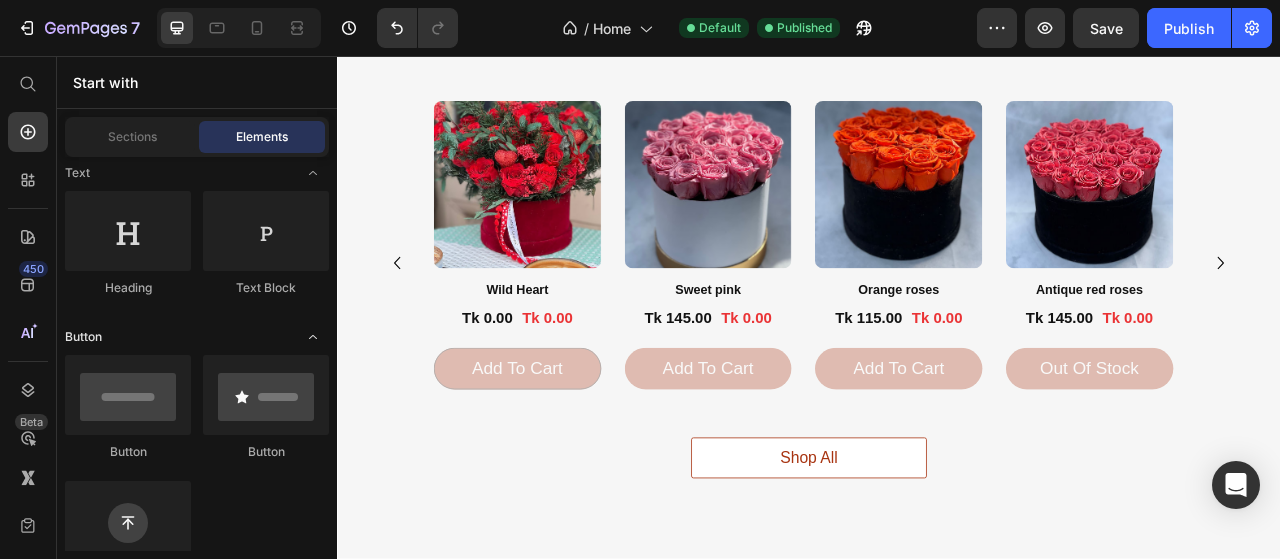 scroll, scrollTop: 400, scrollLeft: 0, axis: vertical 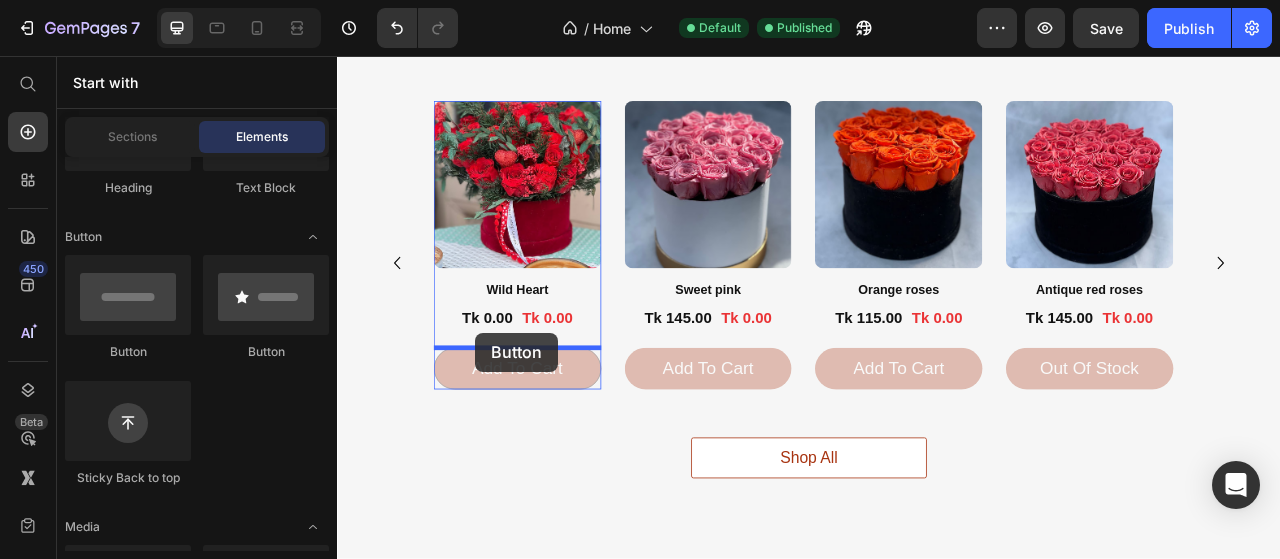 drag, startPoint x: 481, startPoint y: 367, endPoint x: 513, endPoint y: 408, distance: 52.009613 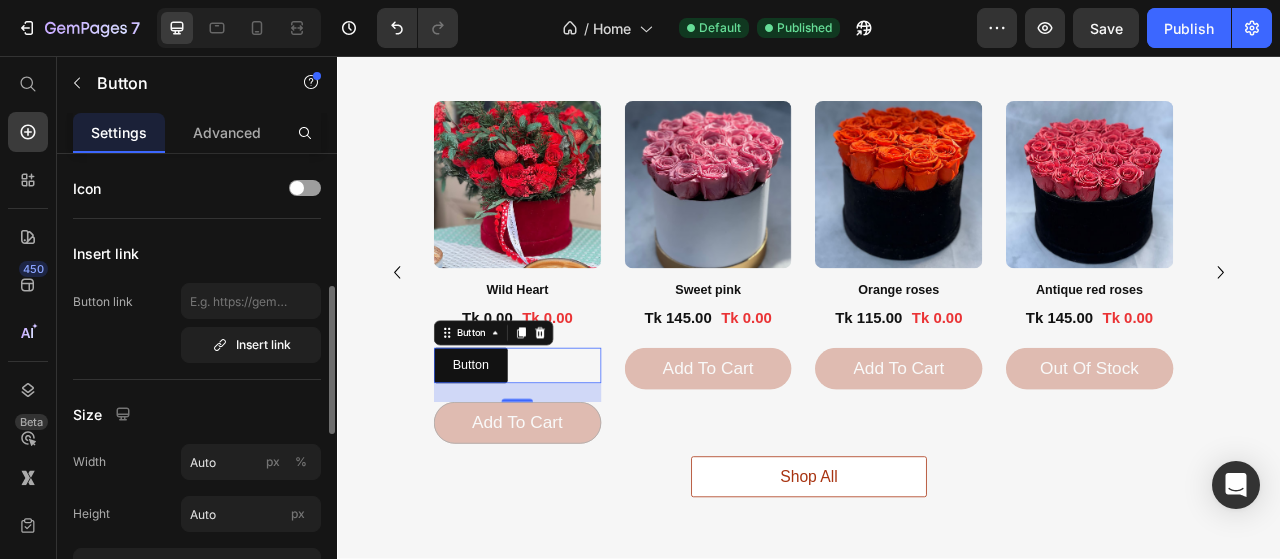 scroll, scrollTop: 100, scrollLeft: 0, axis: vertical 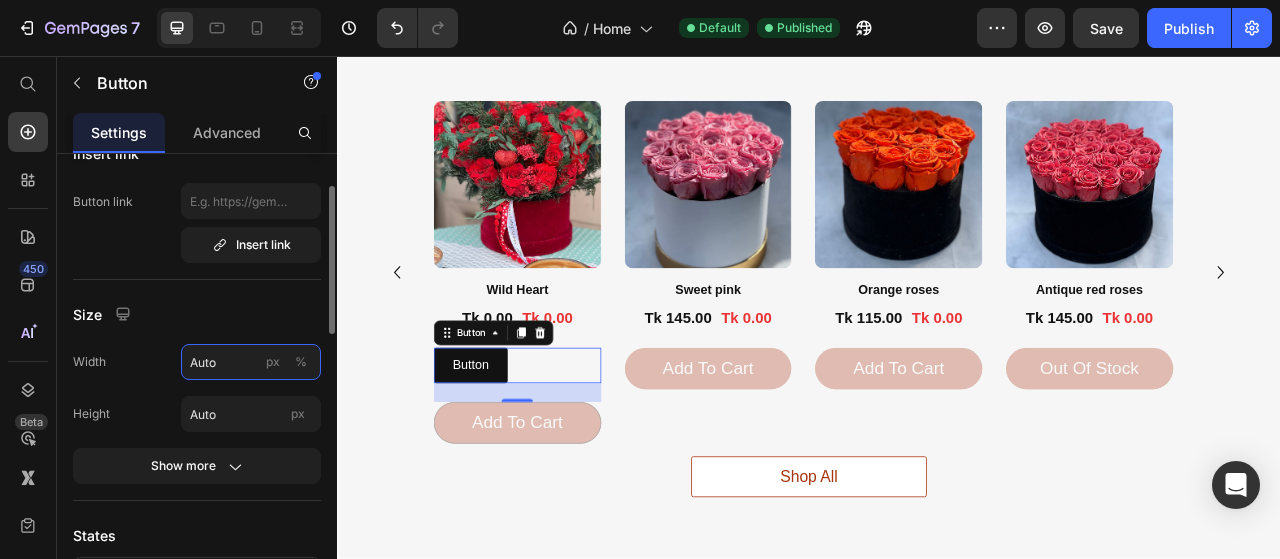 click on "Auto" at bounding box center (251, 362) 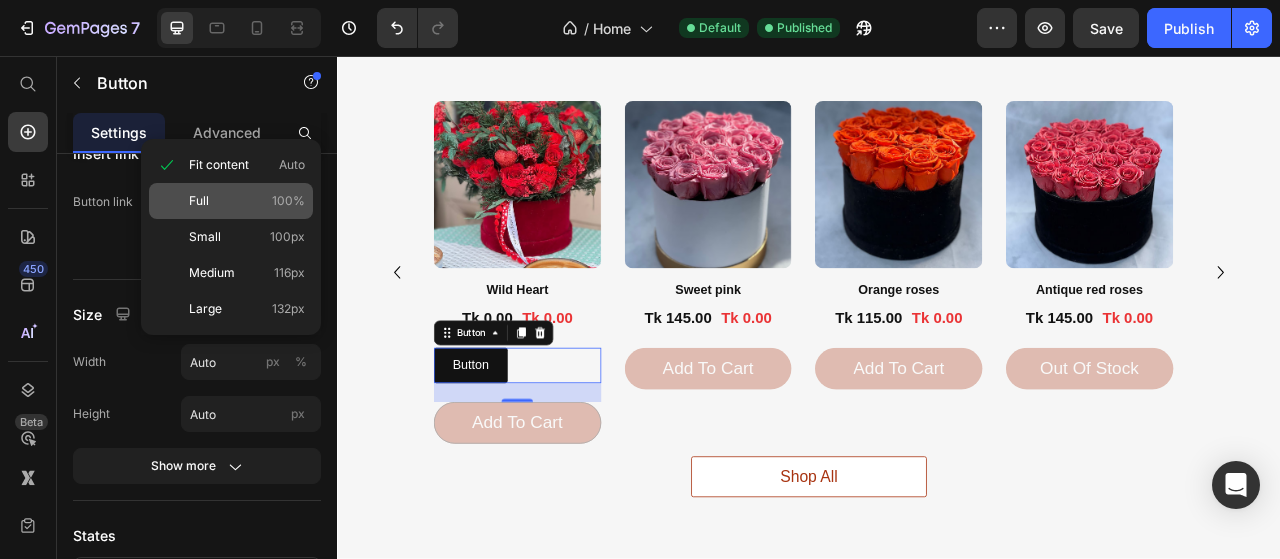 click on "Full 100%" at bounding box center (247, 201) 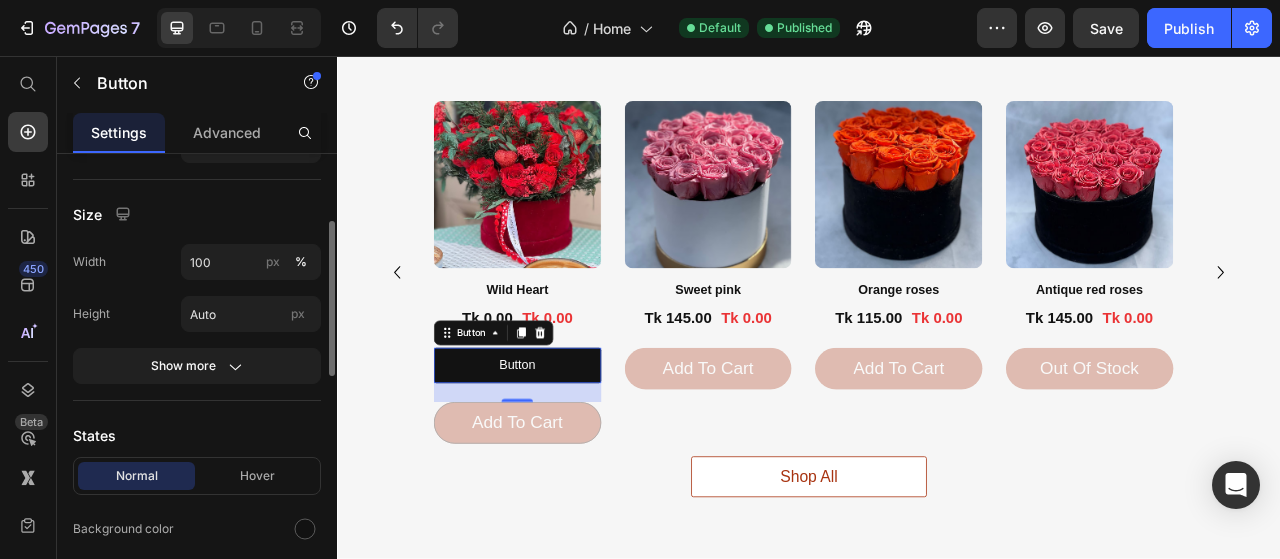 scroll, scrollTop: 300, scrollLeft: 0, axis: vertical 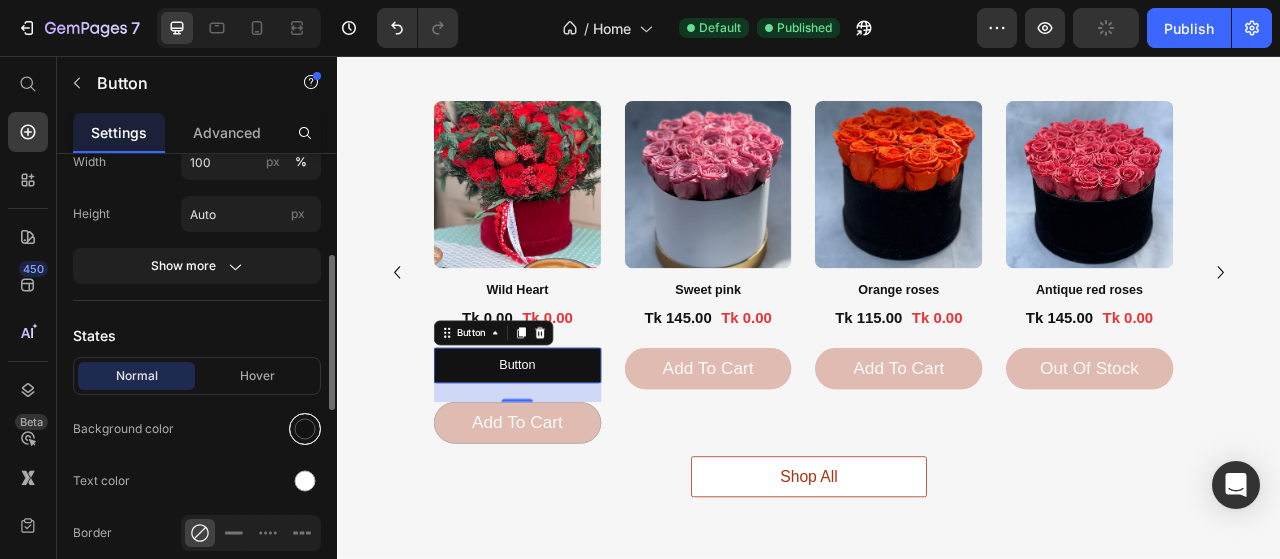 click at bounding box center (305, 429) 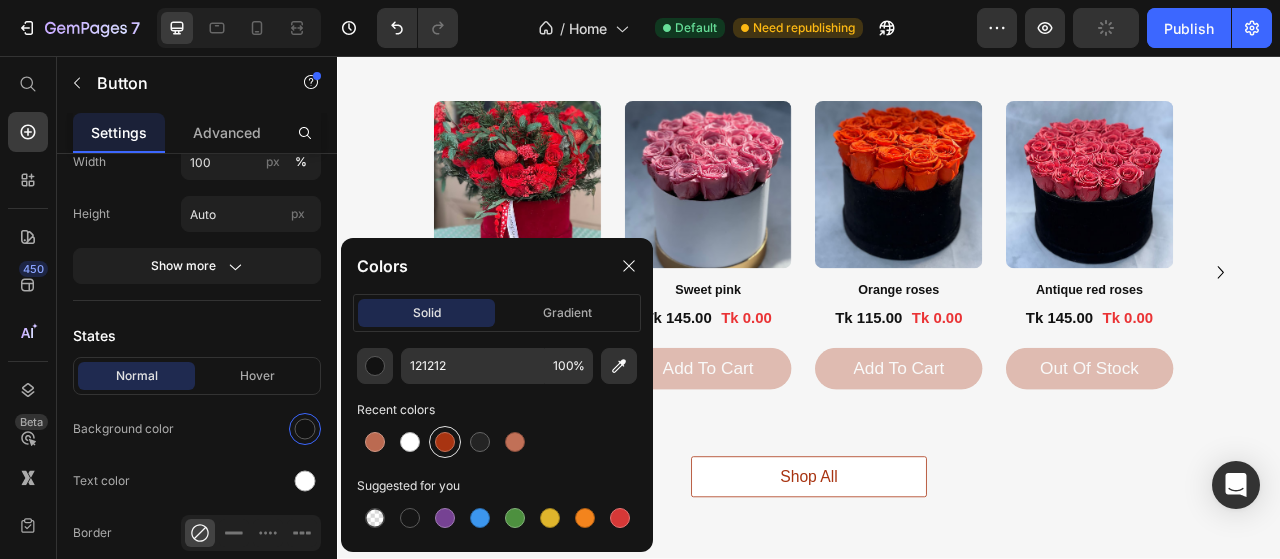 click at bounding box center (445, 442) 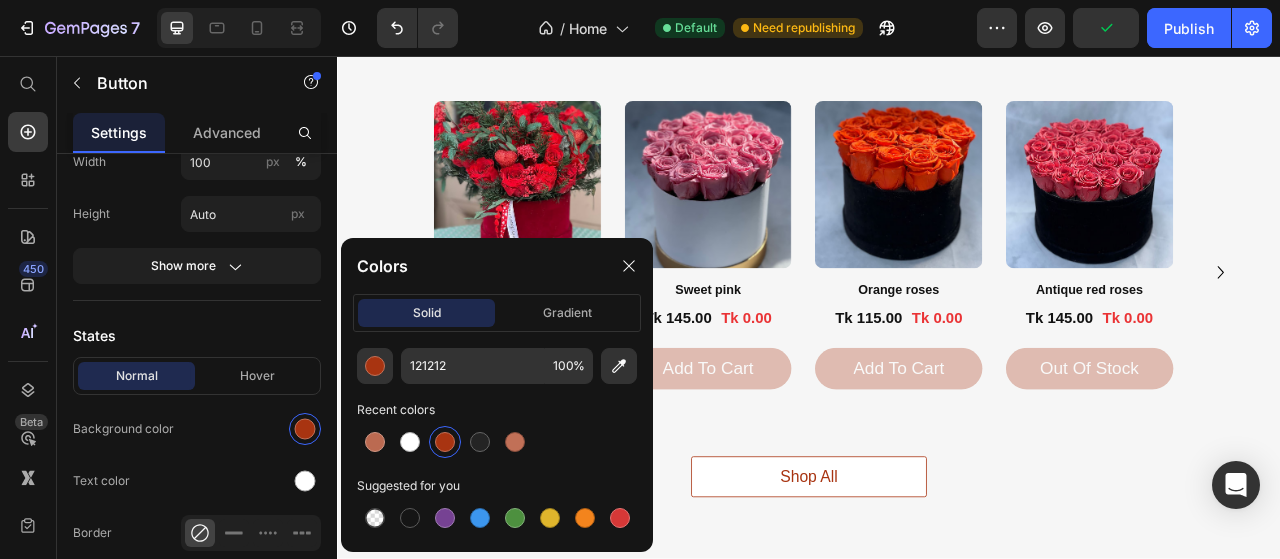 type on "A83411" 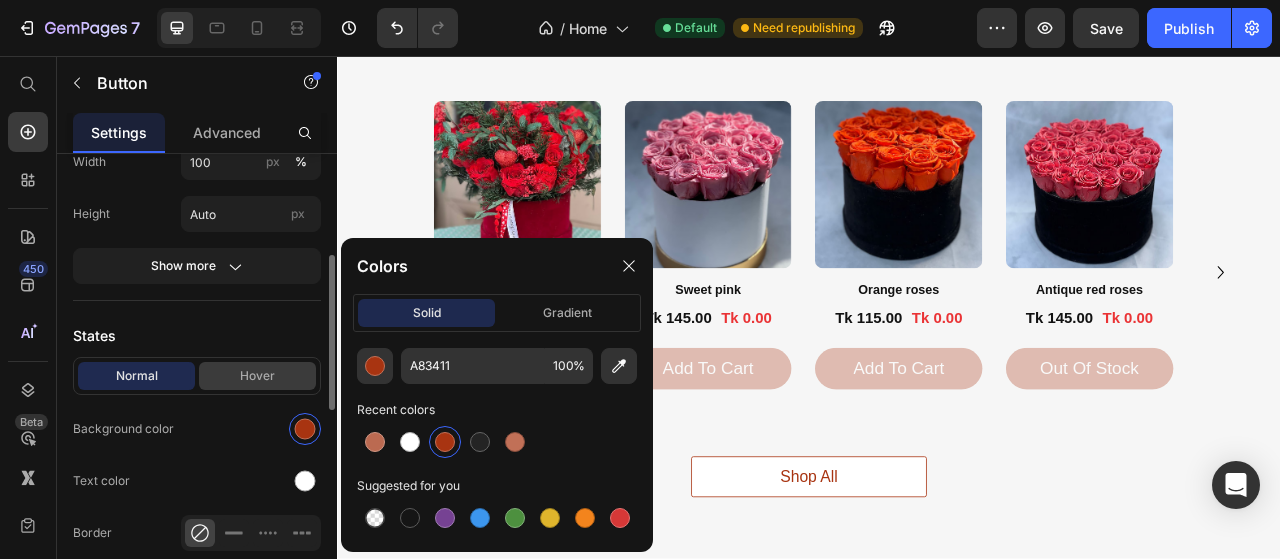 click on "Hover" at bounding box center [257, 376] 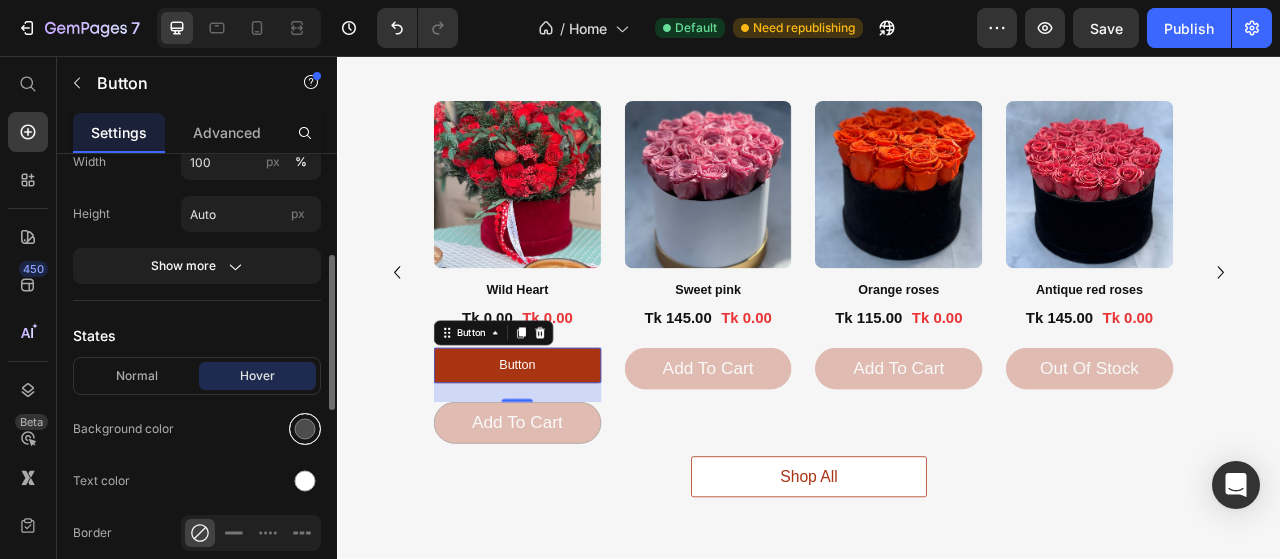 click at bounding box center (305, 429) 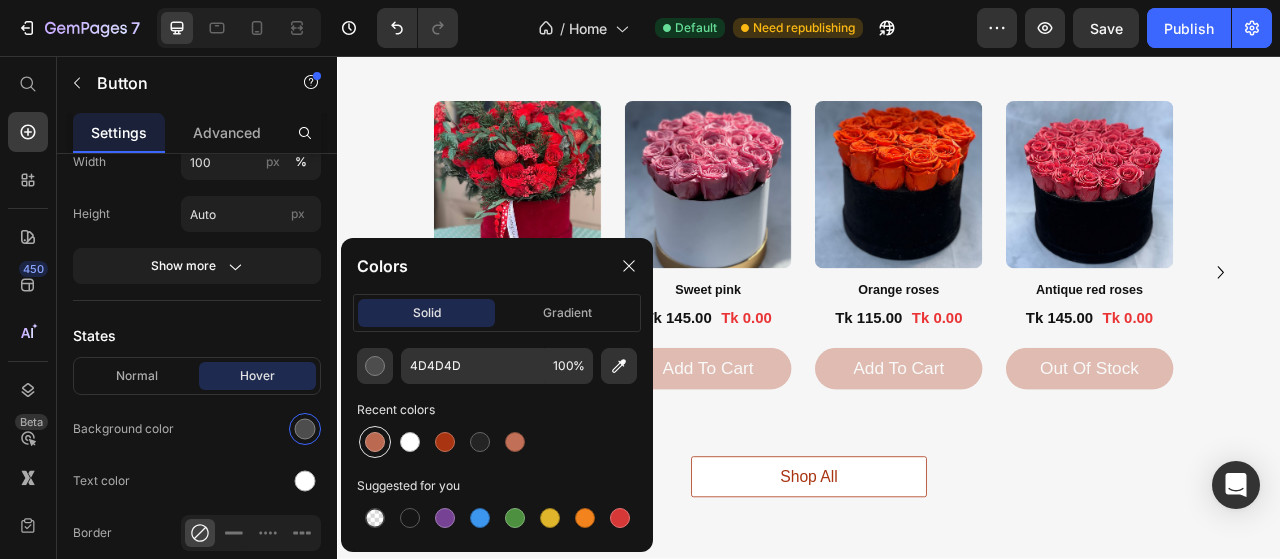 click at bounding box center [375, 442] 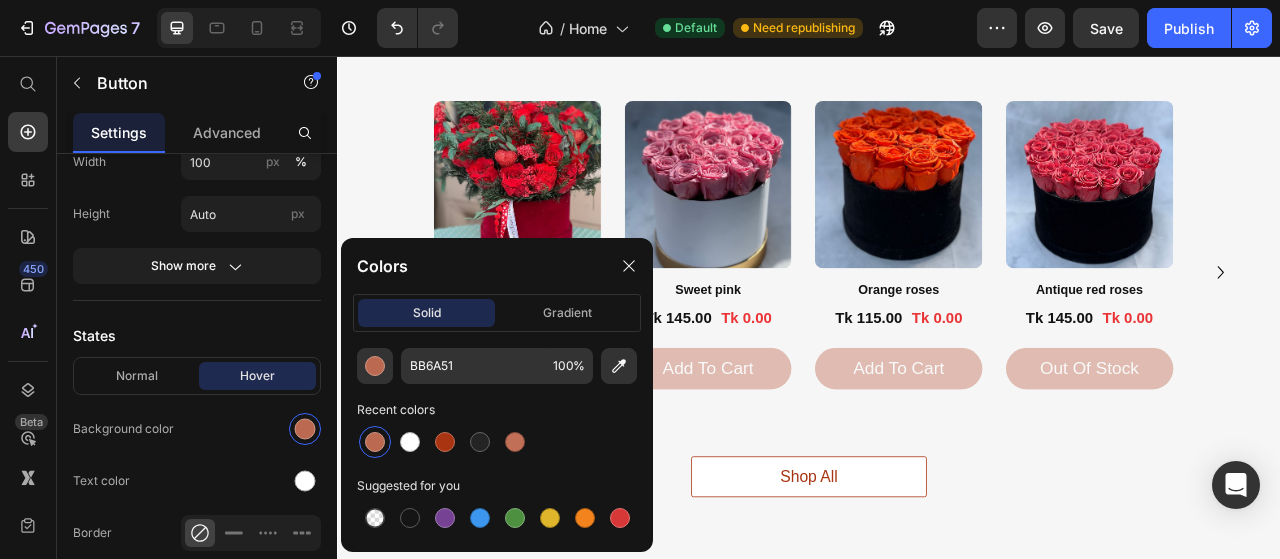 click on "Product Images Sweet pink Product Title Tk 145.00 Product Price Tk 0.00 Product Price Row add to cart Add to Cart Product" at bounding box center (808, 332) 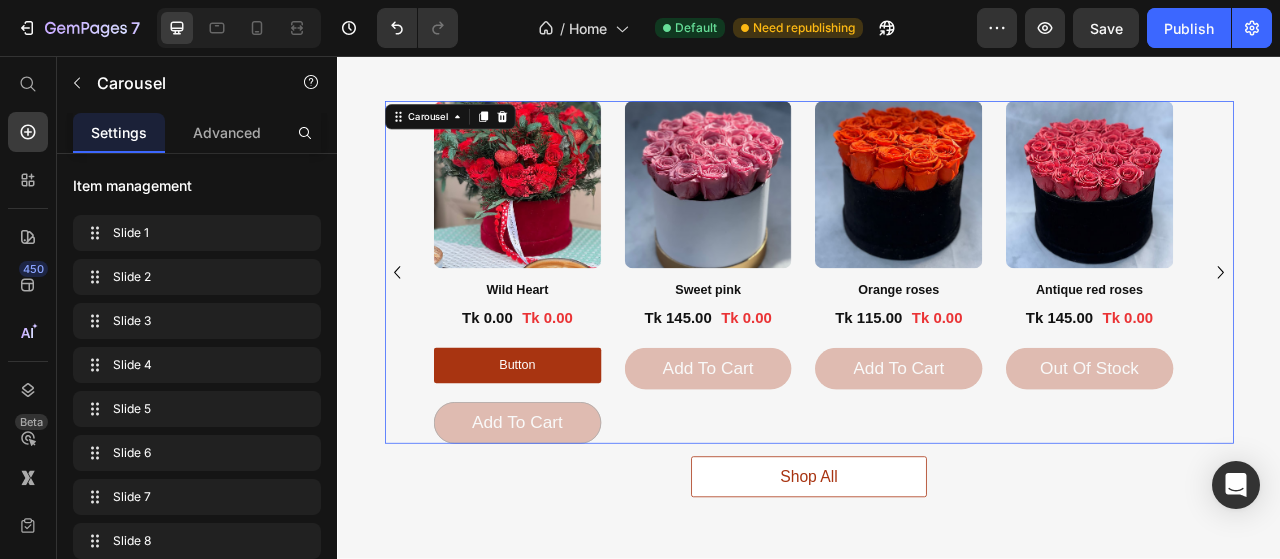 scroll, scrollTop: 0, scrollLeft: 0, axis: both 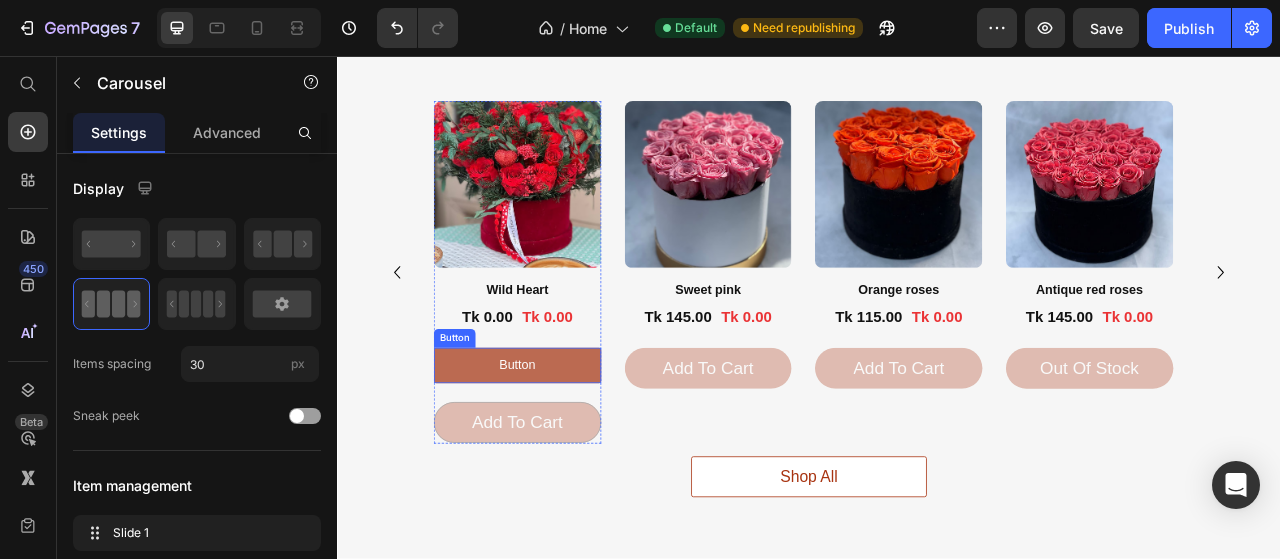 click on "Button" at bounding box center [565, 450] 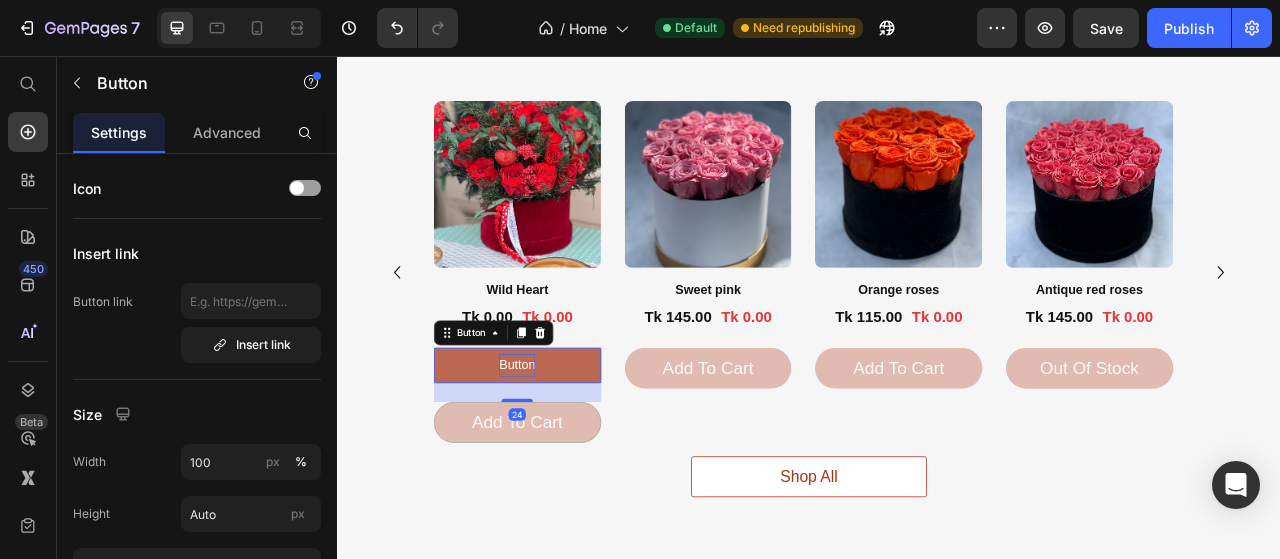 click on "Button" at bounding box center [565, 450] 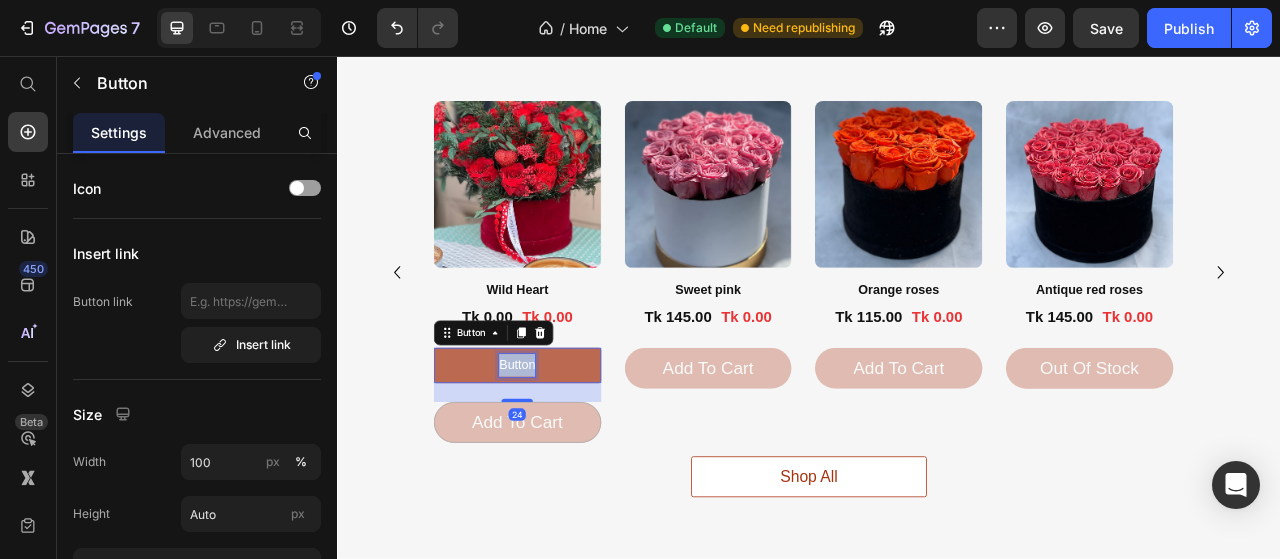 click on "Button" at bounding box center [565, 450] 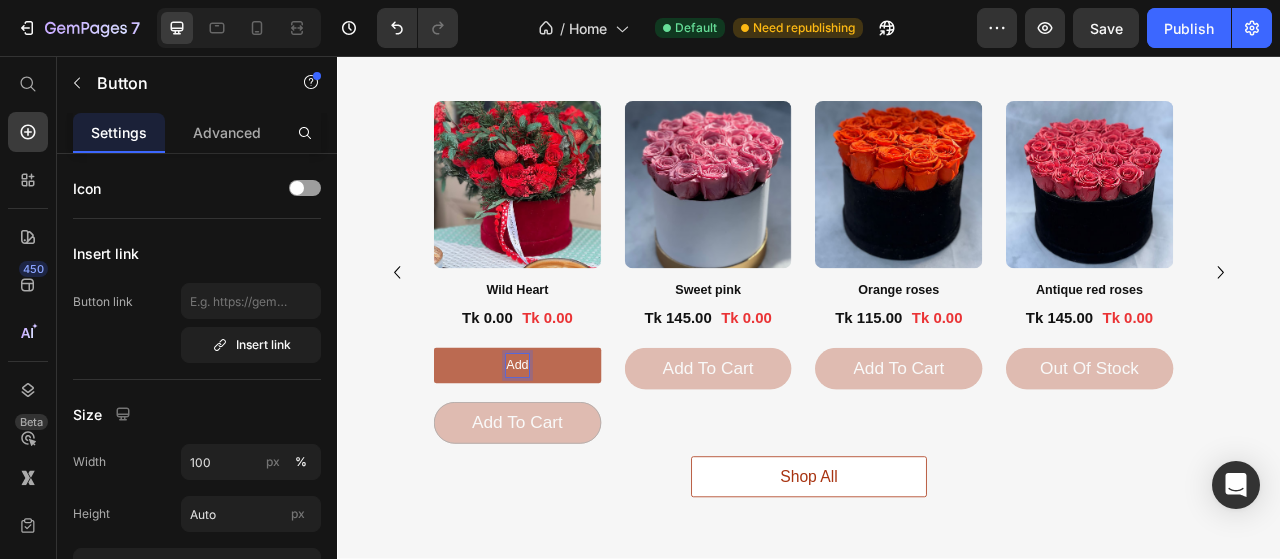click on "Add" at bounding box center (565, 450) 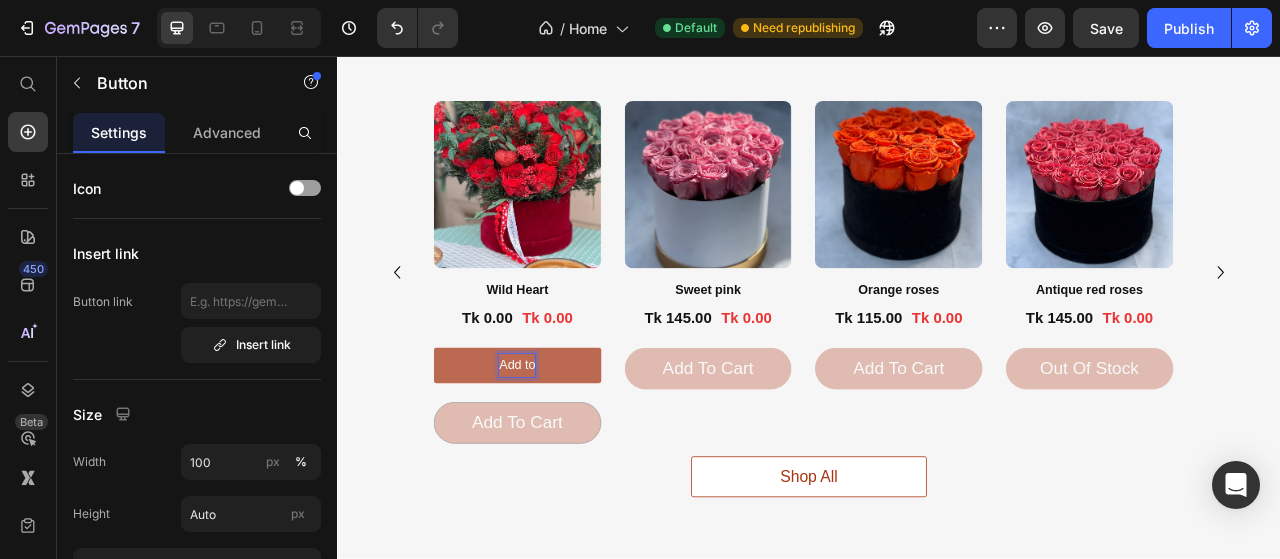 click on "Add to" at bounding box center [565, 450] 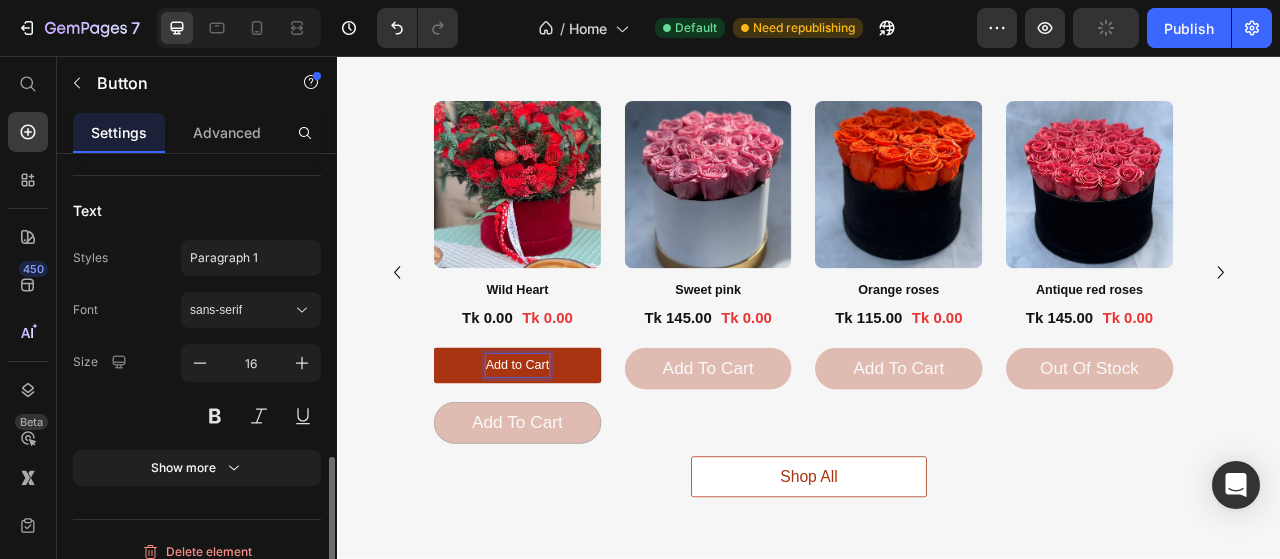 scroll, scrollTop: 914, scrollLeft: 0, axis: vertical 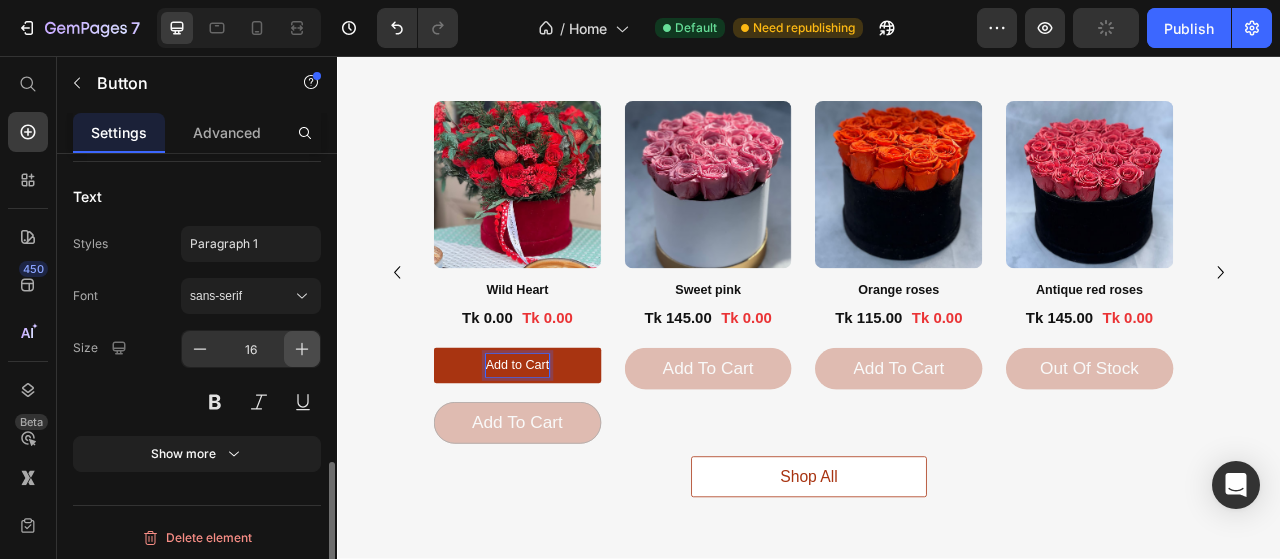 click at bounding box center [302, 349] 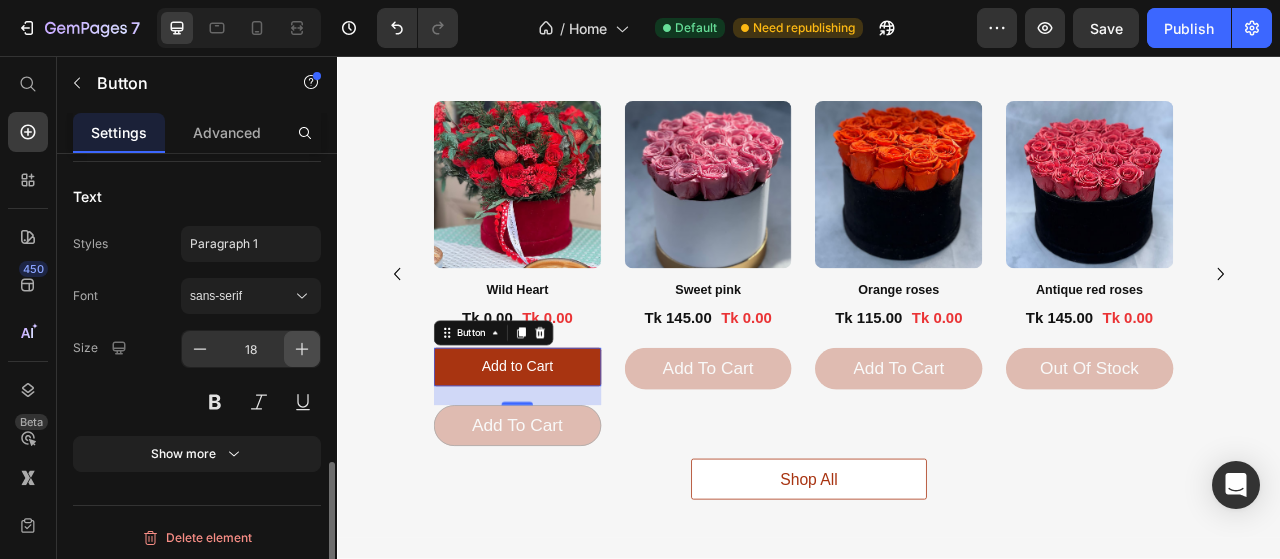 click 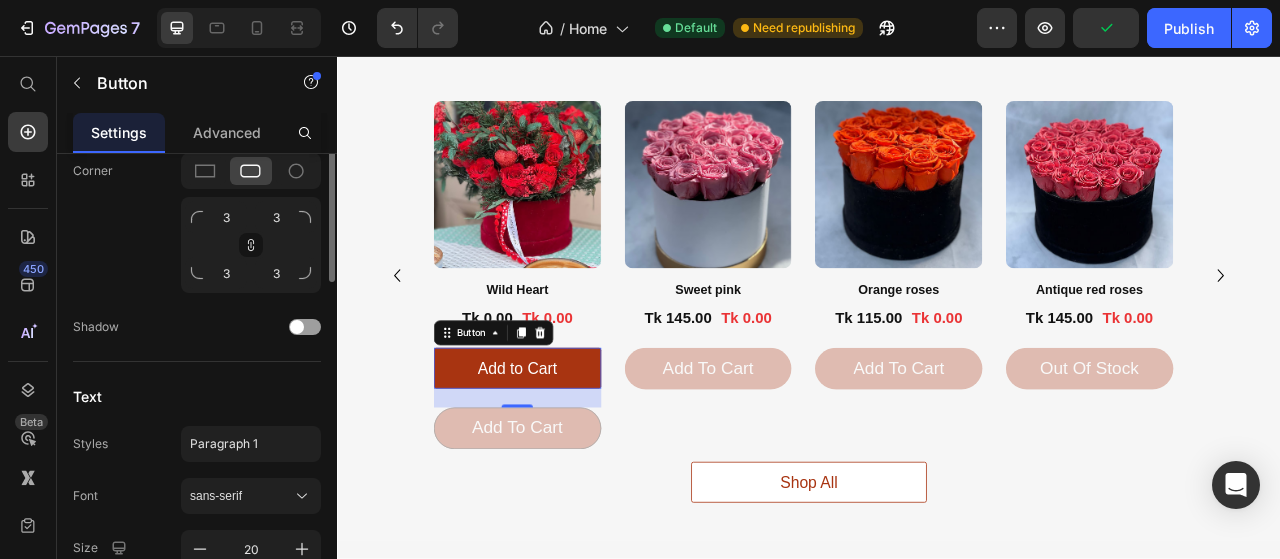 scroll, scrollTop: 514, scrollLeft: 0, axis: vertical 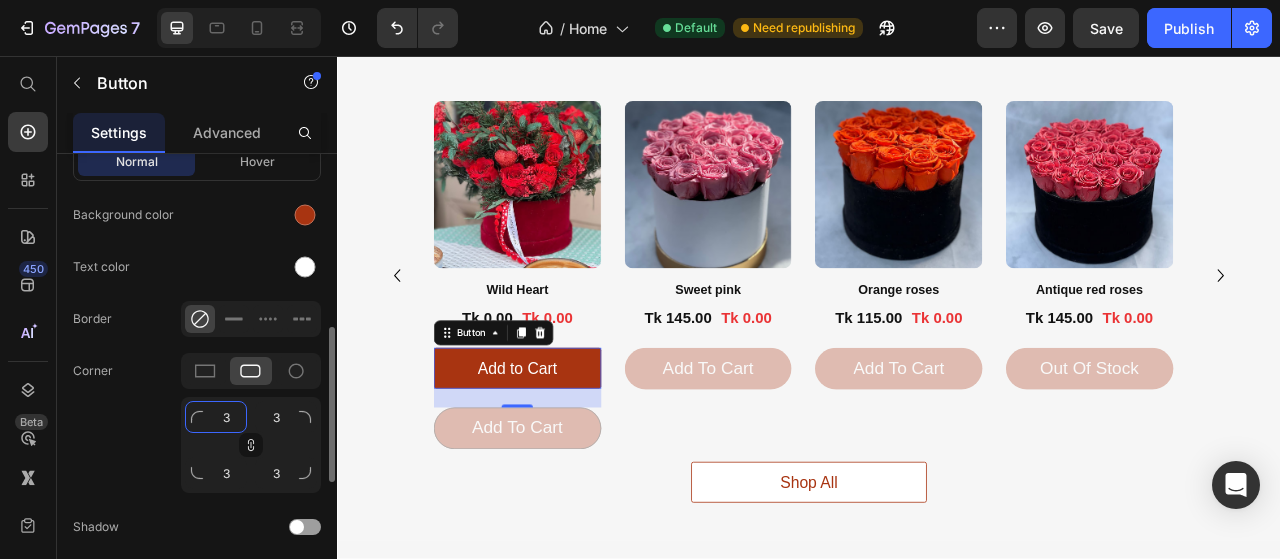 click on "3" 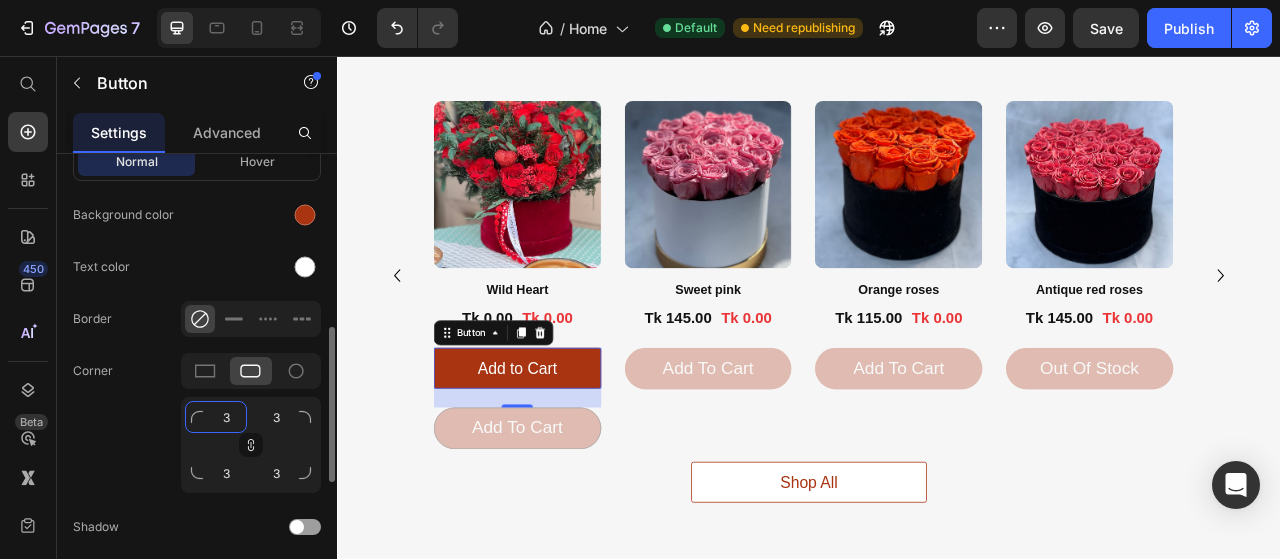 type on "30" 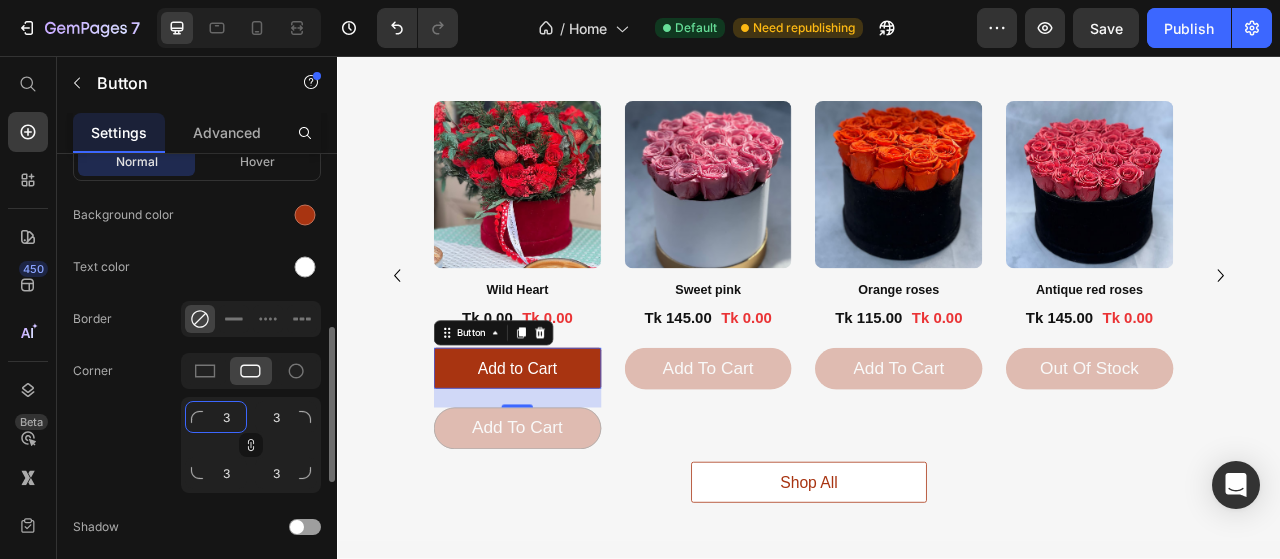 type on "30" 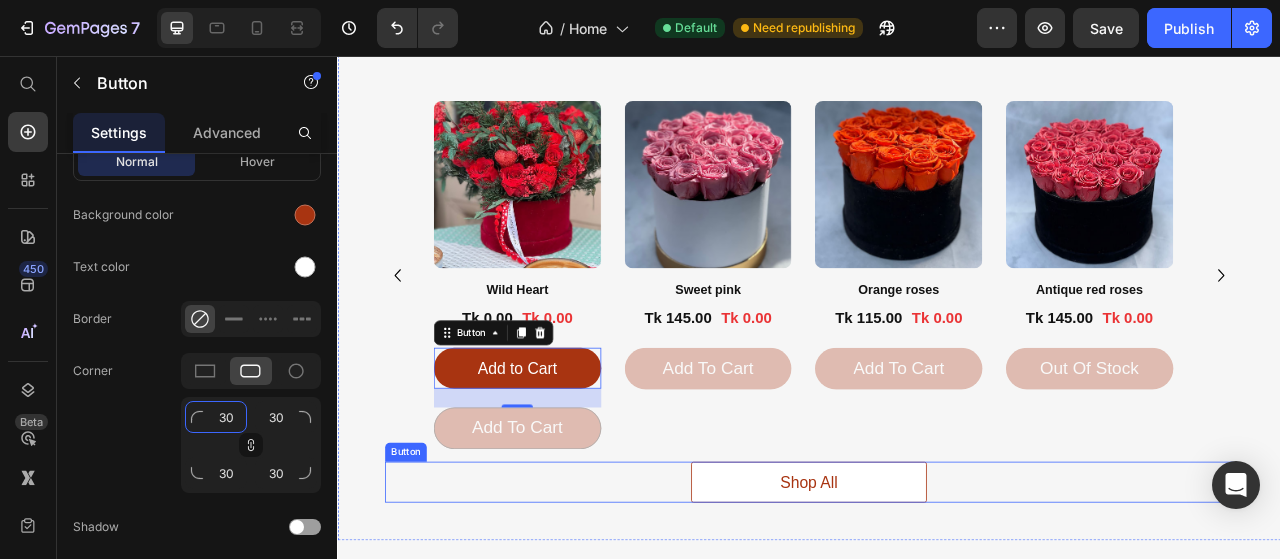 scroll, scrollTop: 2680, scrollLeft: 0, axis: vertical 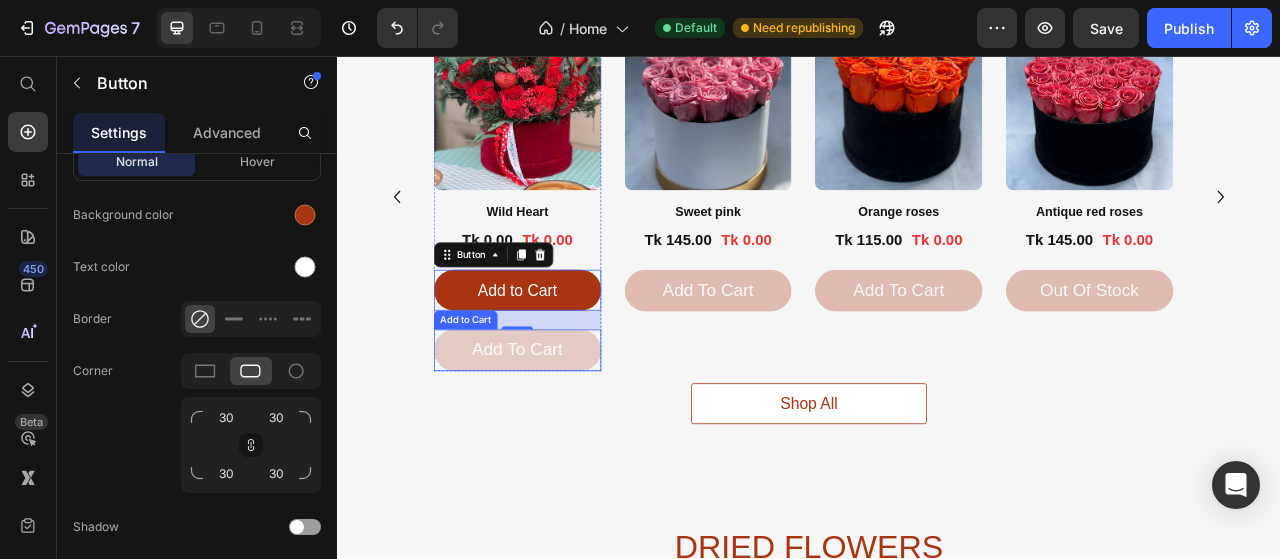 click on "add to cart" at bounding box center (565, 430) 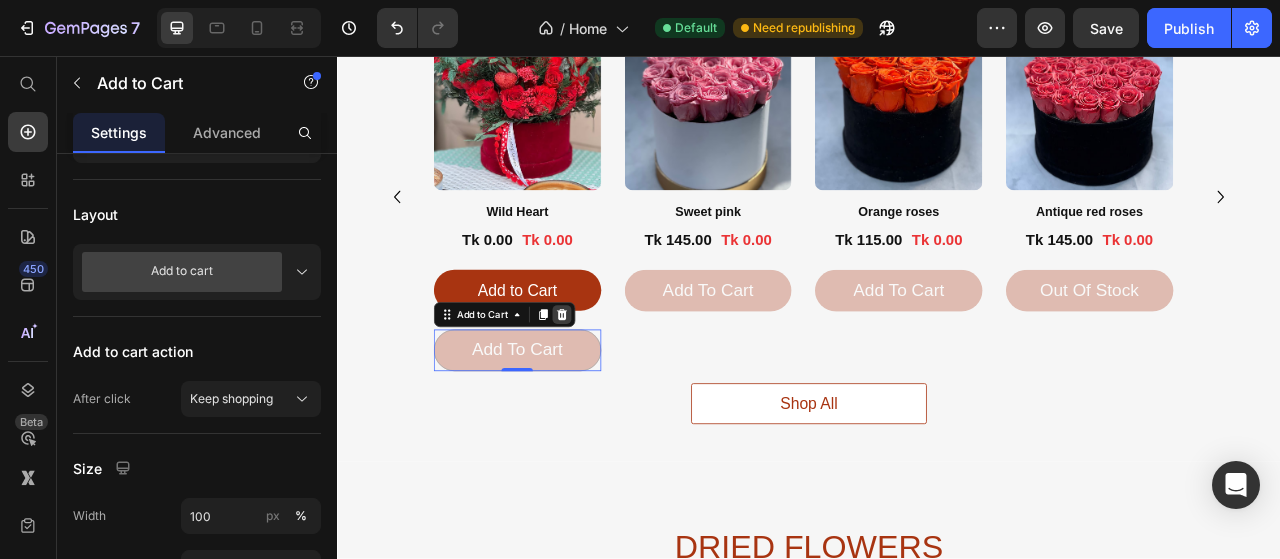 scroll, scrollTop: 0, scrollLeft: 0, axis: both 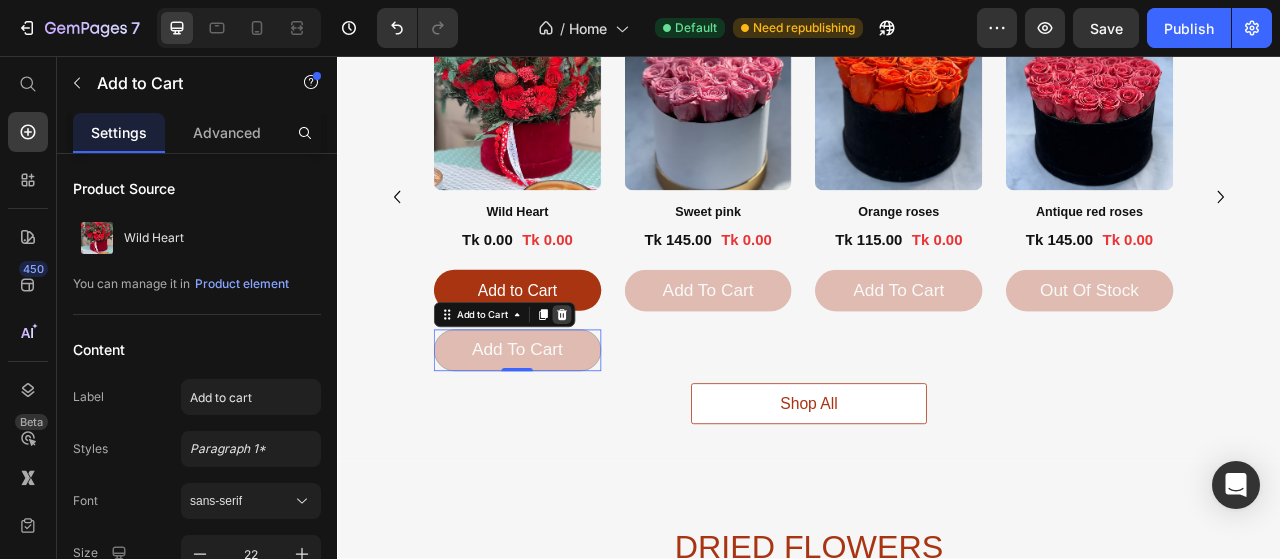 click 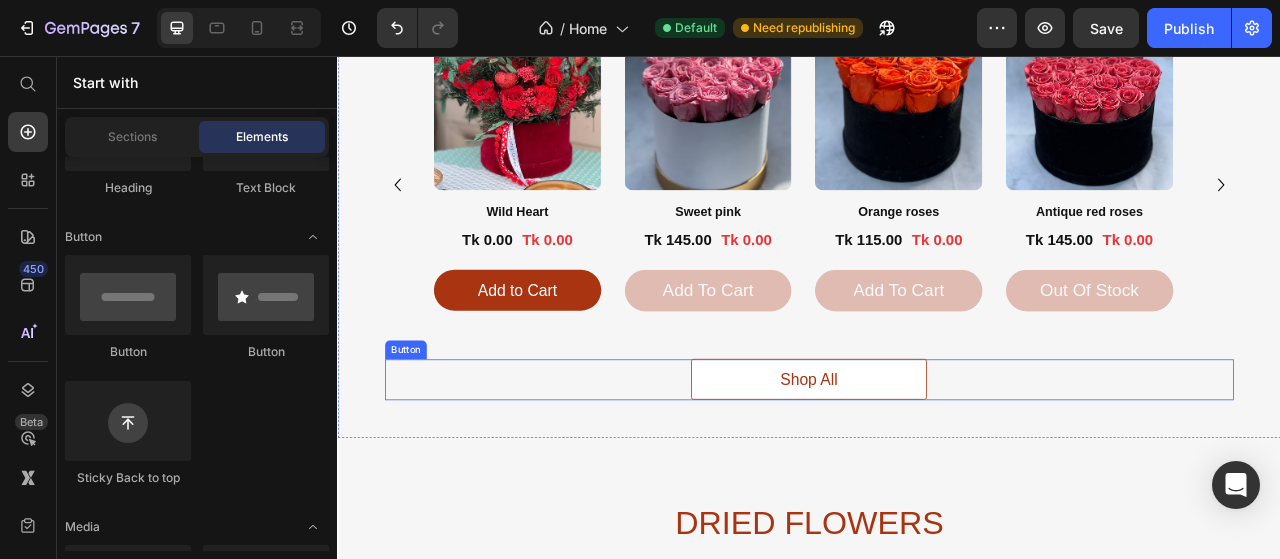 scroll, scrollTop: 2665, scrollLeft: 0, axis: vertical 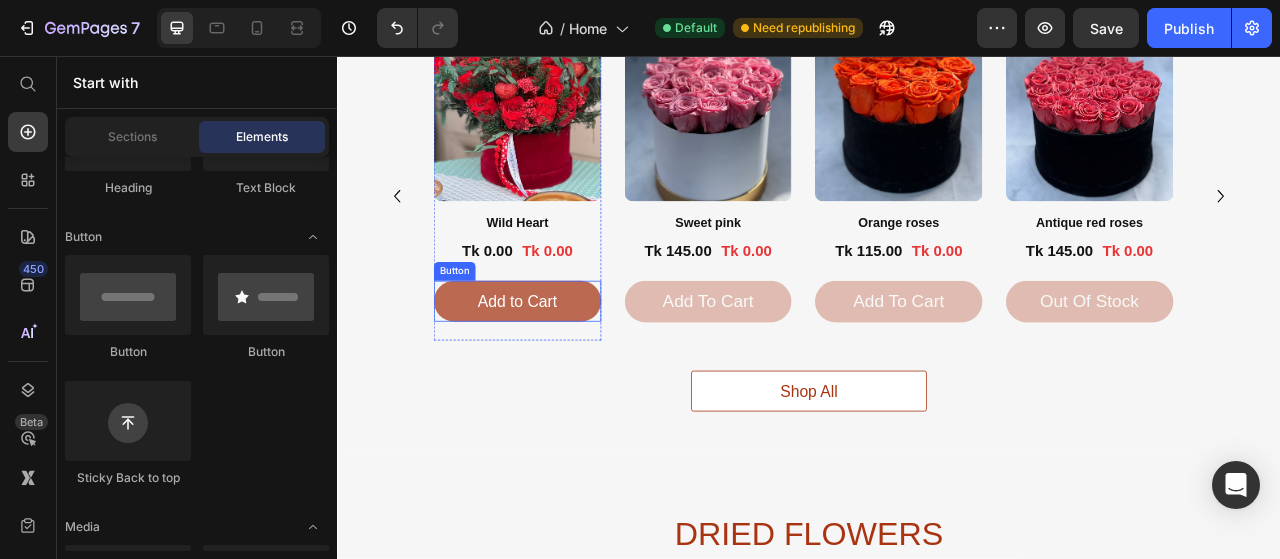 click on "Add to Cart" at bounding box center [565, 369] 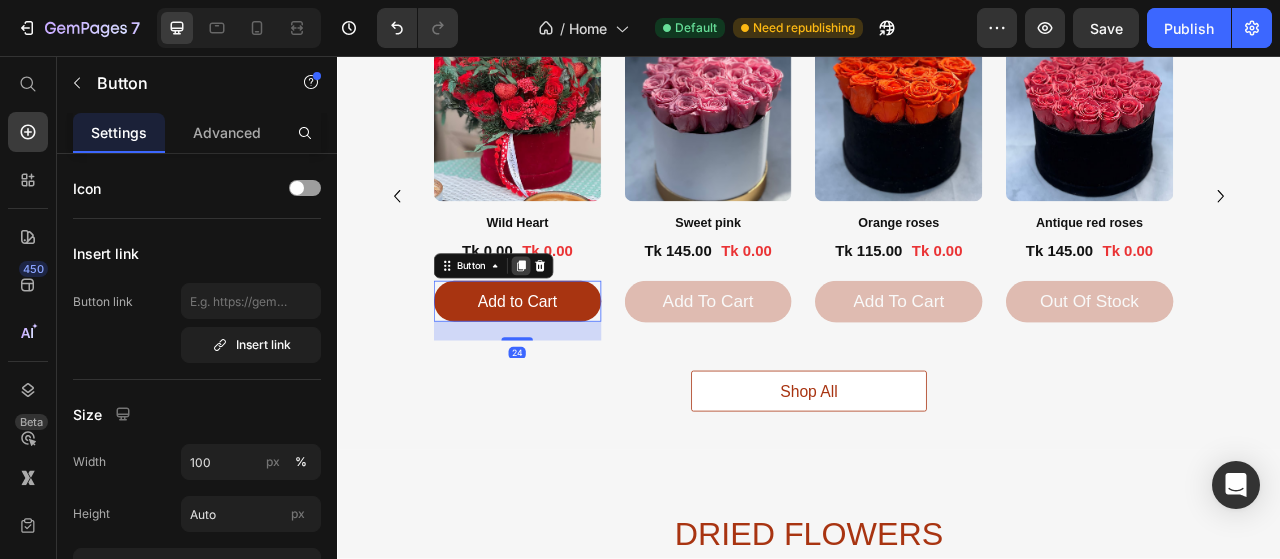 click 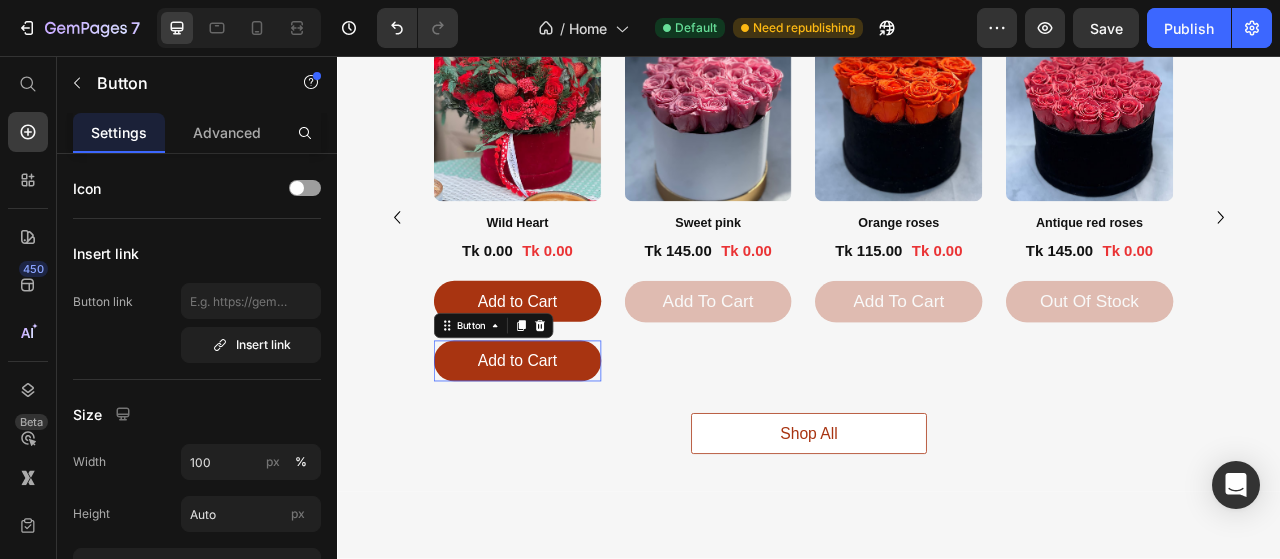 scroll, scrollTop: 2692, scrollLeft: 0, axis: vertical 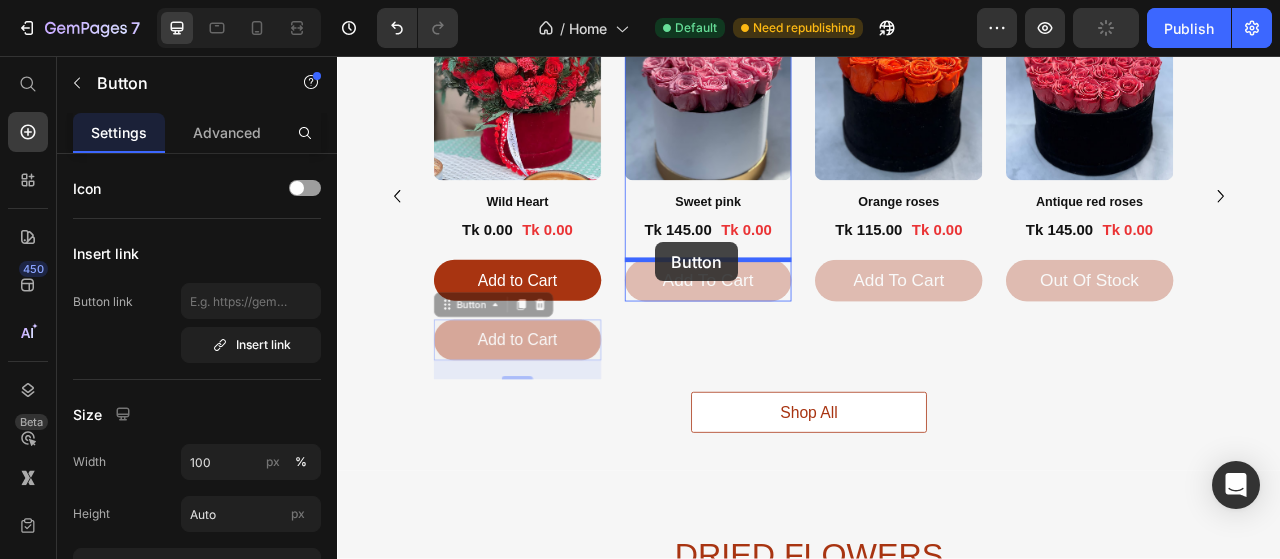drag, startPoint x: 635, startPoint y: 403, endPoint x: 742, endPoint y: 293, distance: 153.45683 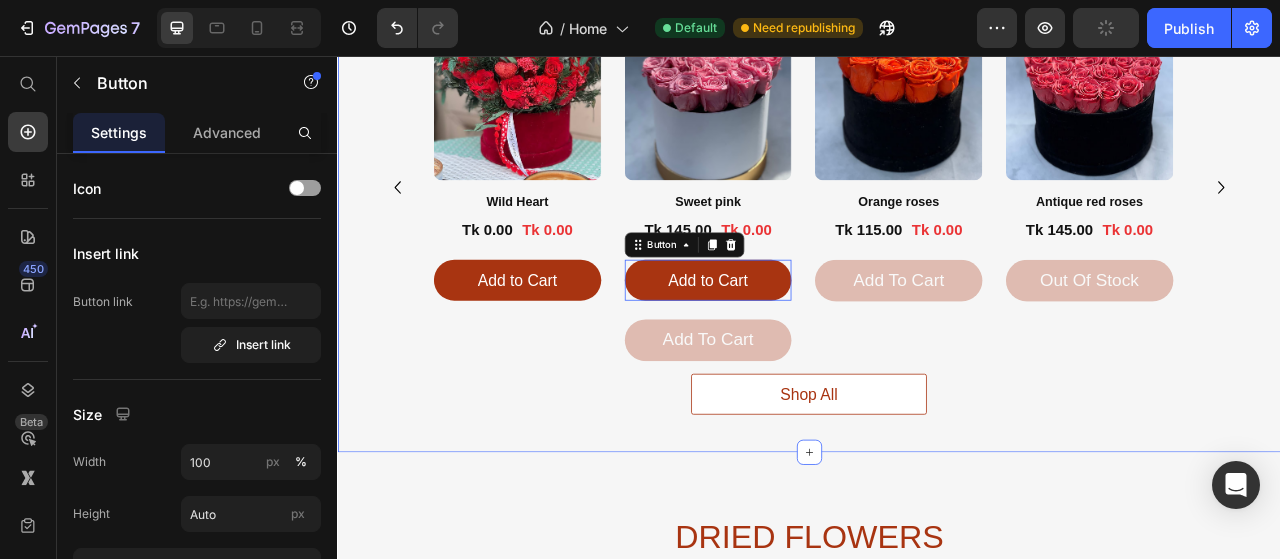 scroll, scrollTop: 2680, scrollLeft: 0, axis: vertical 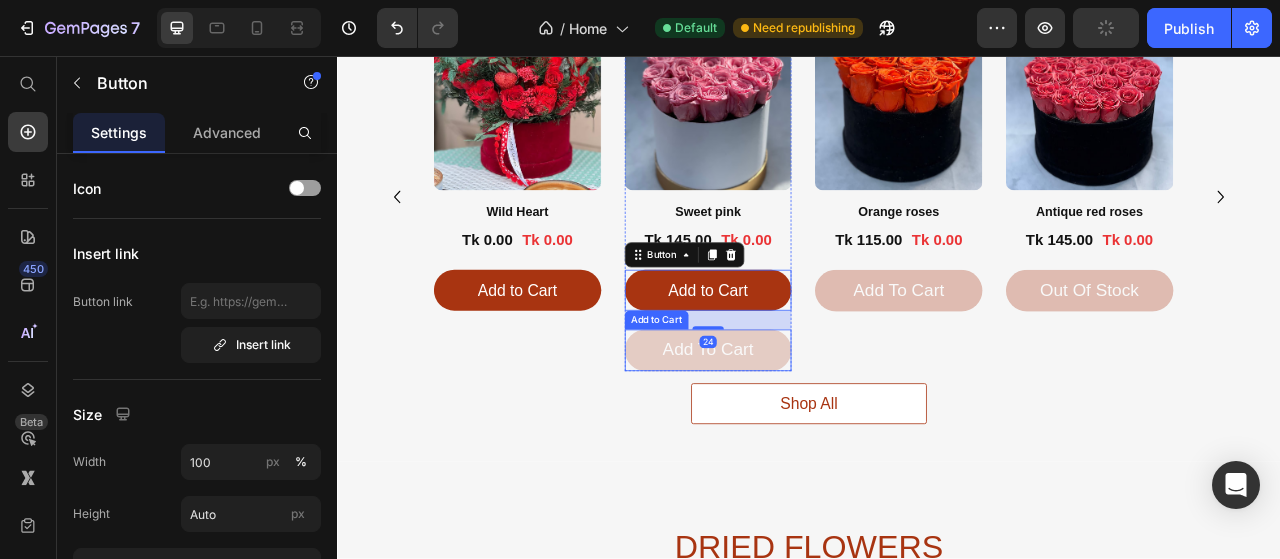 click on "add to cart" at bounding box center (808, 430) 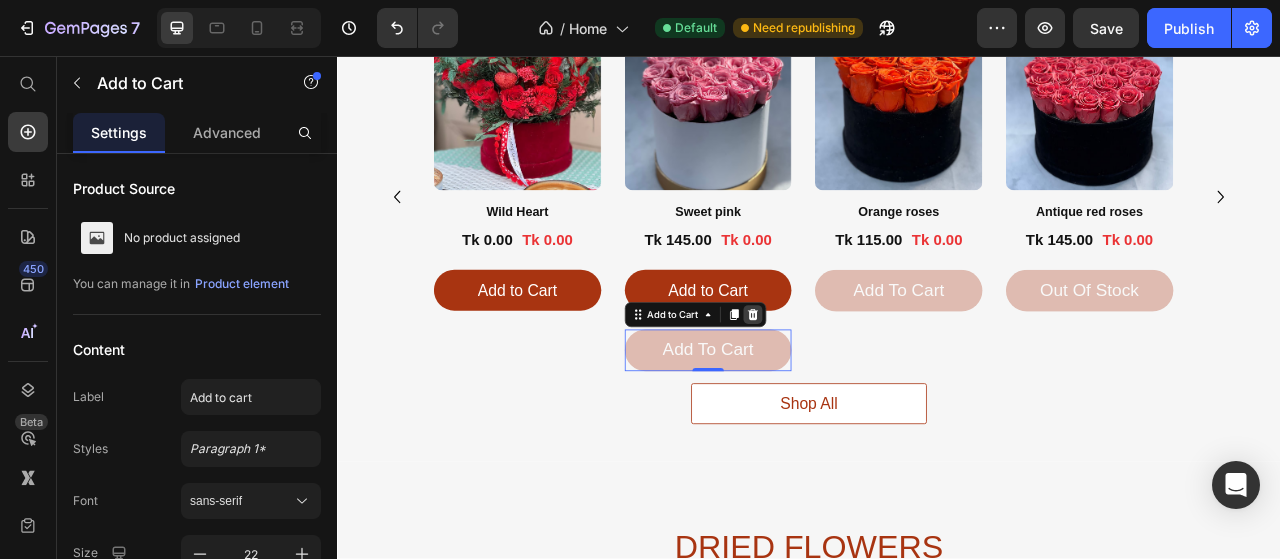 click 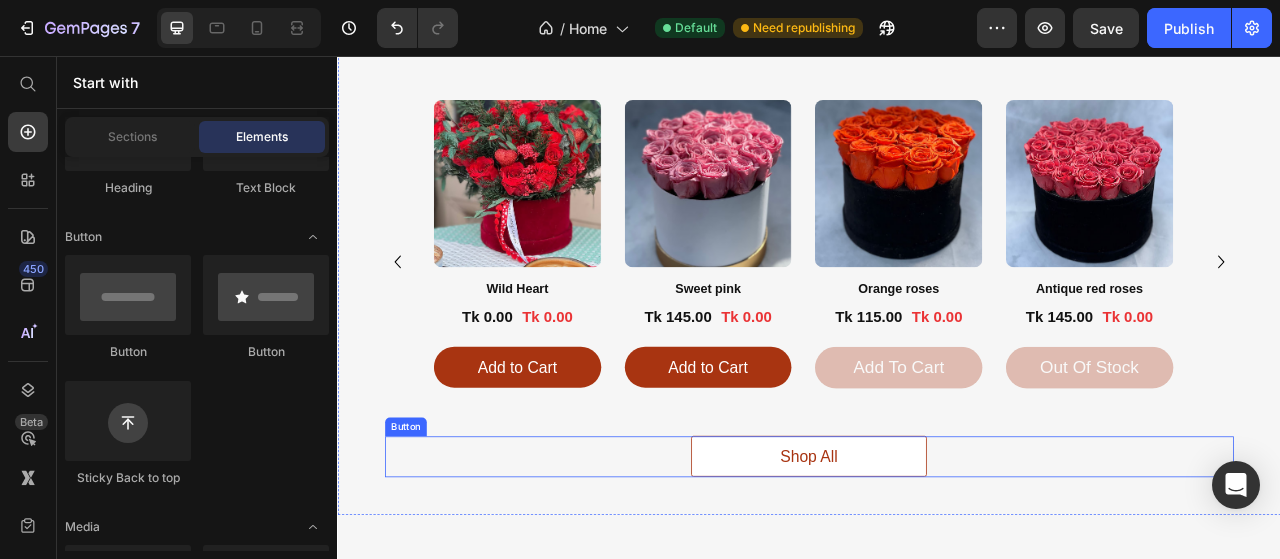 scroll, scrollTop: 2565, scrollLeft: 0, axis: vertical 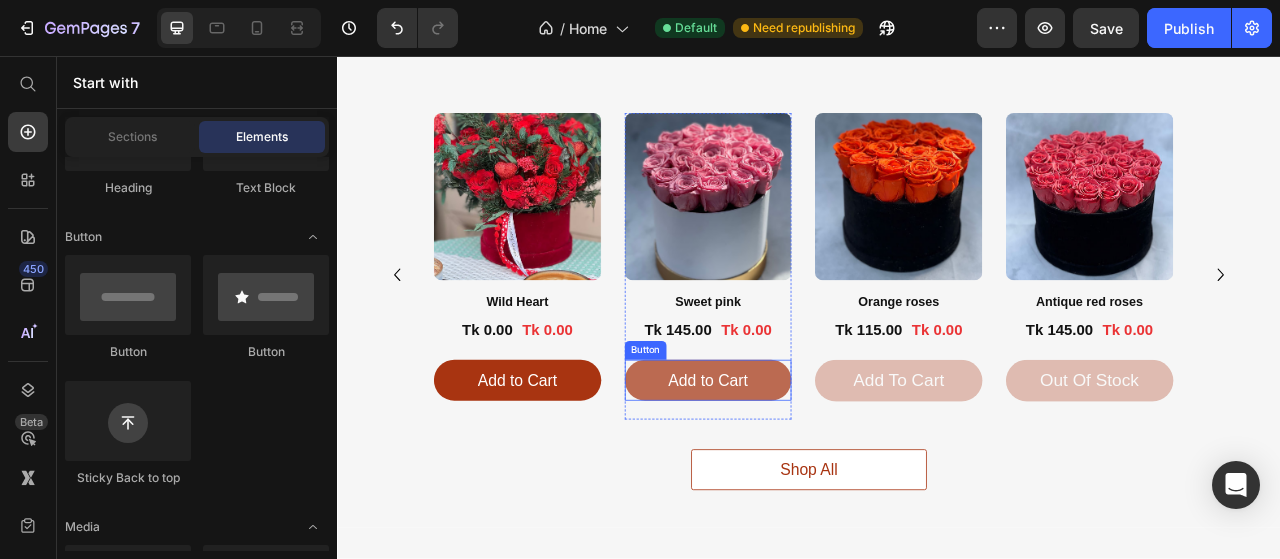 click on "Add to Cart" at bounding box center (808, 469) 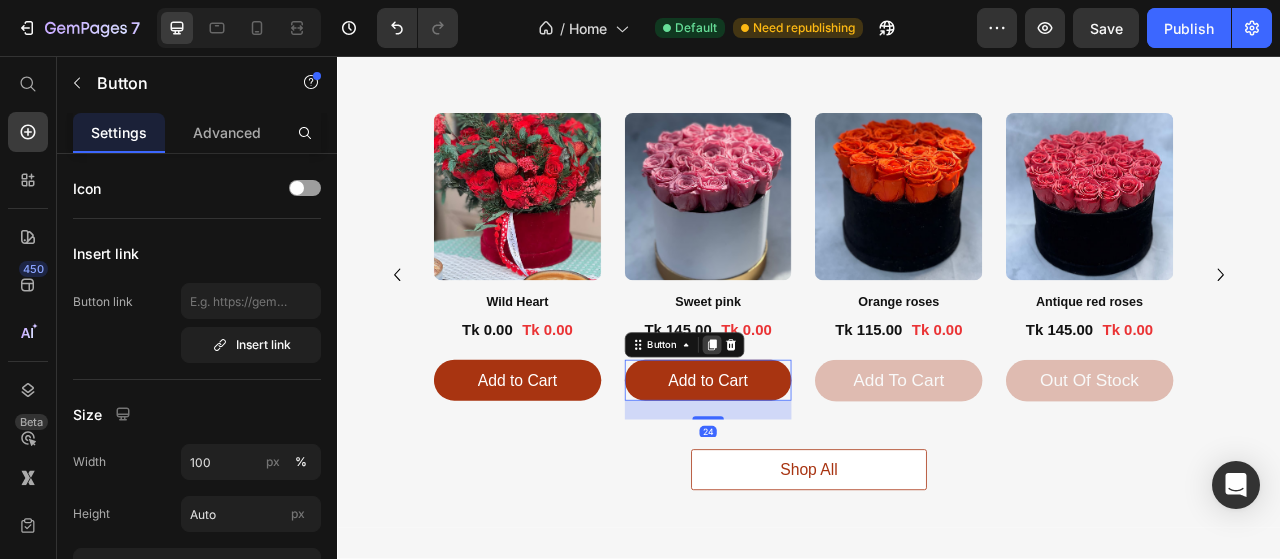 click 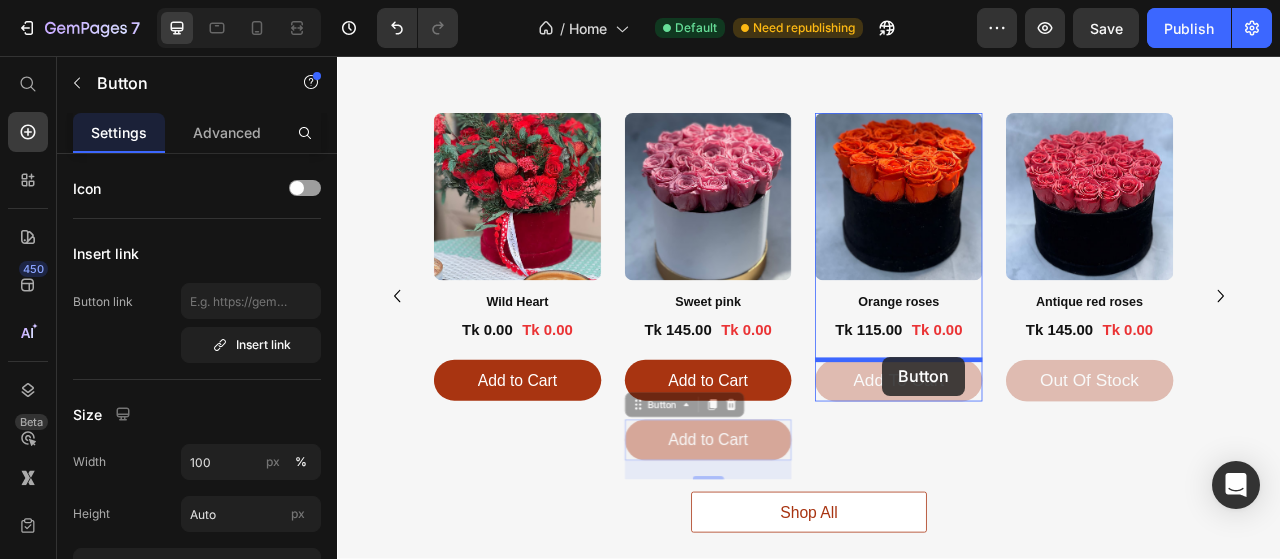 drag, startPoint x: 878, startPoint y: 534, endPoint x: 1031, endPoint y: 439, distance: 180.09442 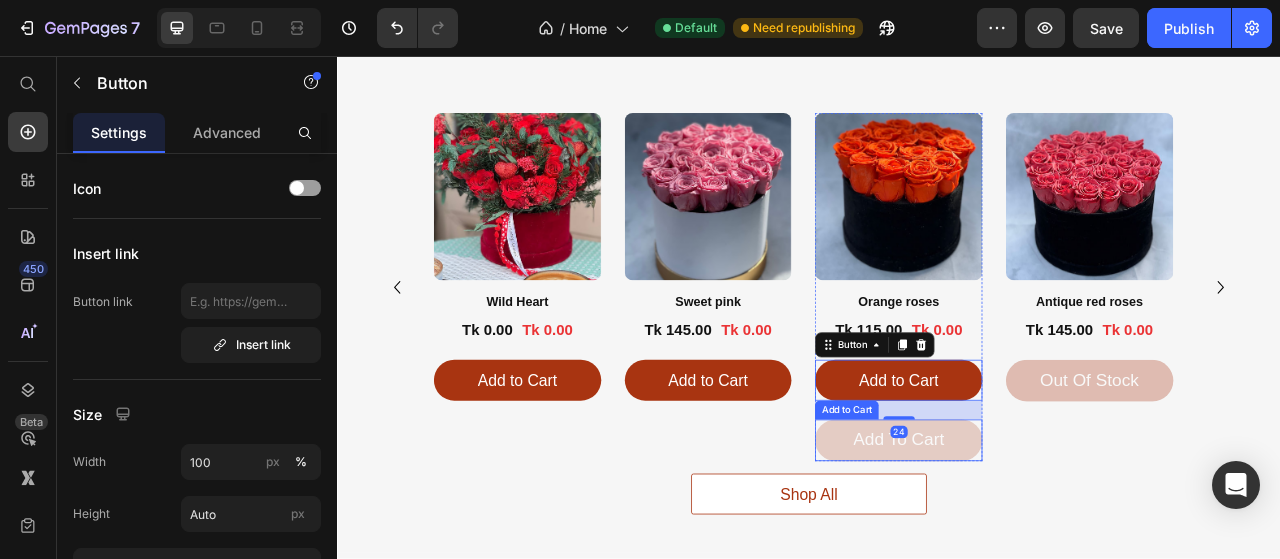 click on "add to cart" at bounding box center (1050, 545) 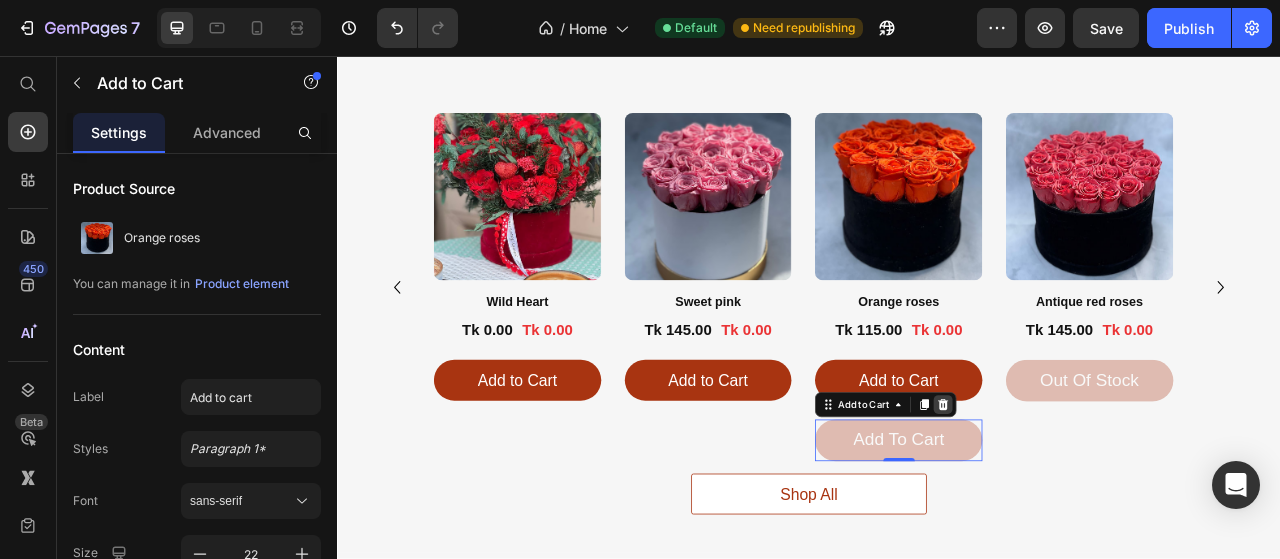 click 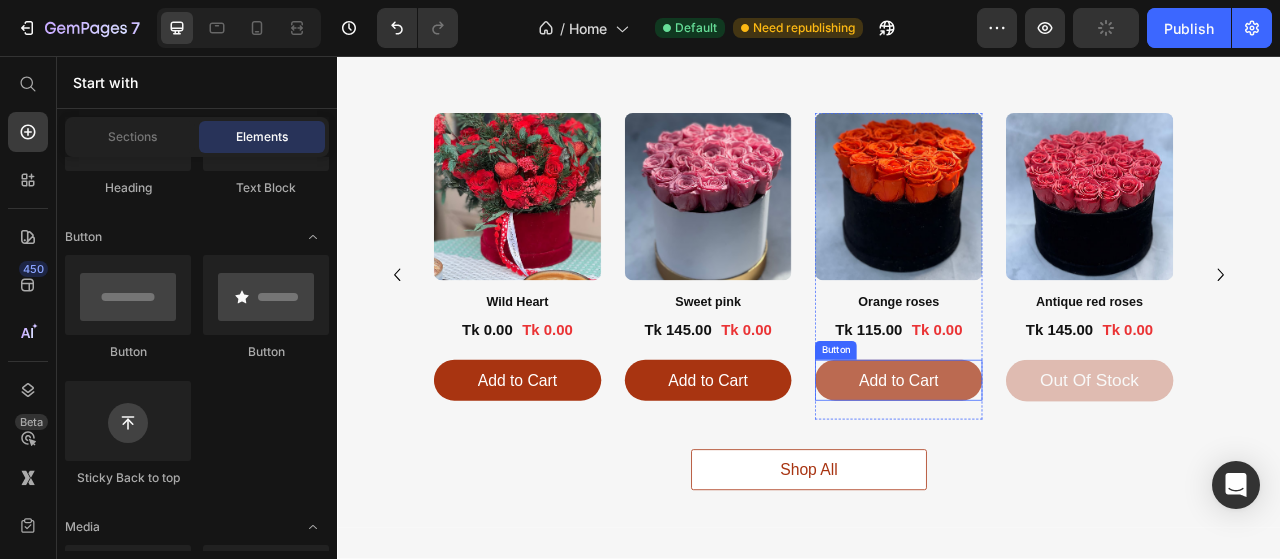 click on "Add to Cart" at bounding box center (1050, 469) 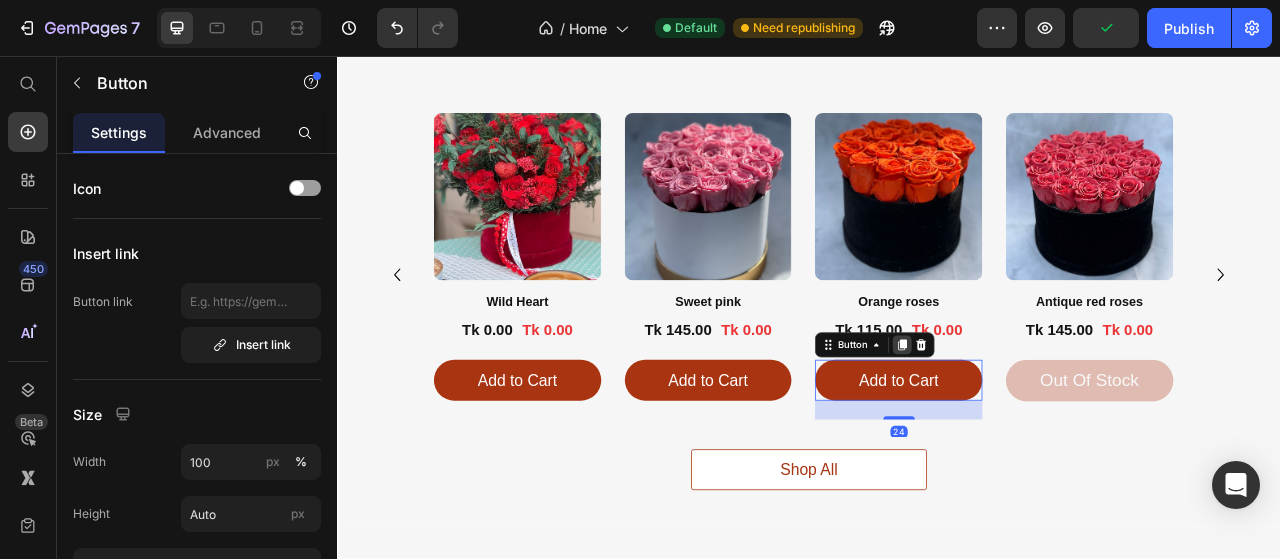 click 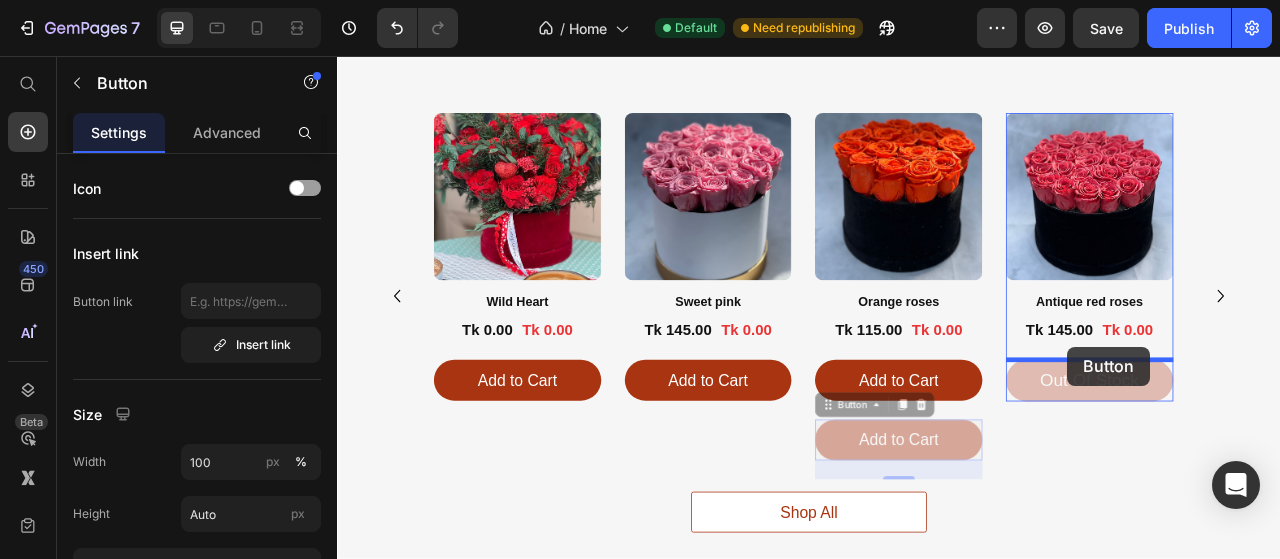 drag, startPoint x: 1124, startPoint y: 527, endPoint x: 1266, endPoint y: 426, distance: 174.25555 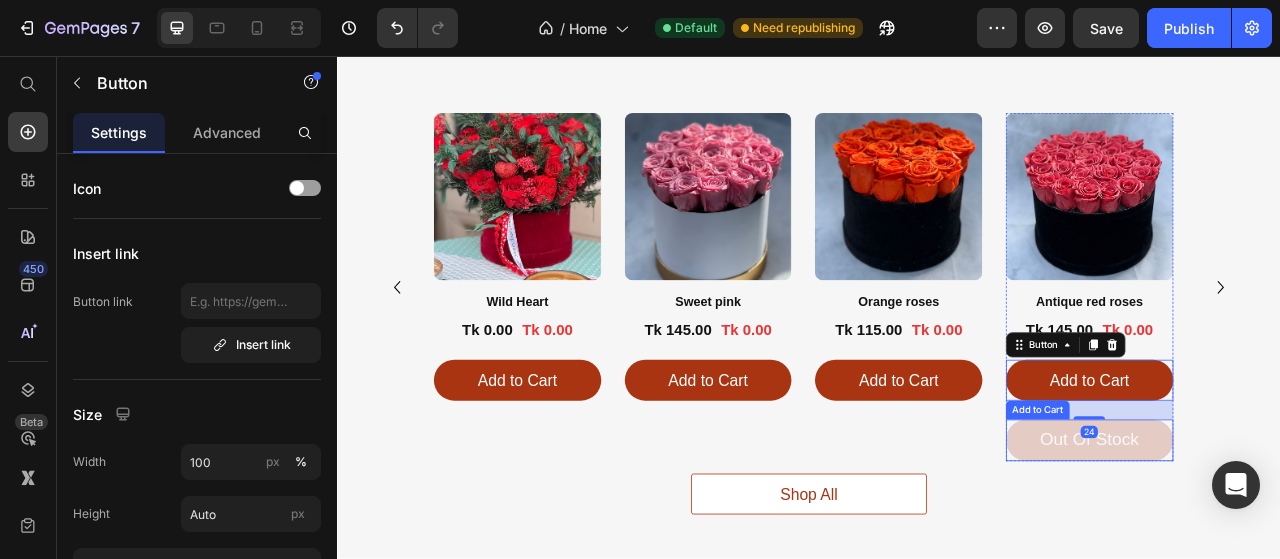 click on "out of stock" at bounding box center [1293, 545] 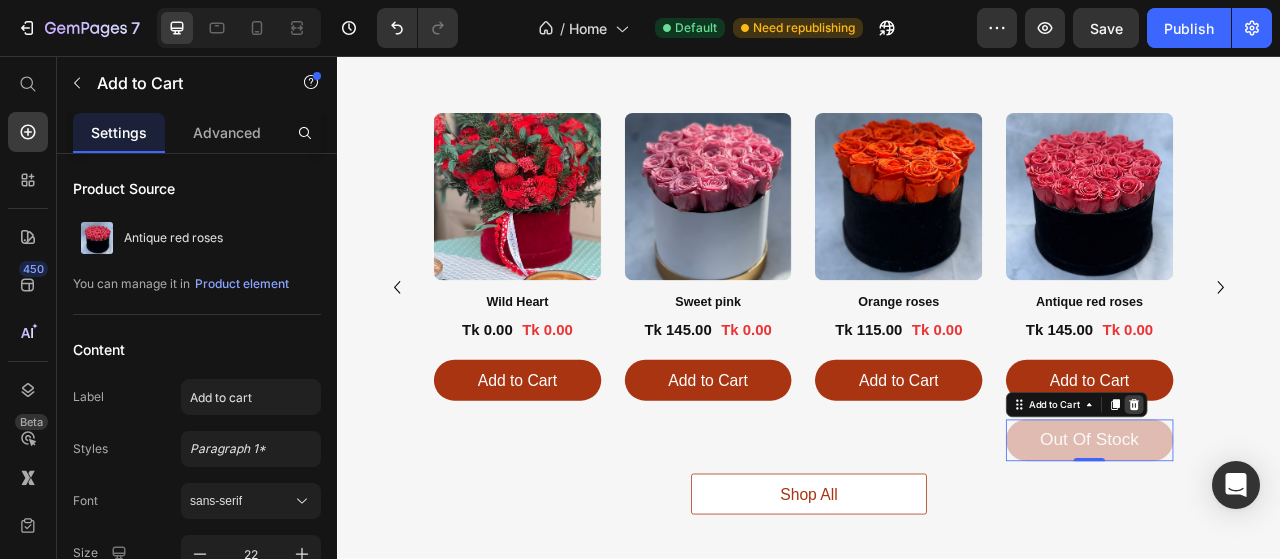 click 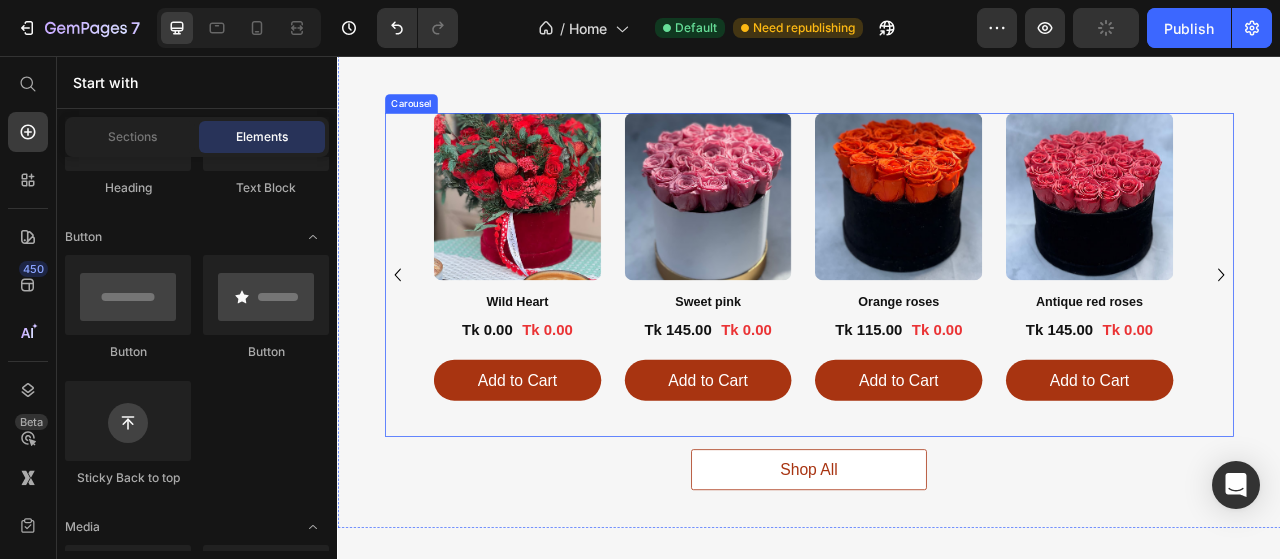 click 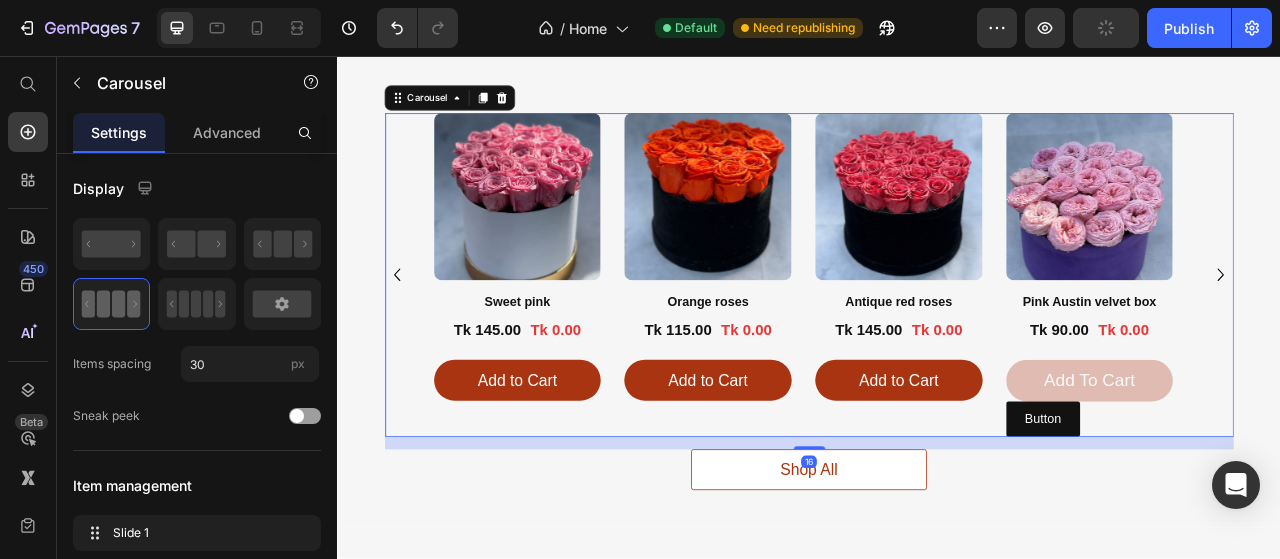 click 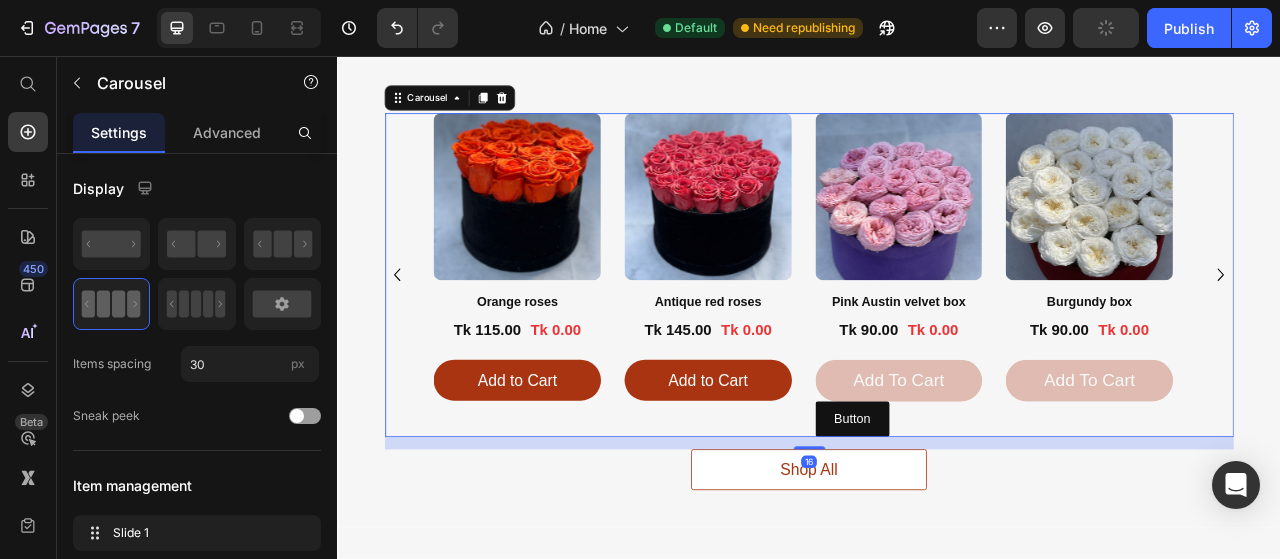 click 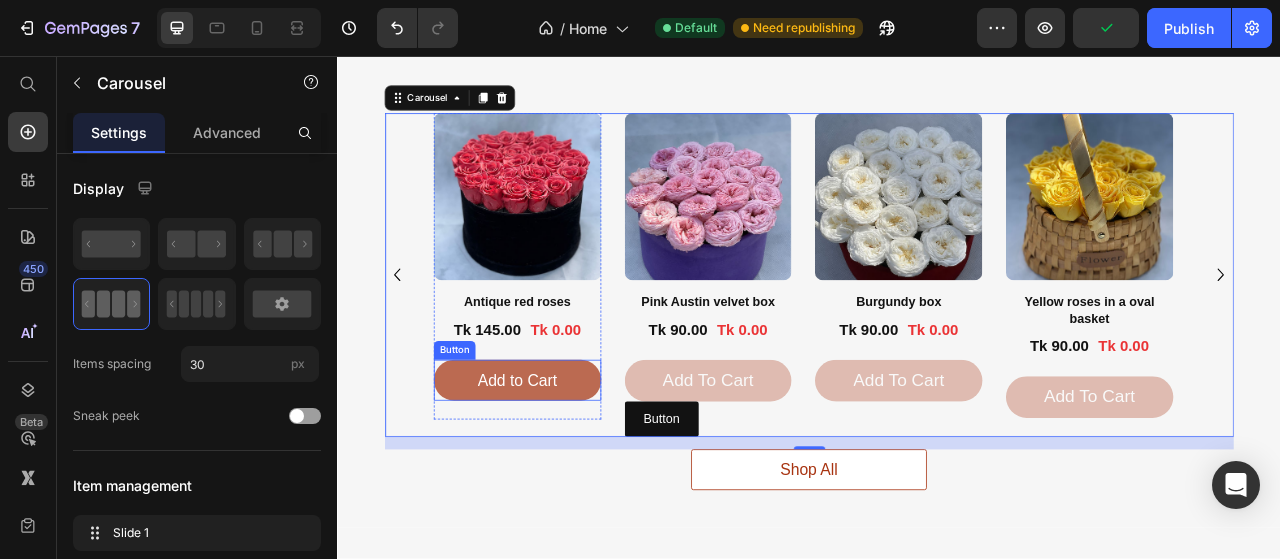 click on "Add to Cart" at bounding box center (565, 469) 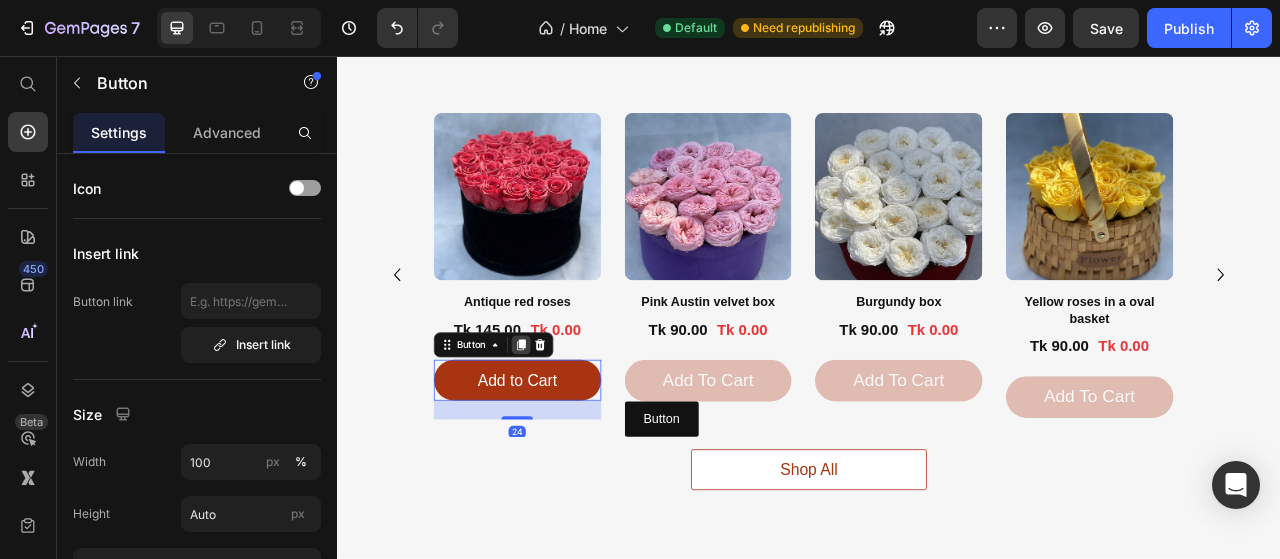 click 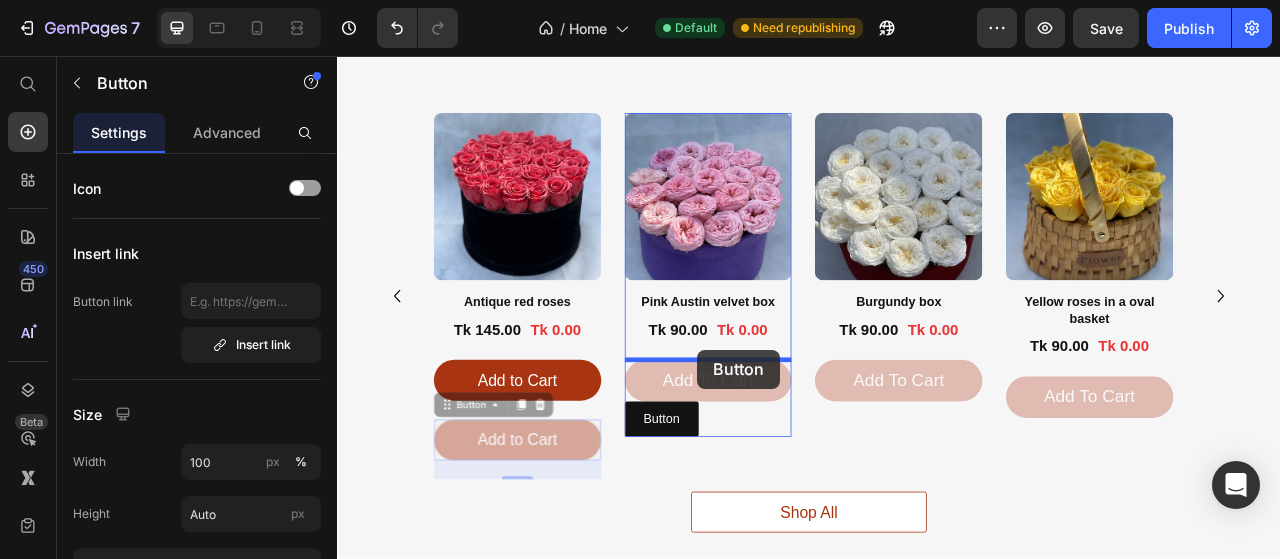 drag, startPoint x: 652, startPoint y: 542, endPoint x: 795, endPoint y: 430, distance: 181.63976 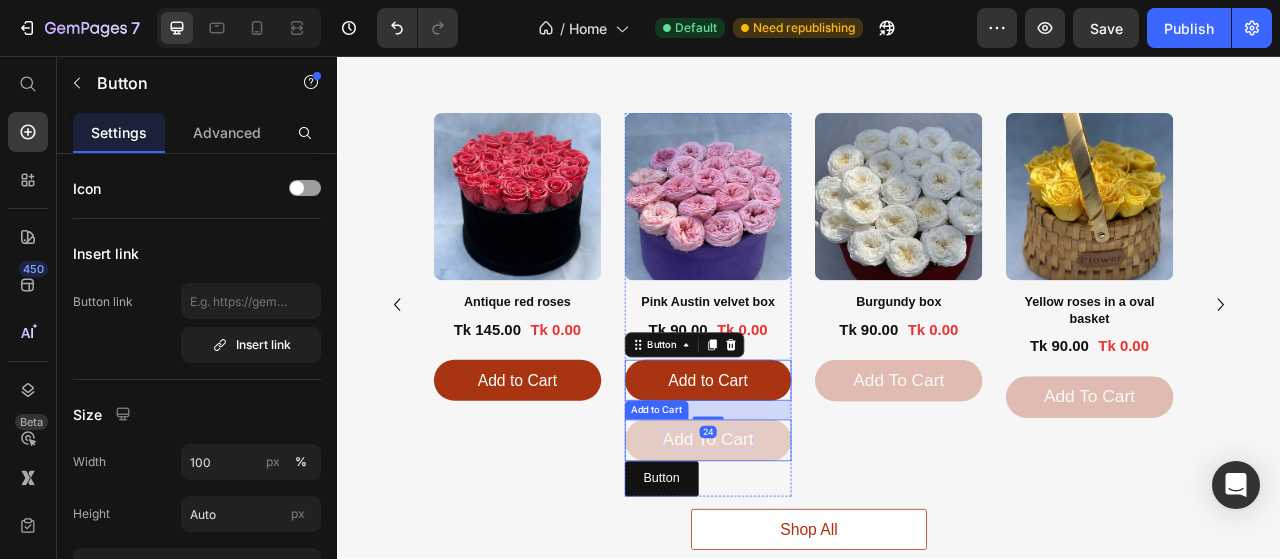 click on "add to cart" at bounding box center (808, 545) 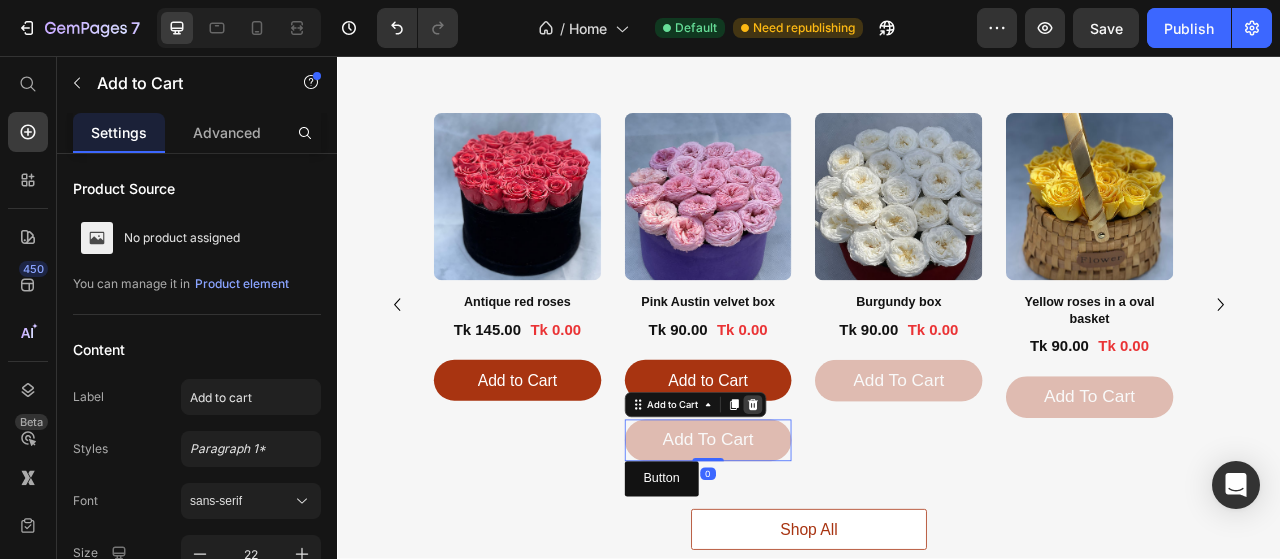 click 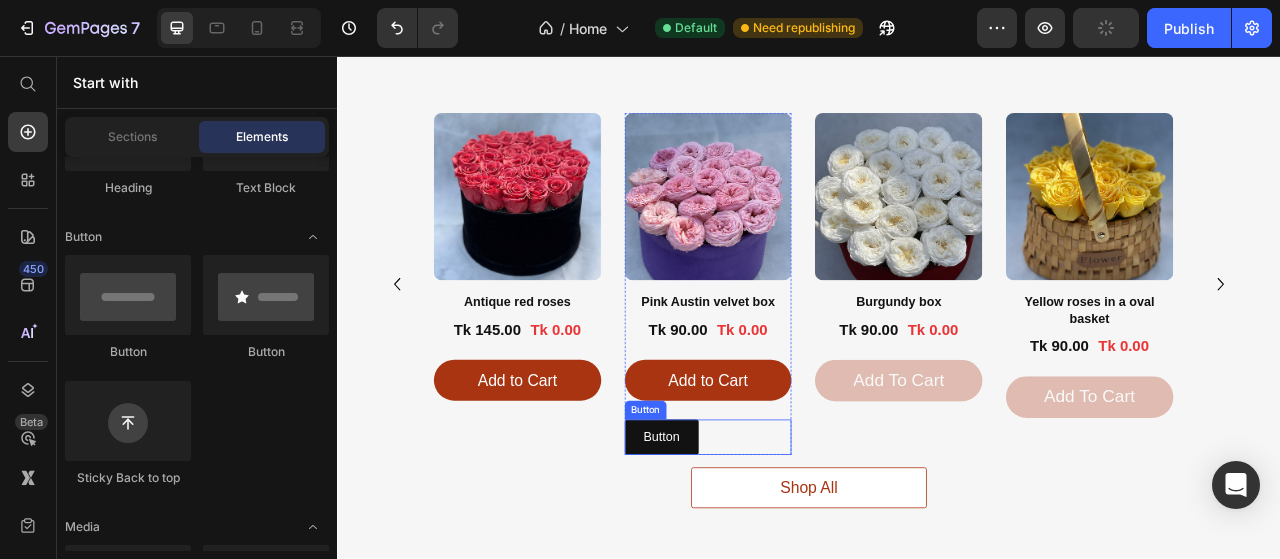 click on "Button Button" at bounding box center [808, 541] 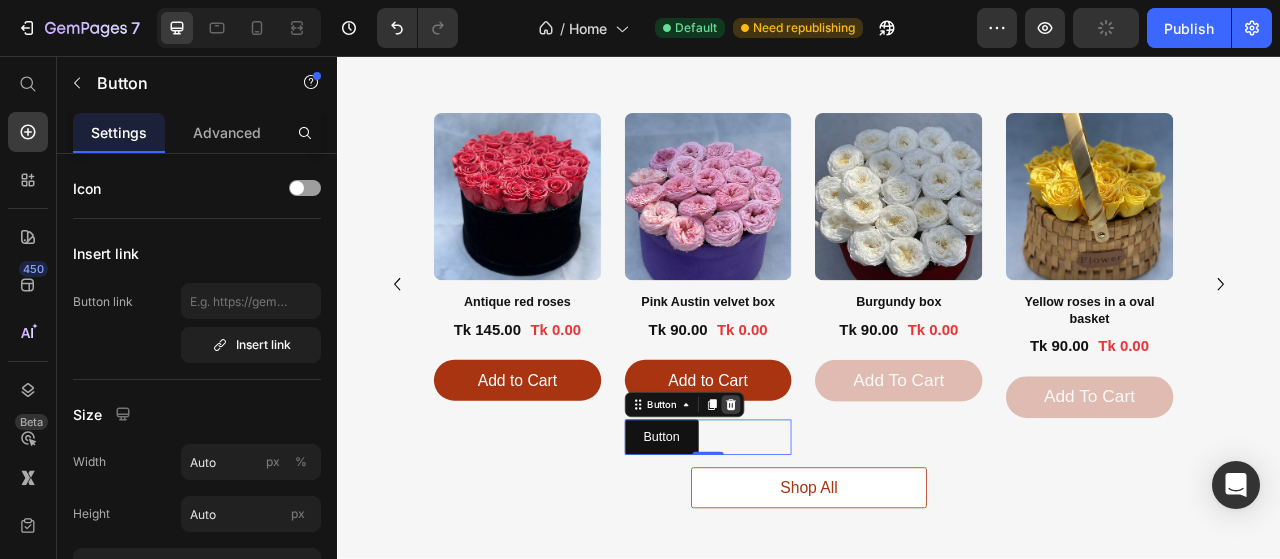 click 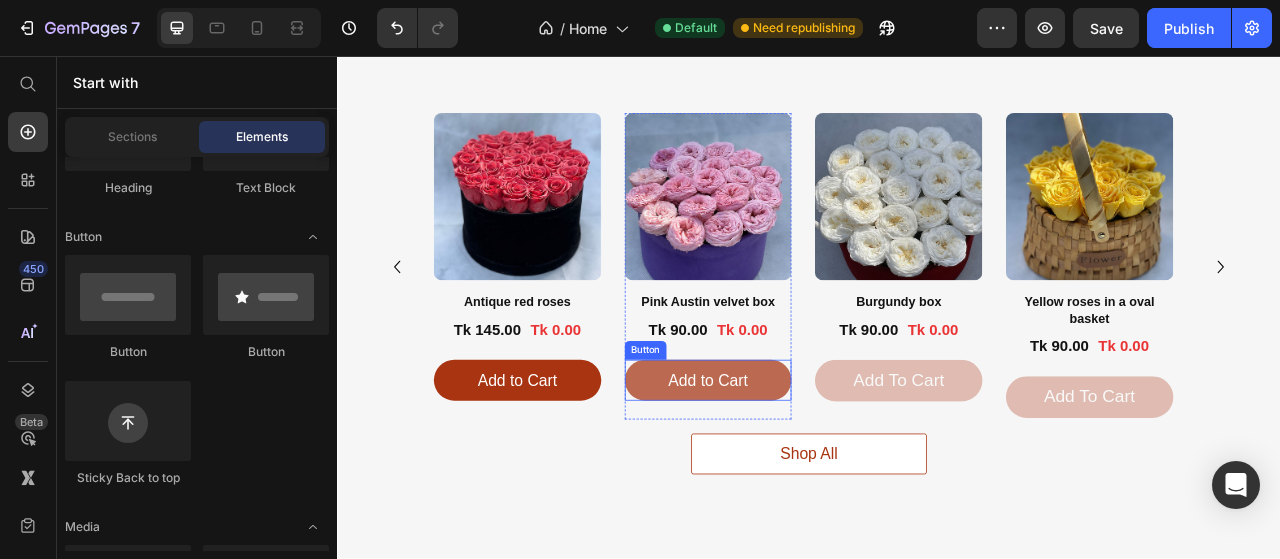 click on "Add to Cart" at bounding box center [808, 469] 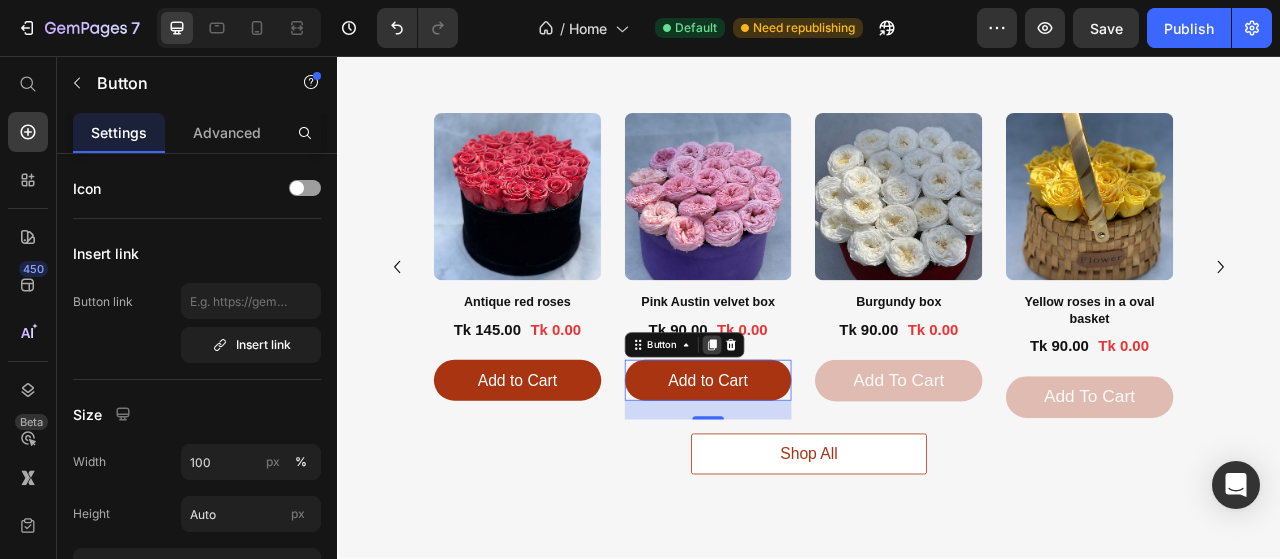 click 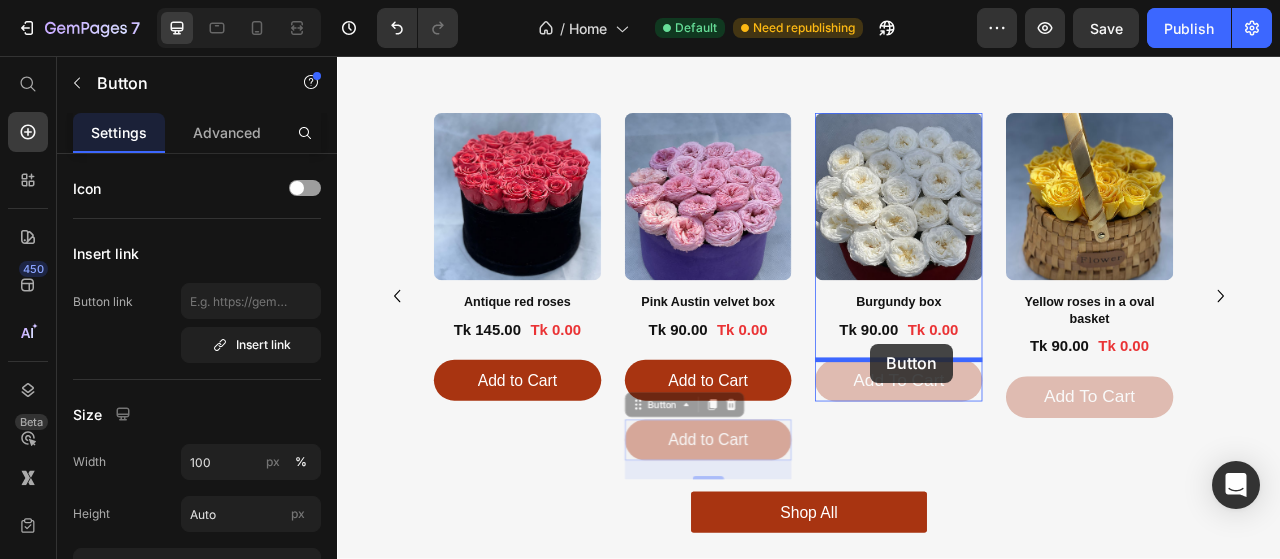 drag, startPoint x: 893, startPoint y: 541, endPoint x: 1015, endPoint y: 622, distance: 146.44112 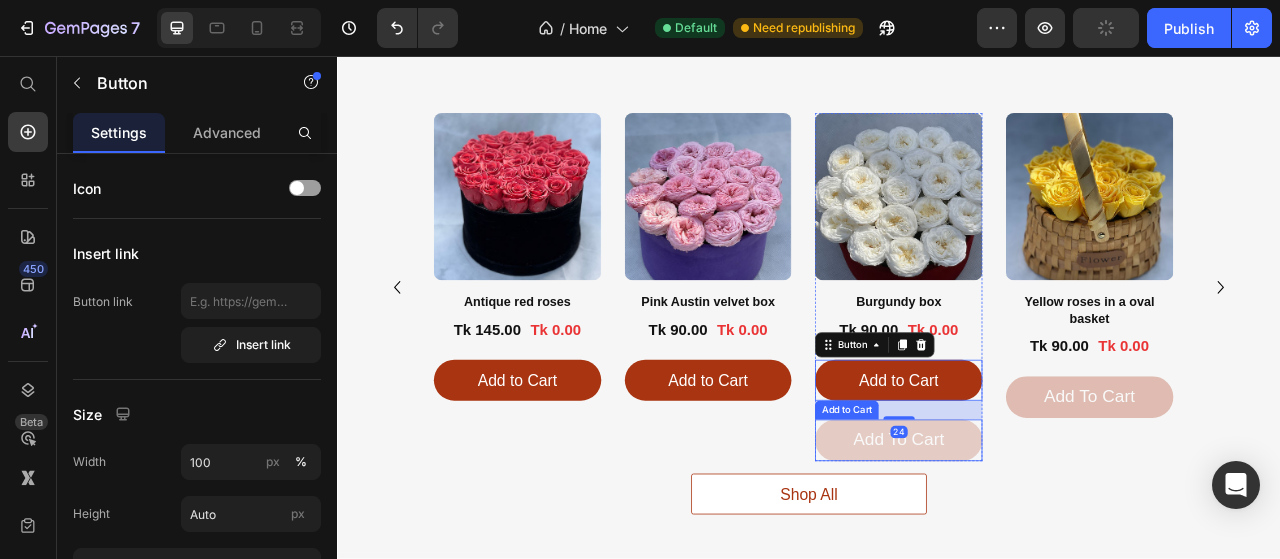 click on "add to cart" at bounding box center [1050, 545] 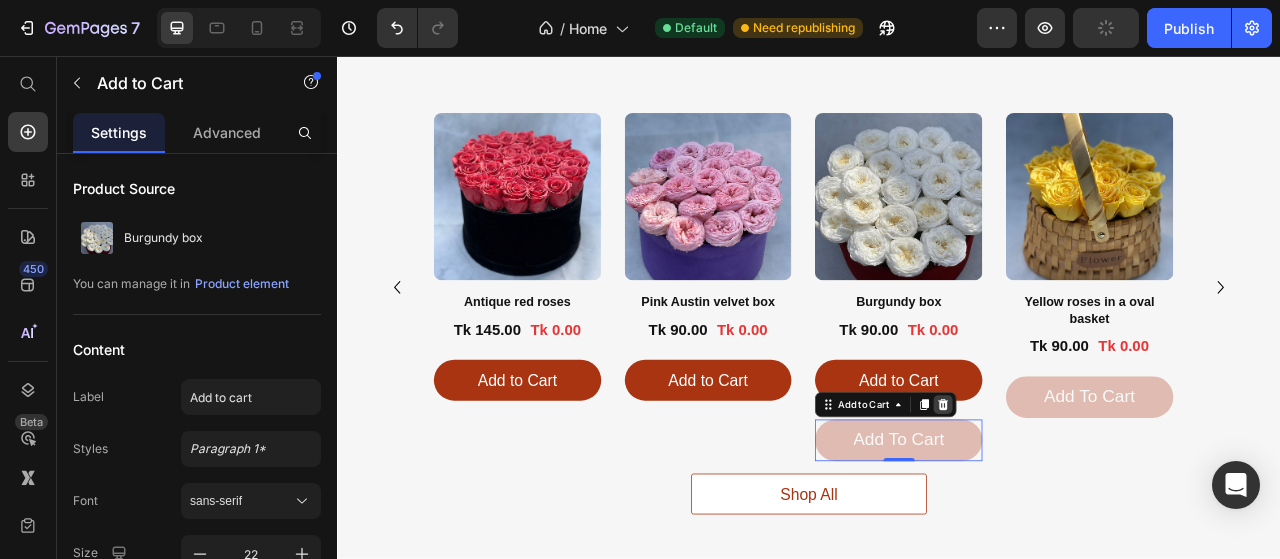 click 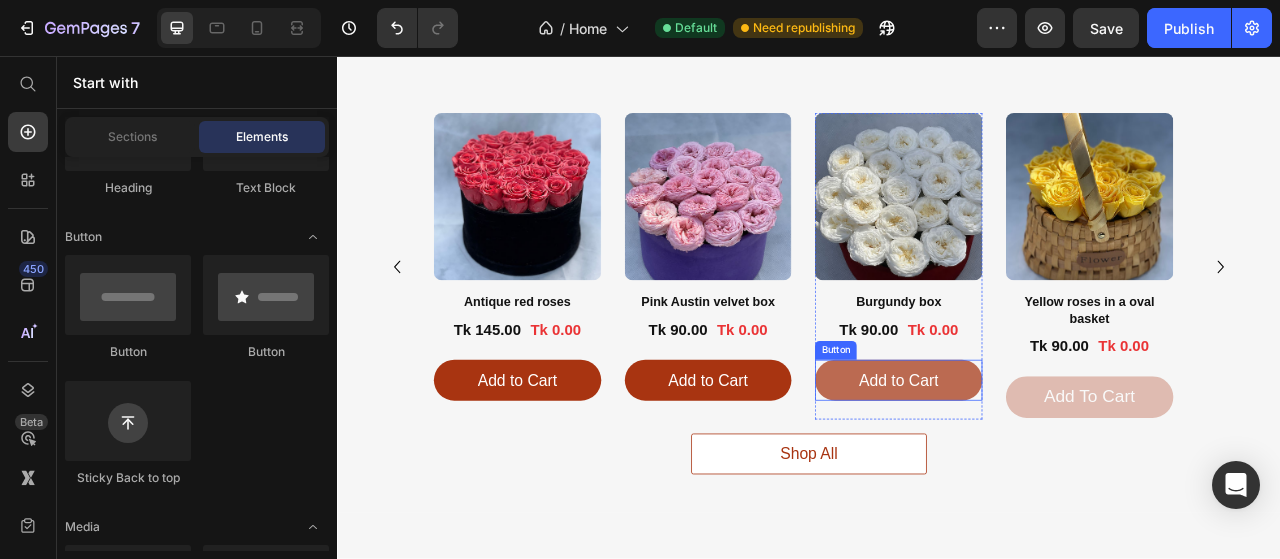 click on "Add to Cart" at bounding box center [1050, 469] 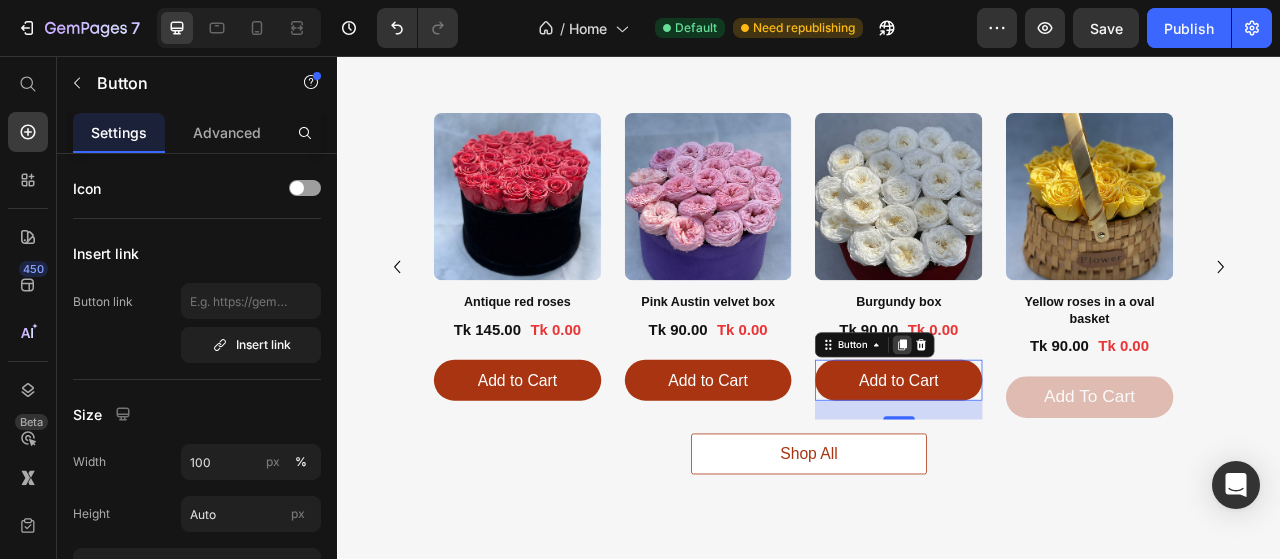 click 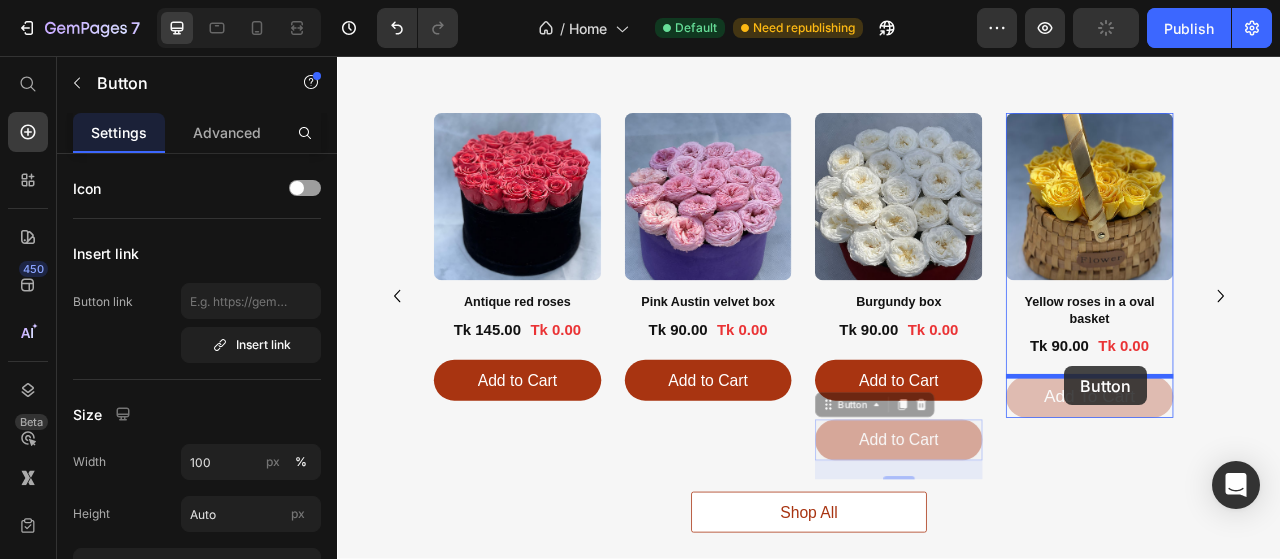 drag, startPoint x: 1124, startPoint y: 534, endPoint x: 1262, endPoint y: 451, distance: 161.03726 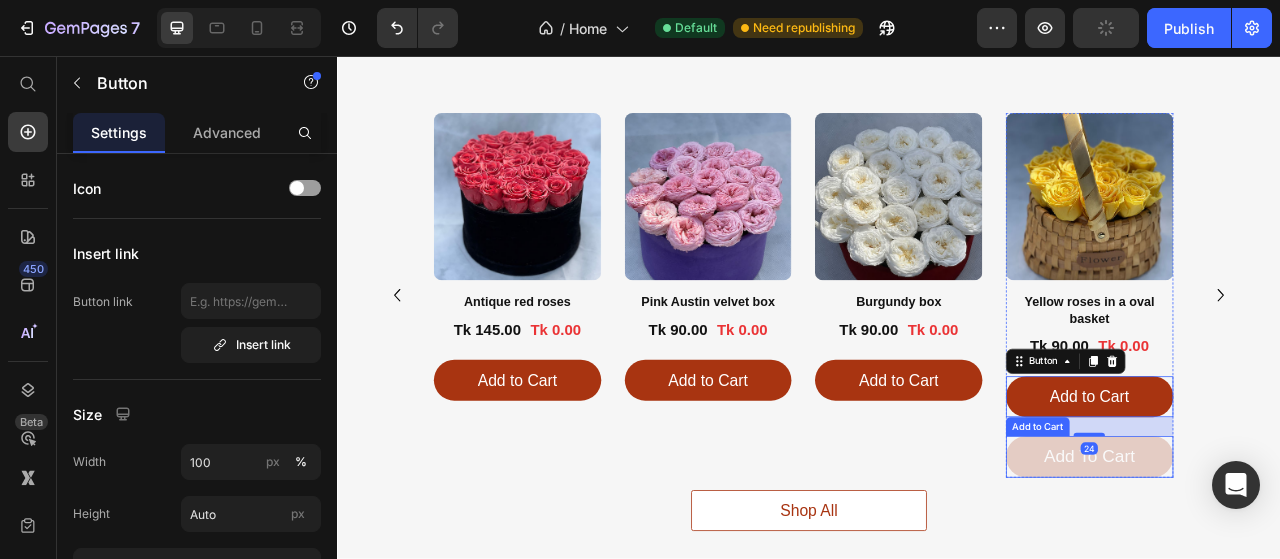 click on "add to cart" at bounding box center (1293, 566) 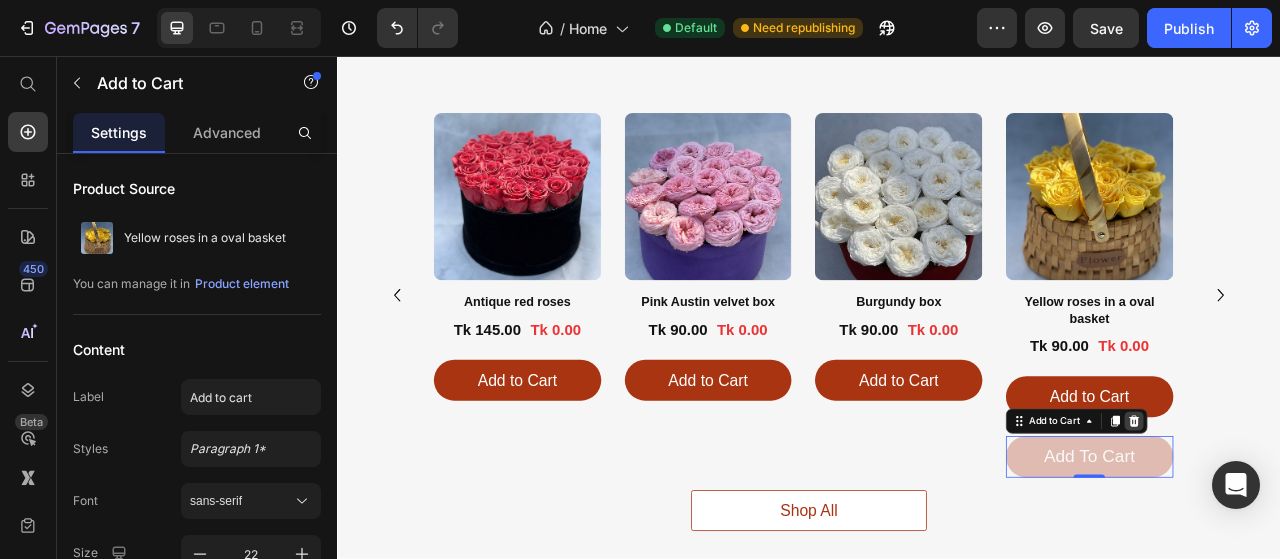 click 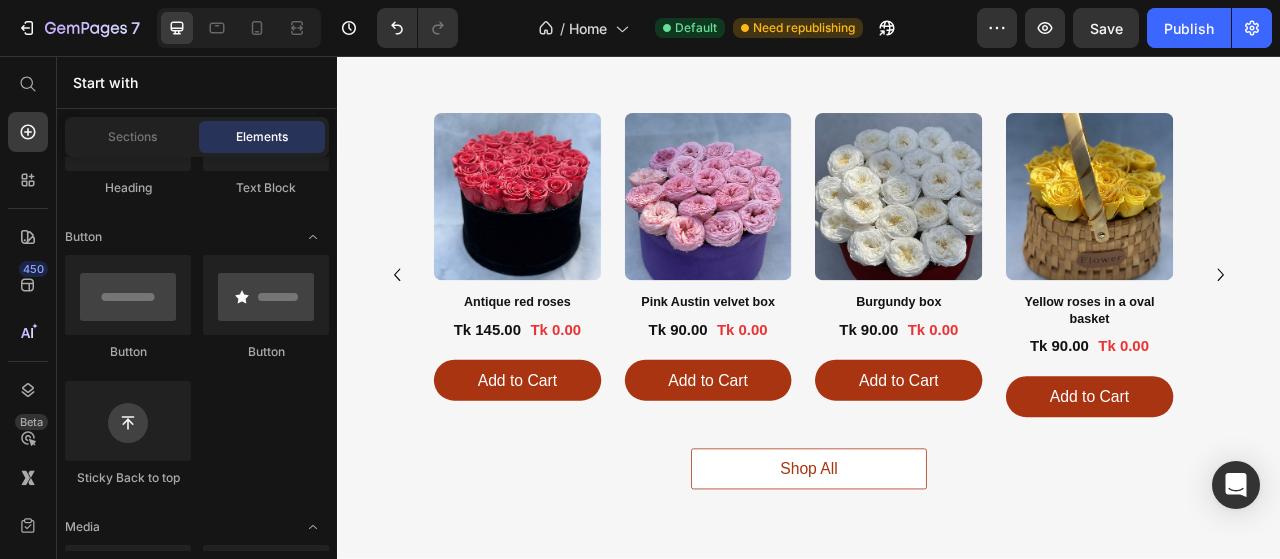 scroll, scrollTop: 2665, scrollLeft: 0, axis: vertical 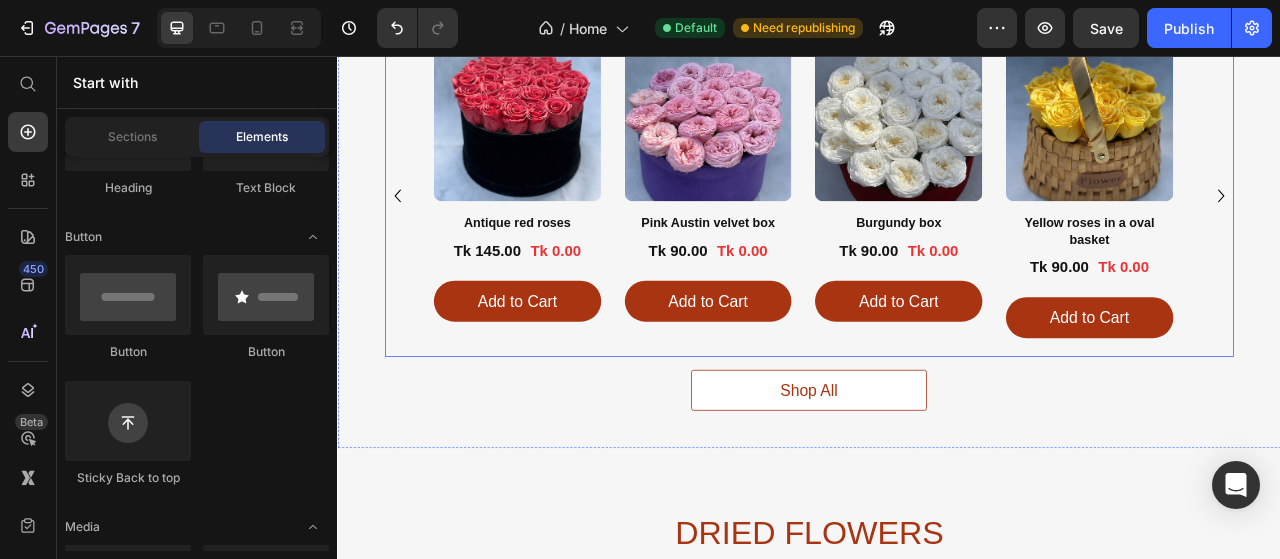 click 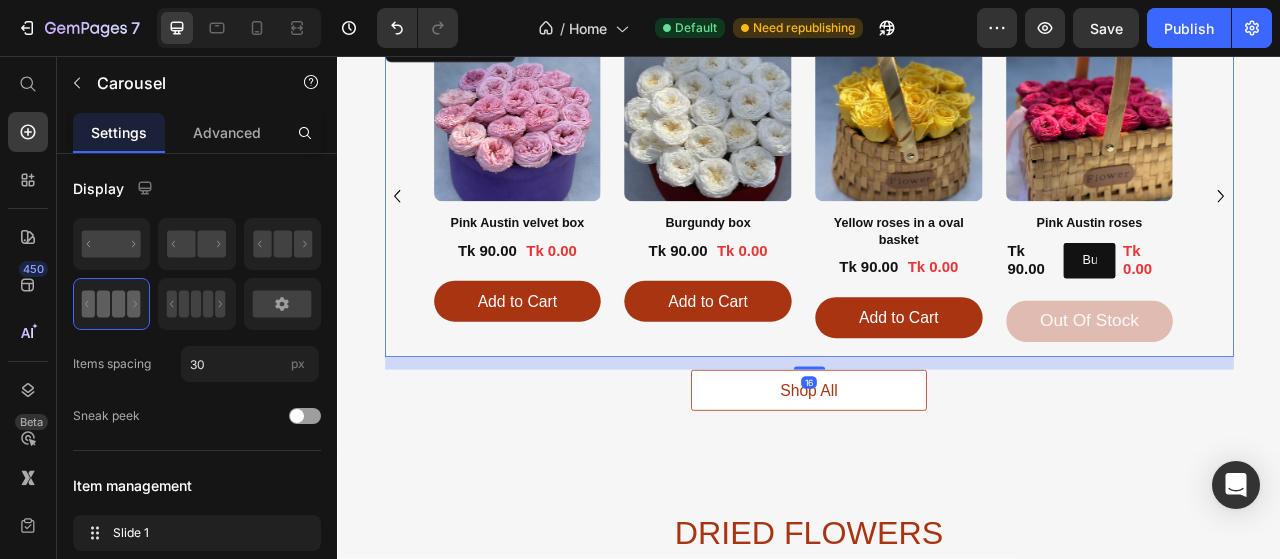 click 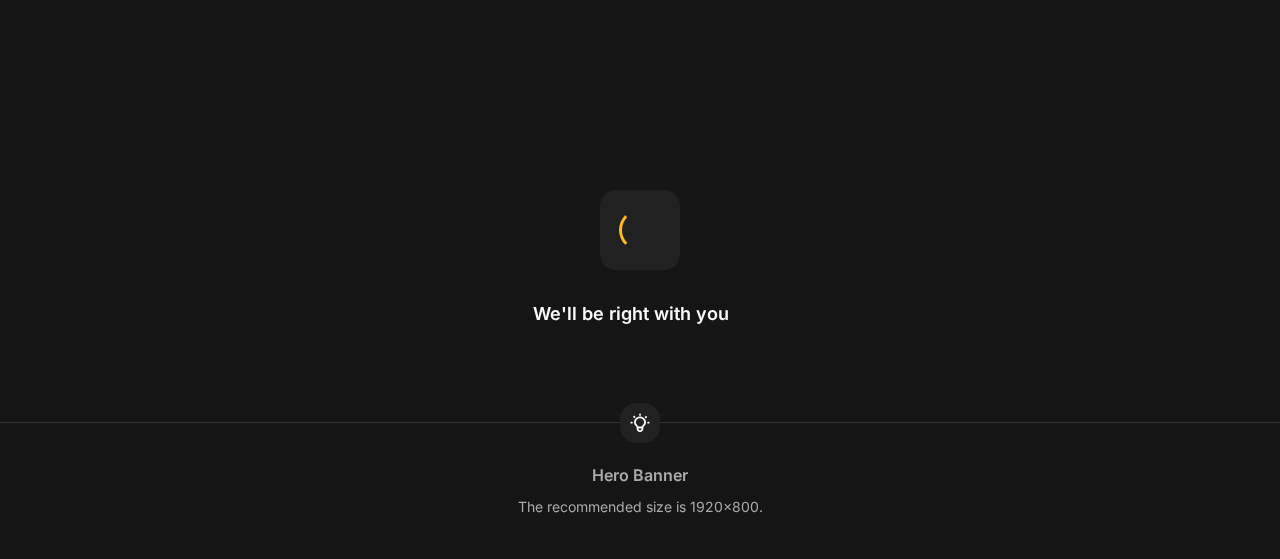 scroll, scrollTop: 0, scrollLeft: 0, axis: both 